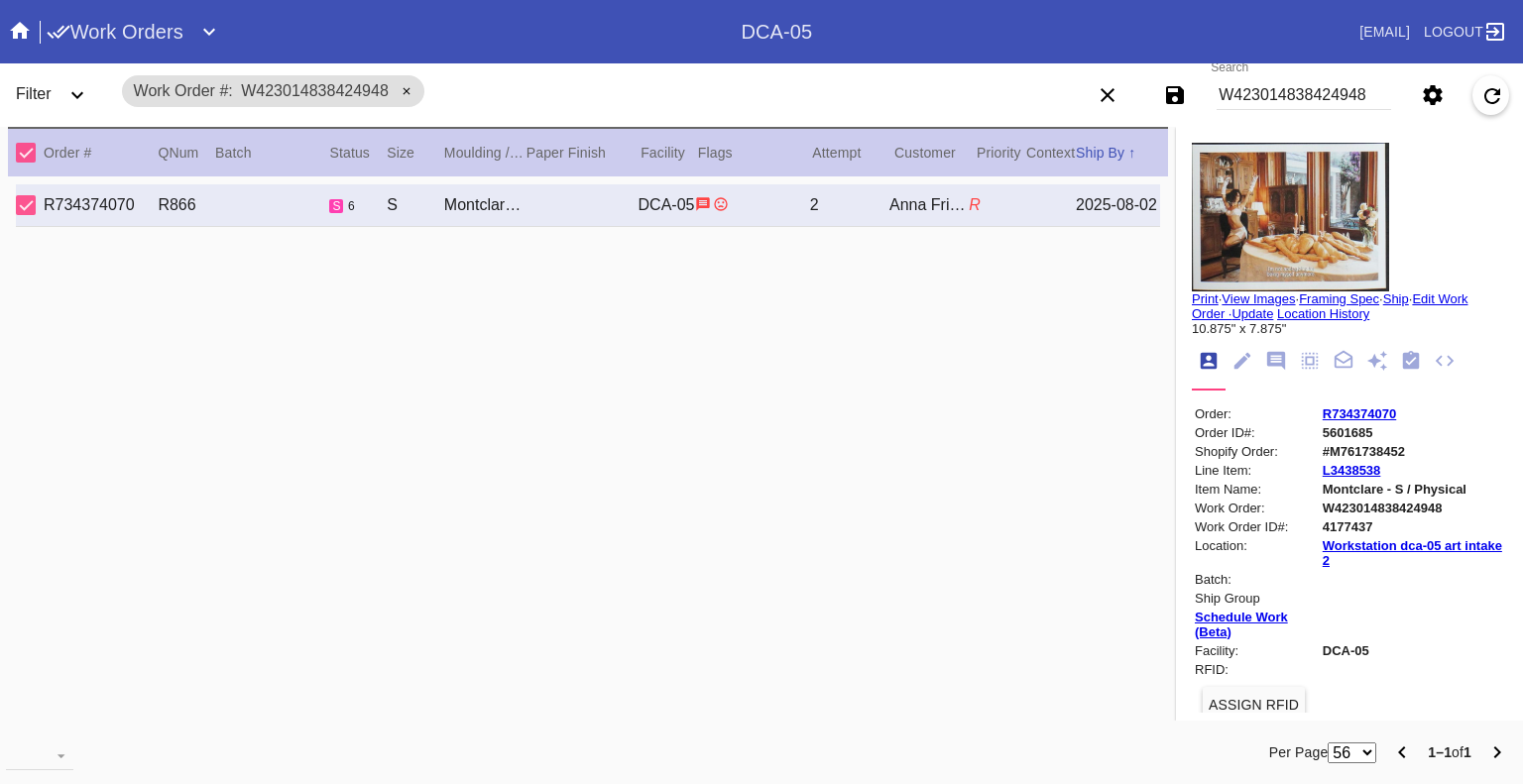 scroll, scrollTop: 0, scrollLeft: 0, axis: both 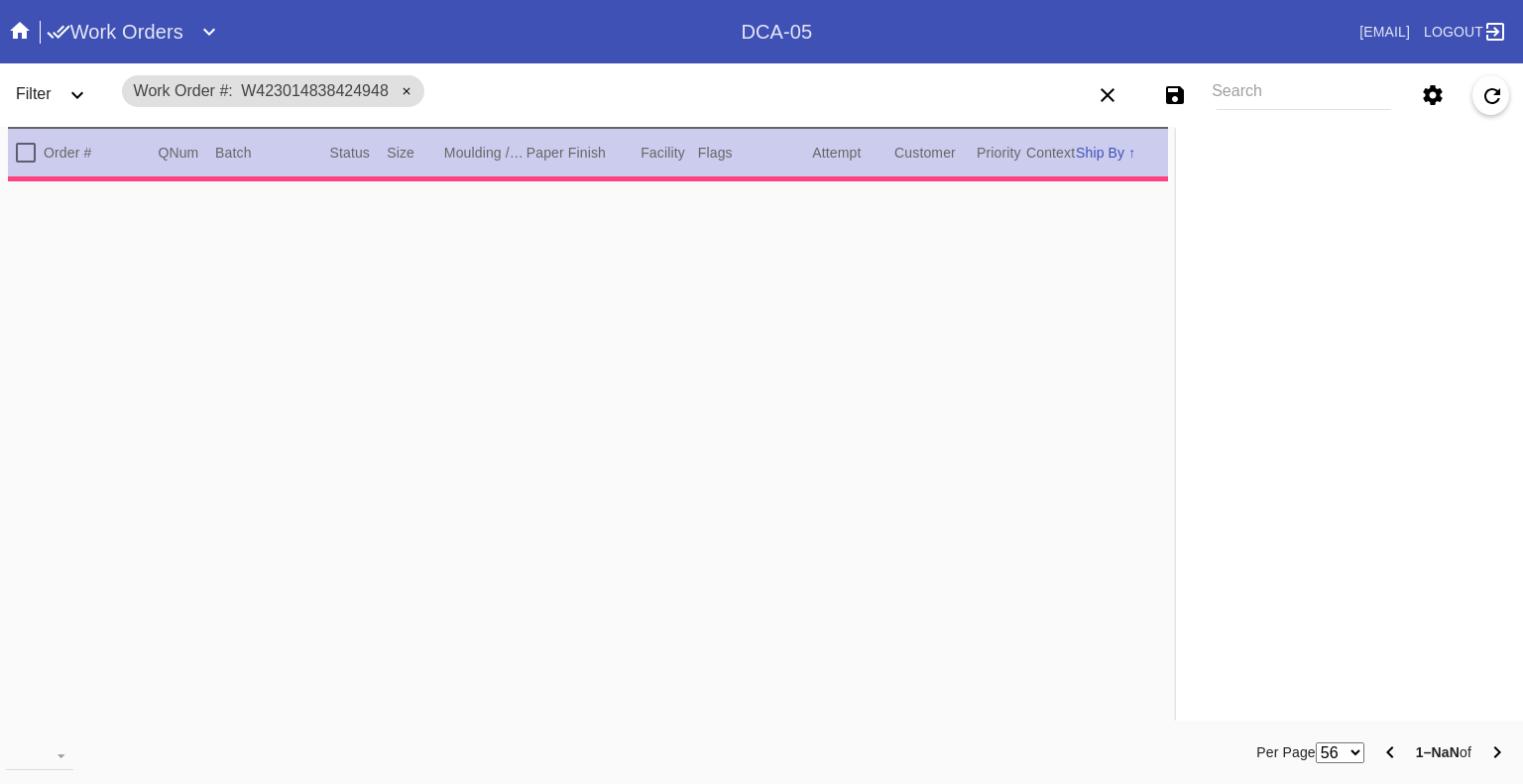 type on "1.5" 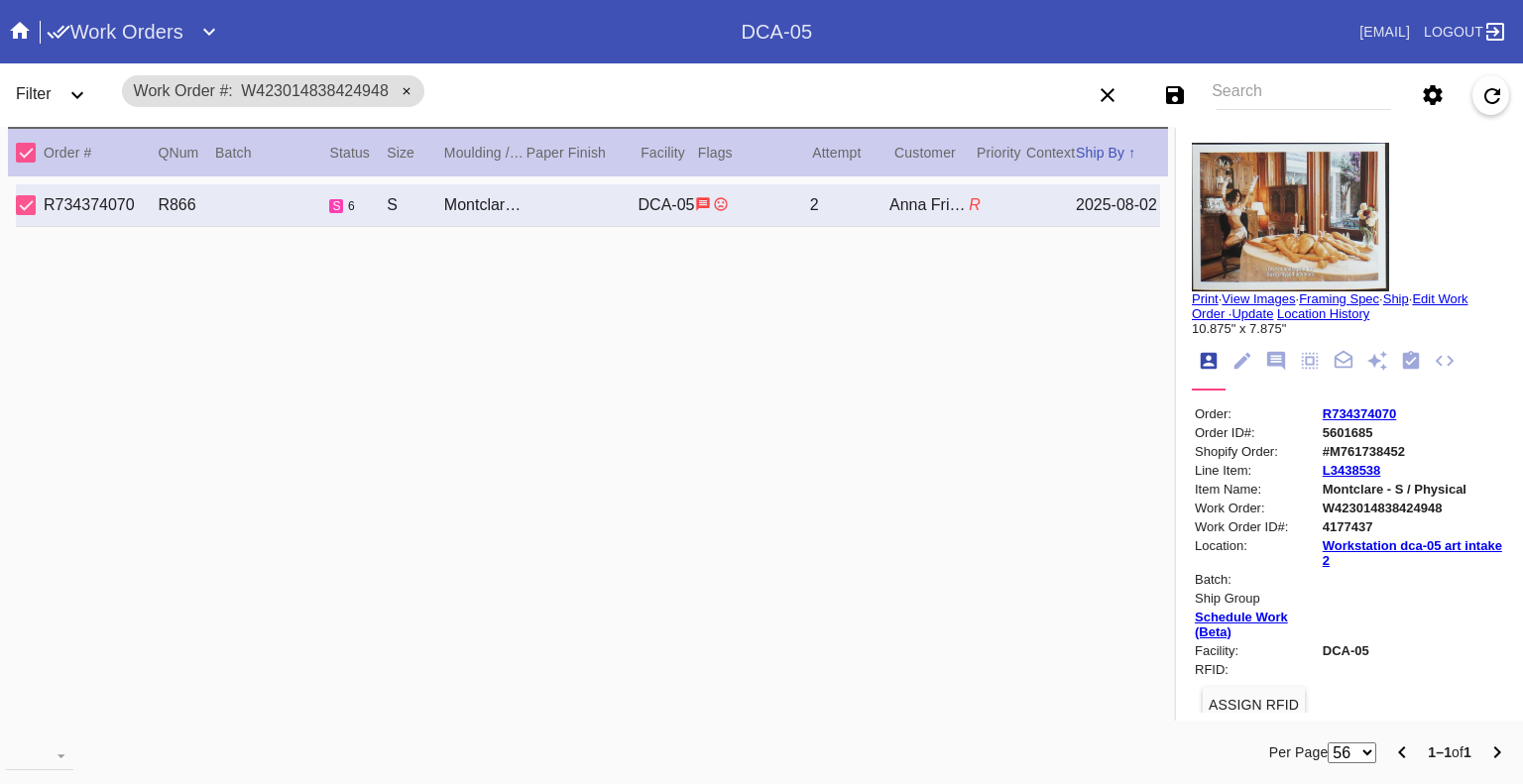 click on "Work Orders DCA-05 crystal.clise@fbstudio.co Logout" at bounding box center (762, 32) 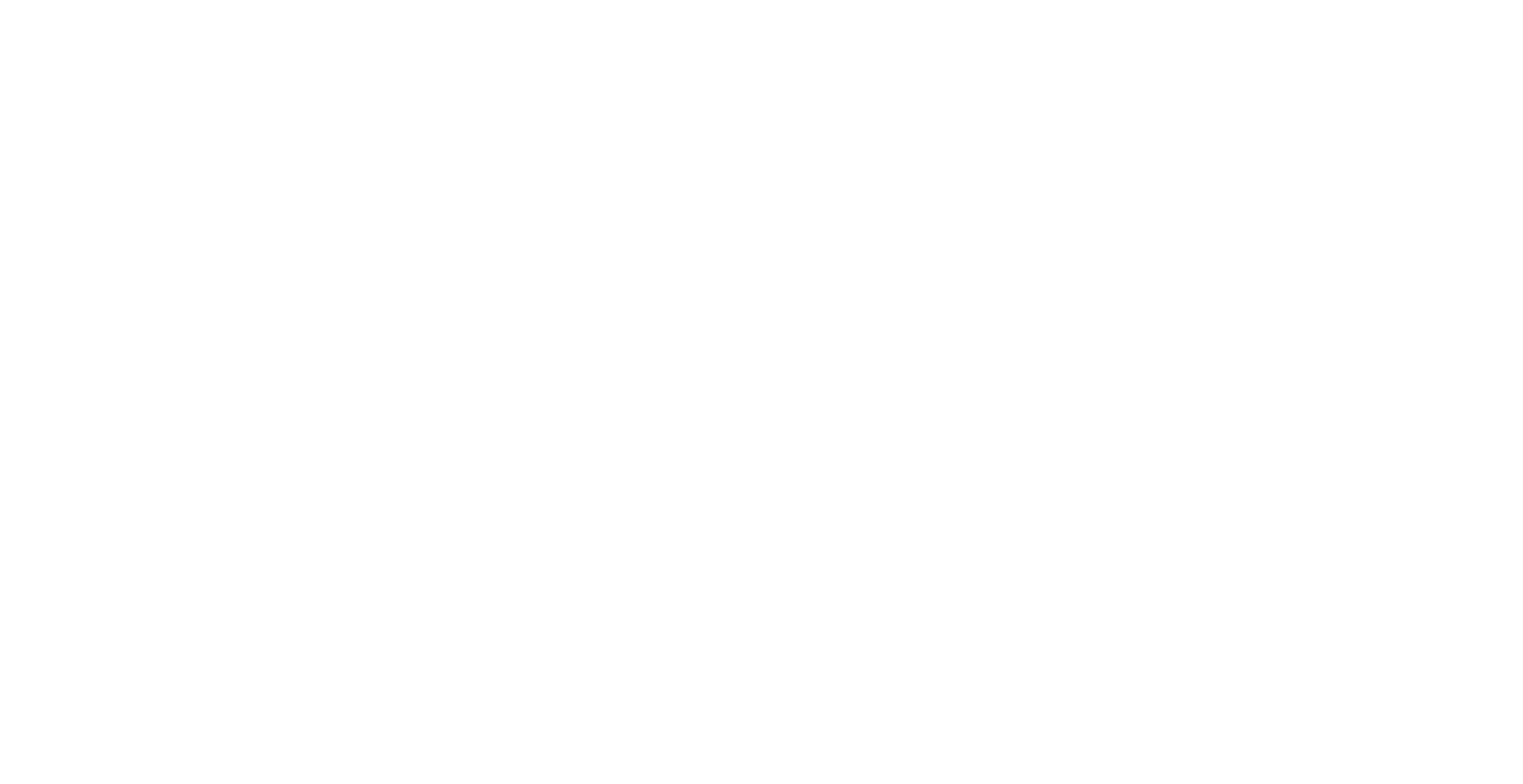 scroll, scrollTop: 0, scrollLeft: 0, axis: both 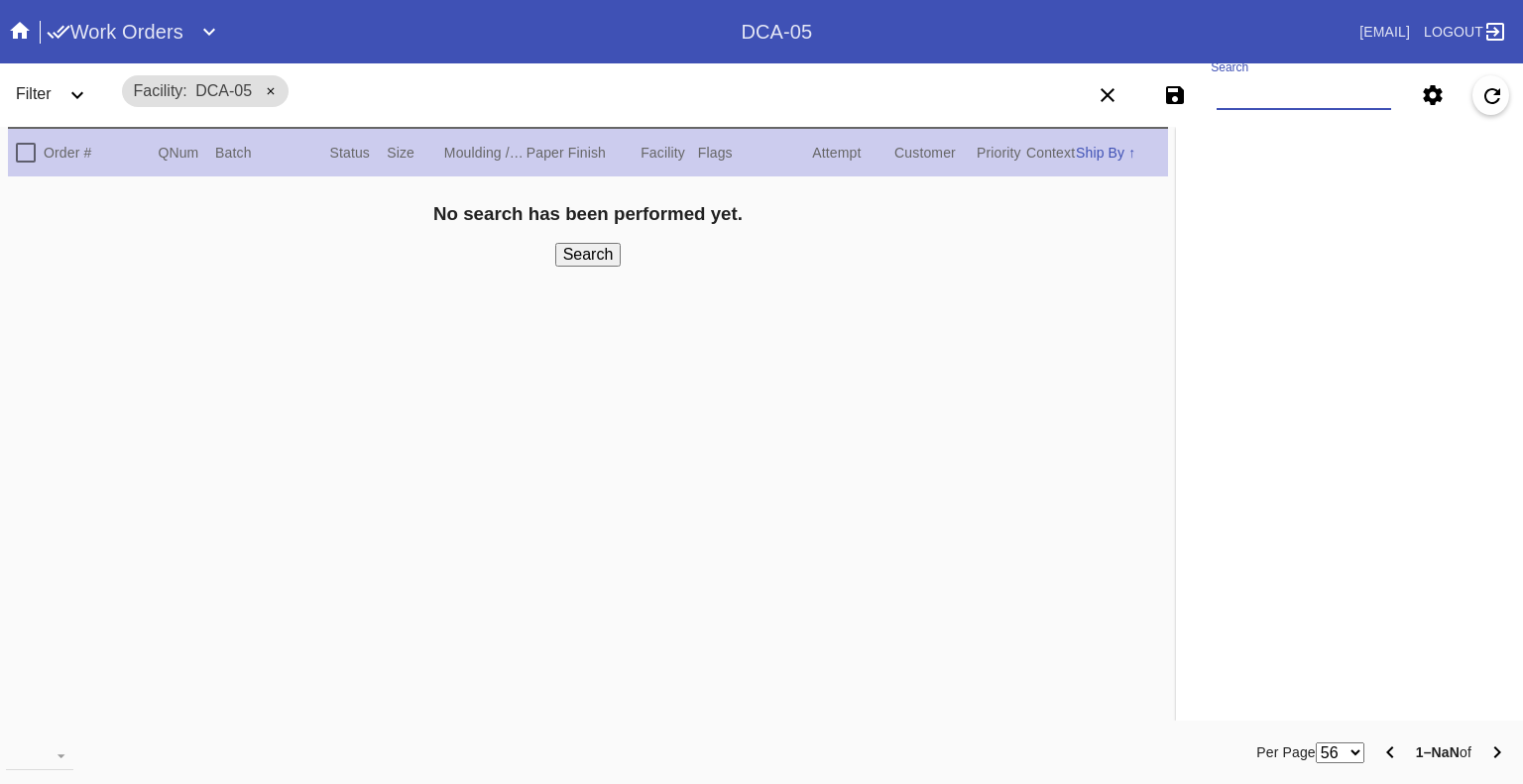click on "Search" at bounding box center (1304, 95) 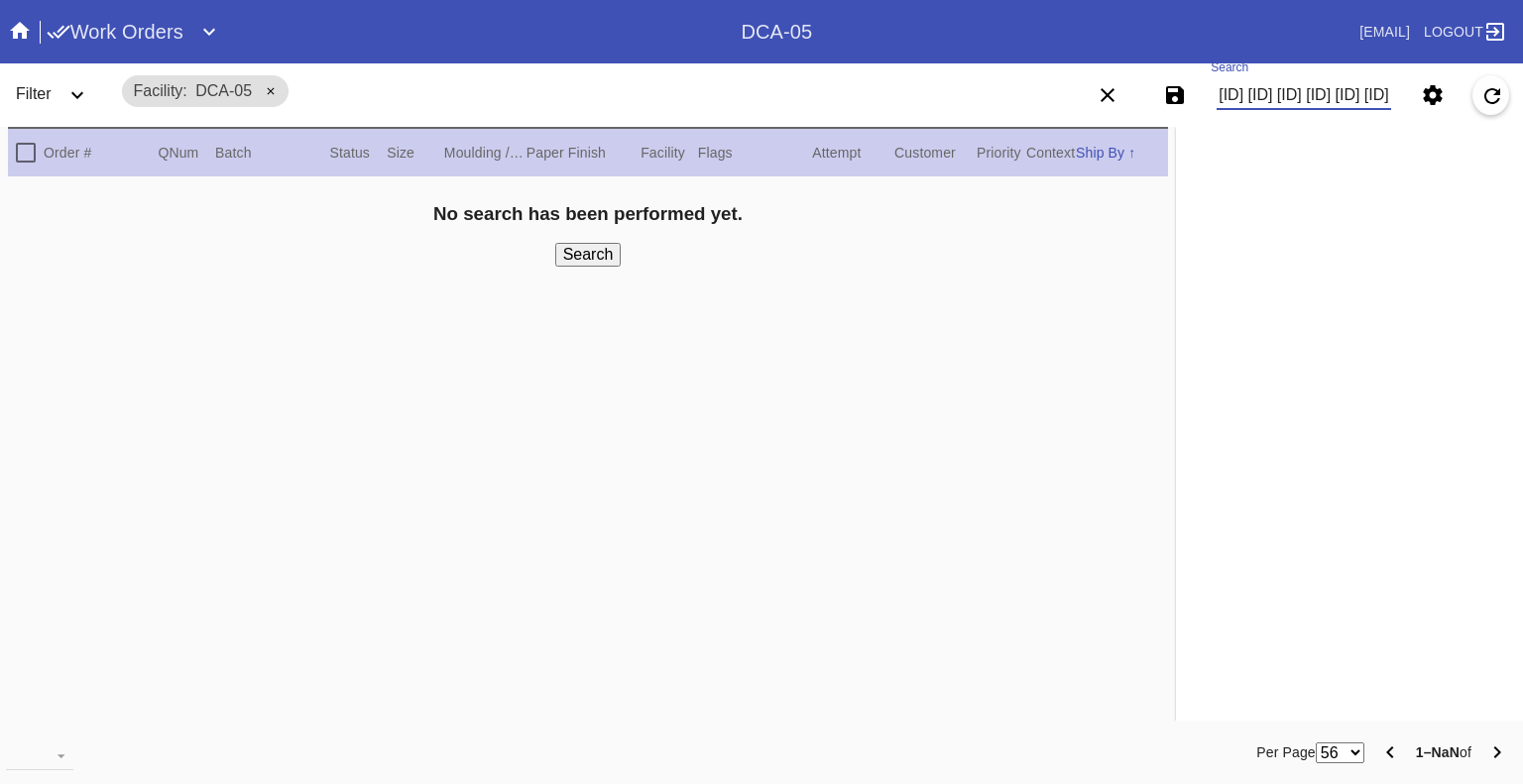 scroll, scrollTop: 0, scrollLeft: 1492, axis: horizontal 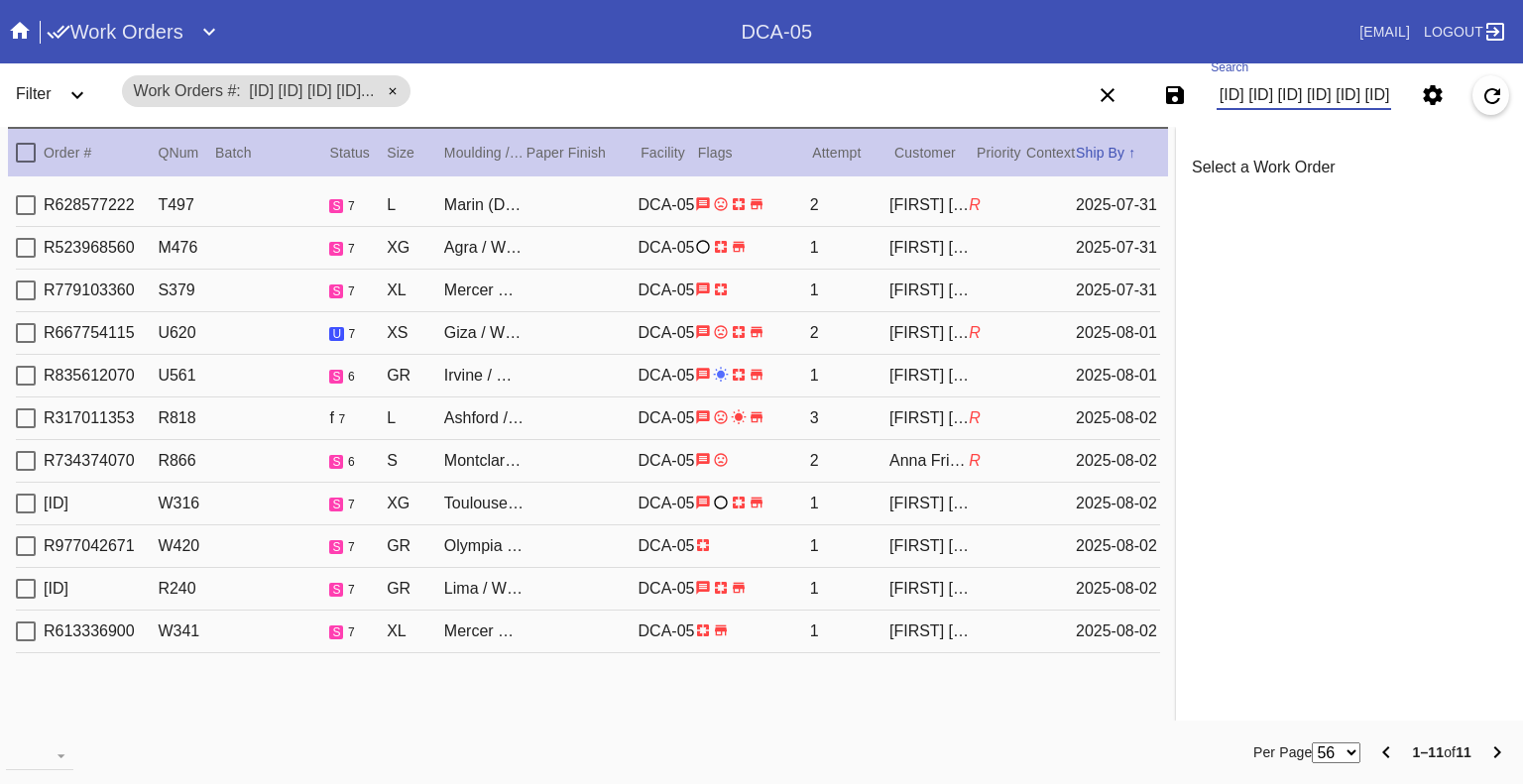 type on "W405947086823236 W630059751230543 W966300193511376 W502620992807204 W109024678462726 W477388120573818 W423014838424948 W661373175098960 W171842654269259 W462102267616241 W558101435702473" 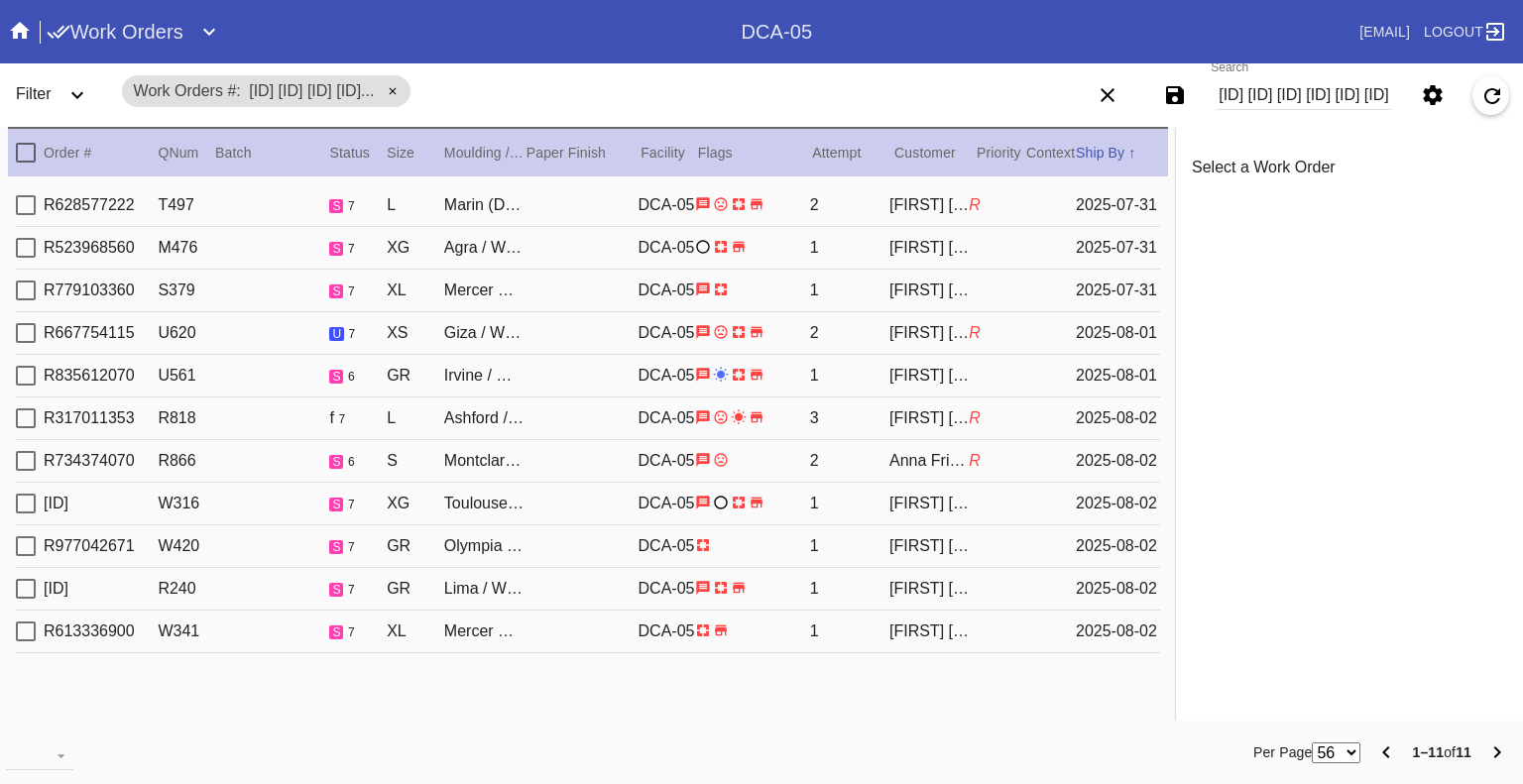 click 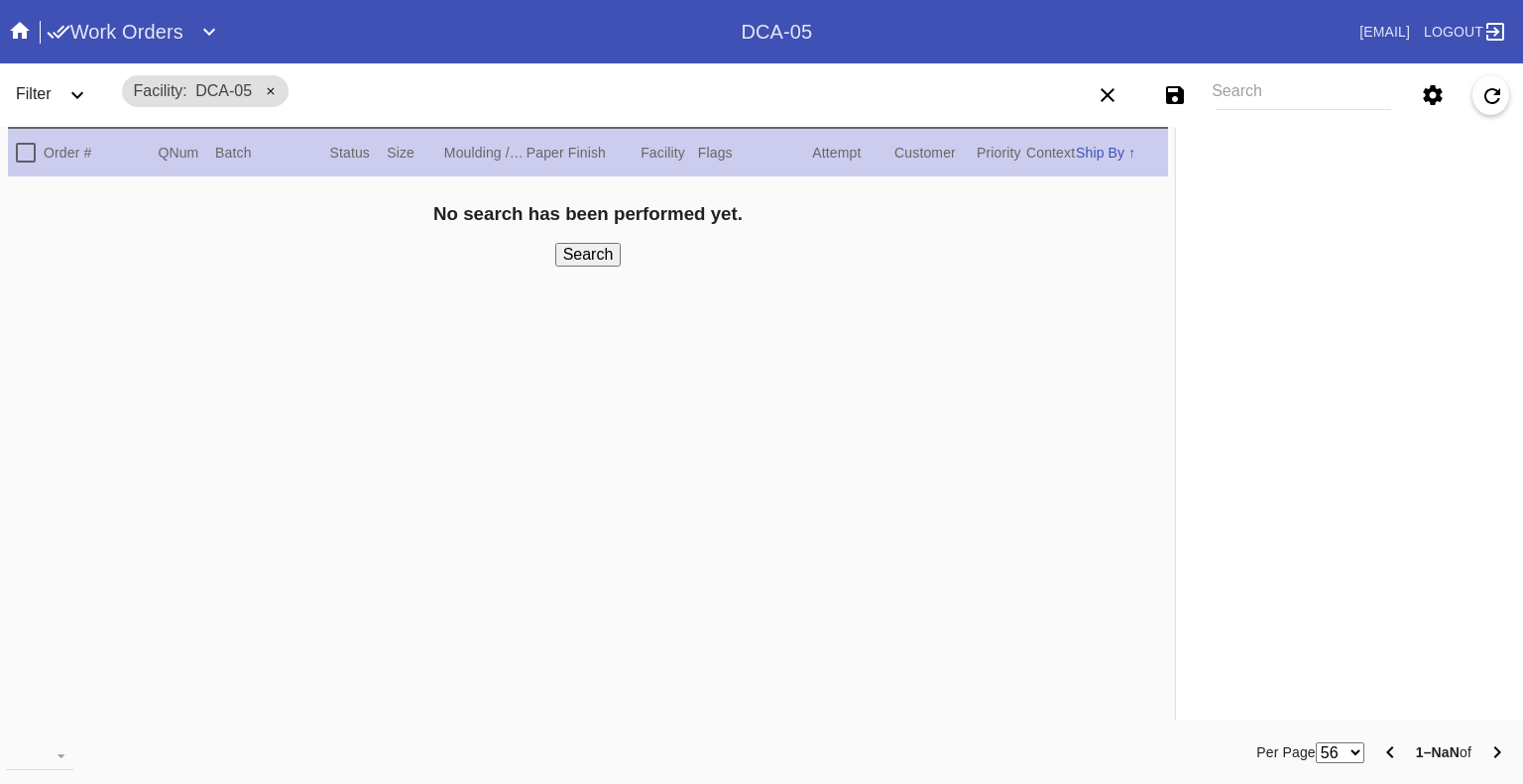 scroll, scrollTop: 0, scrollLeft: 0, axis: both 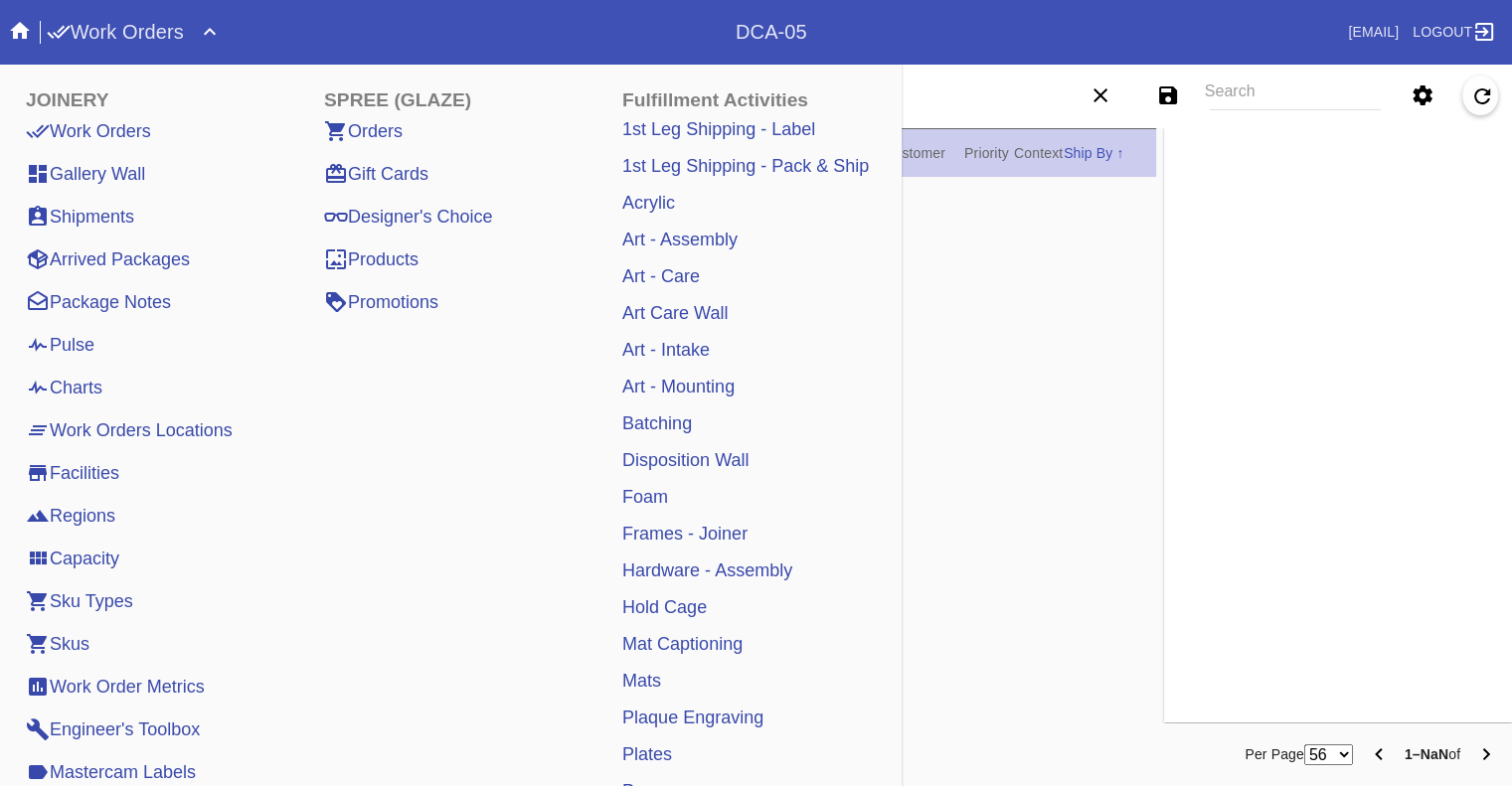 click on "Work Orders" at bounding box center [115, 32] 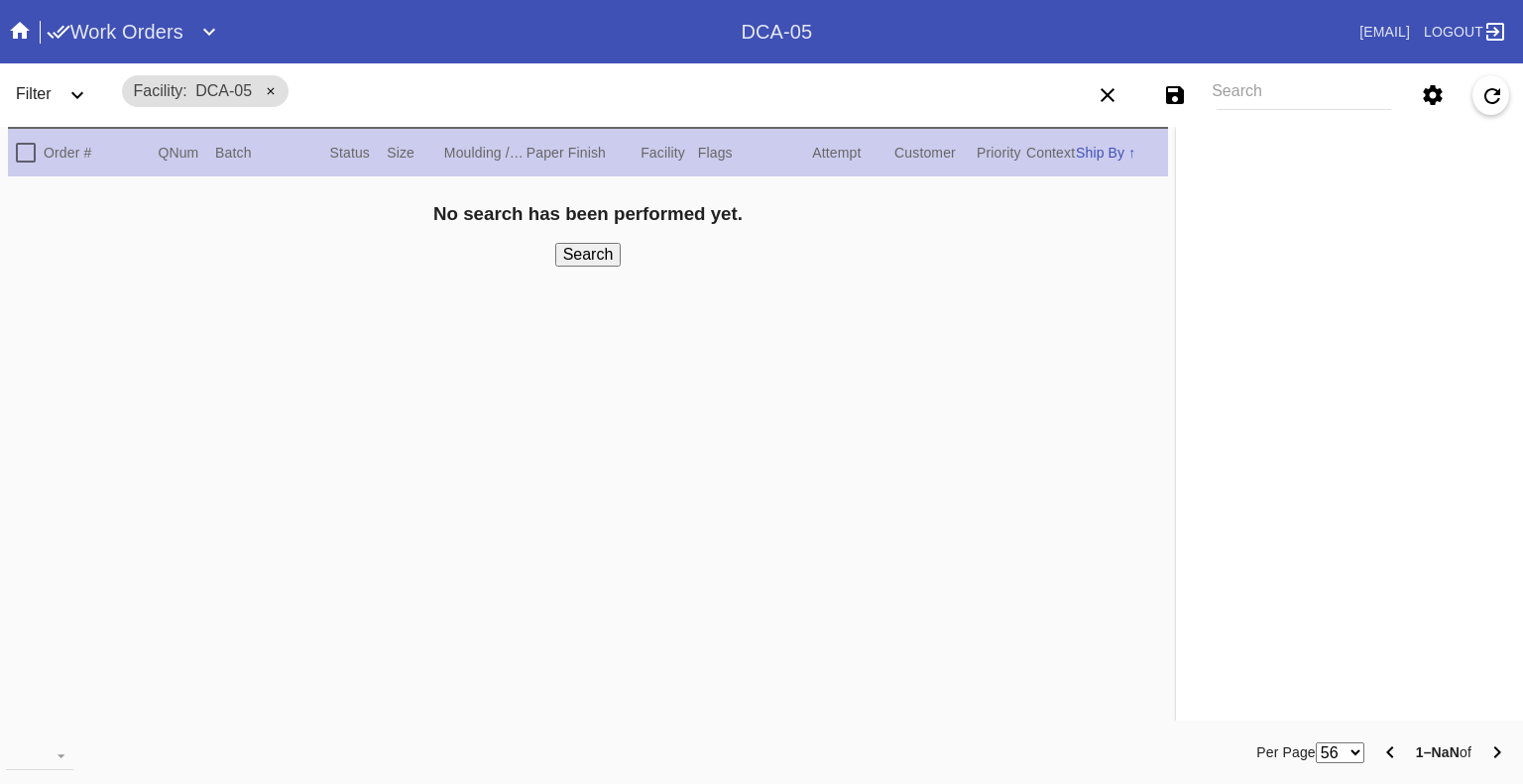 click on "Filter" at bounding box center (59, 95) 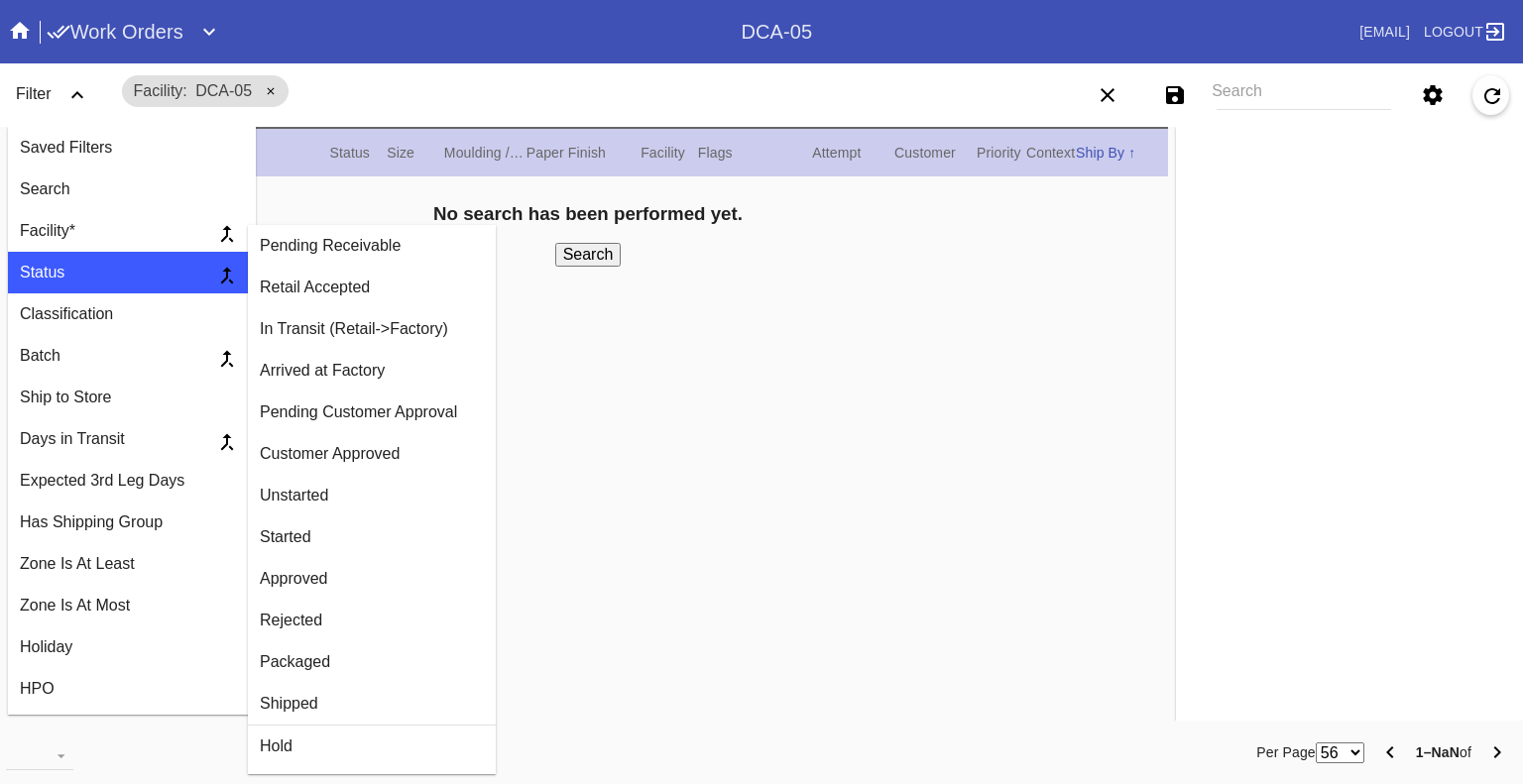 click on "Arrived at Factory" at bounding box center [372, 371] 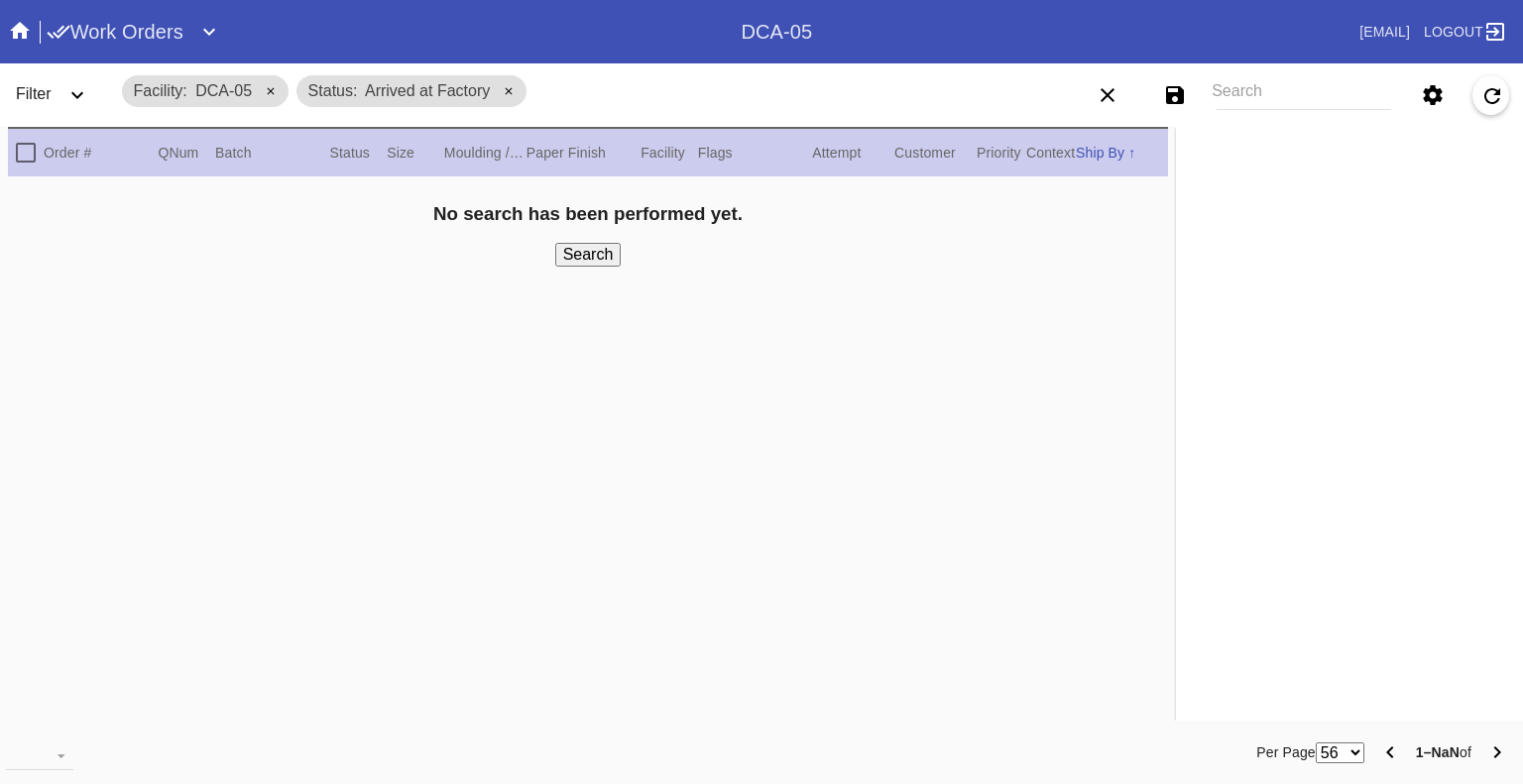 click on "Filter" at bounding box center [34, 93] 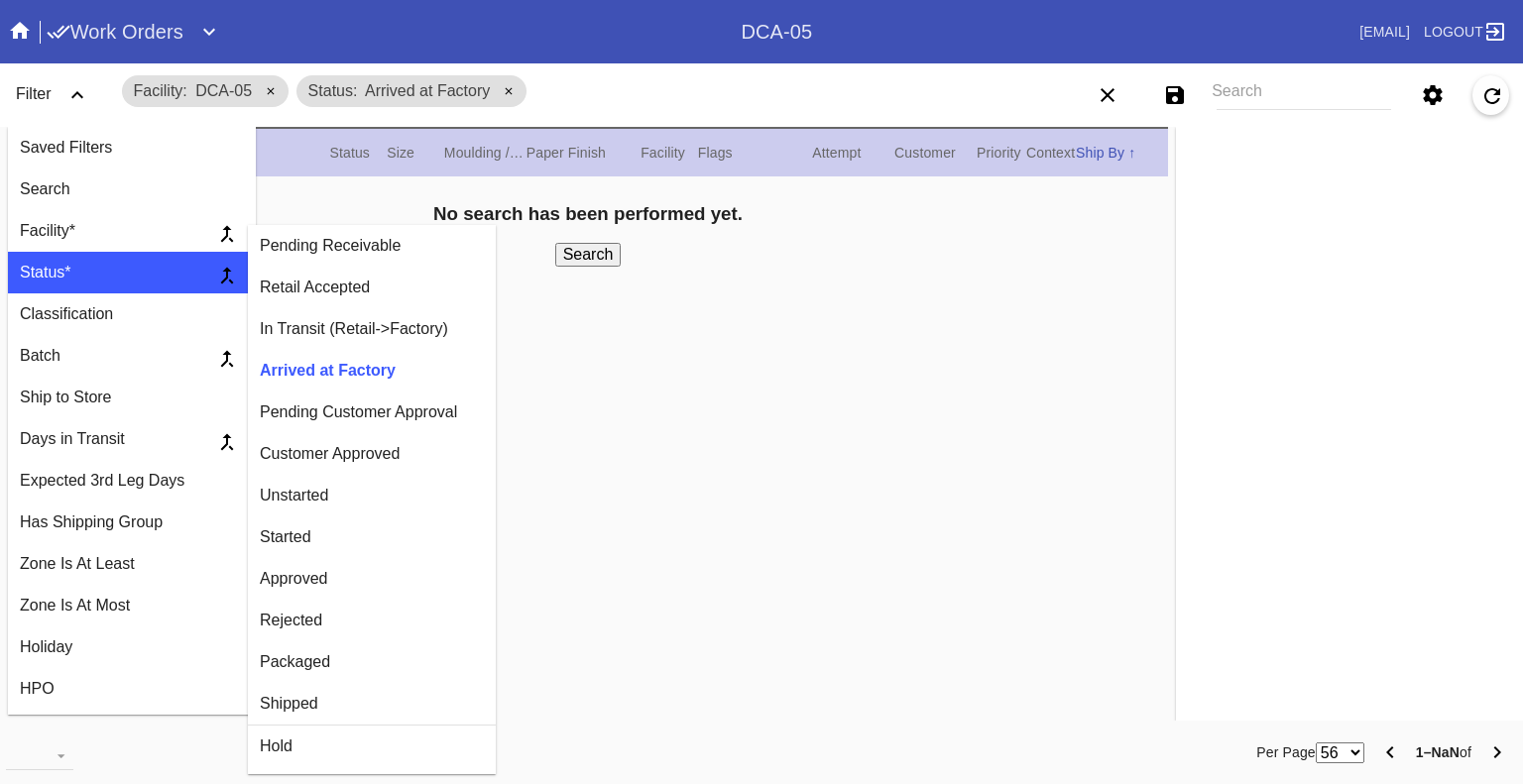 click on "Customer Approved" at bounding box center (372, 454) 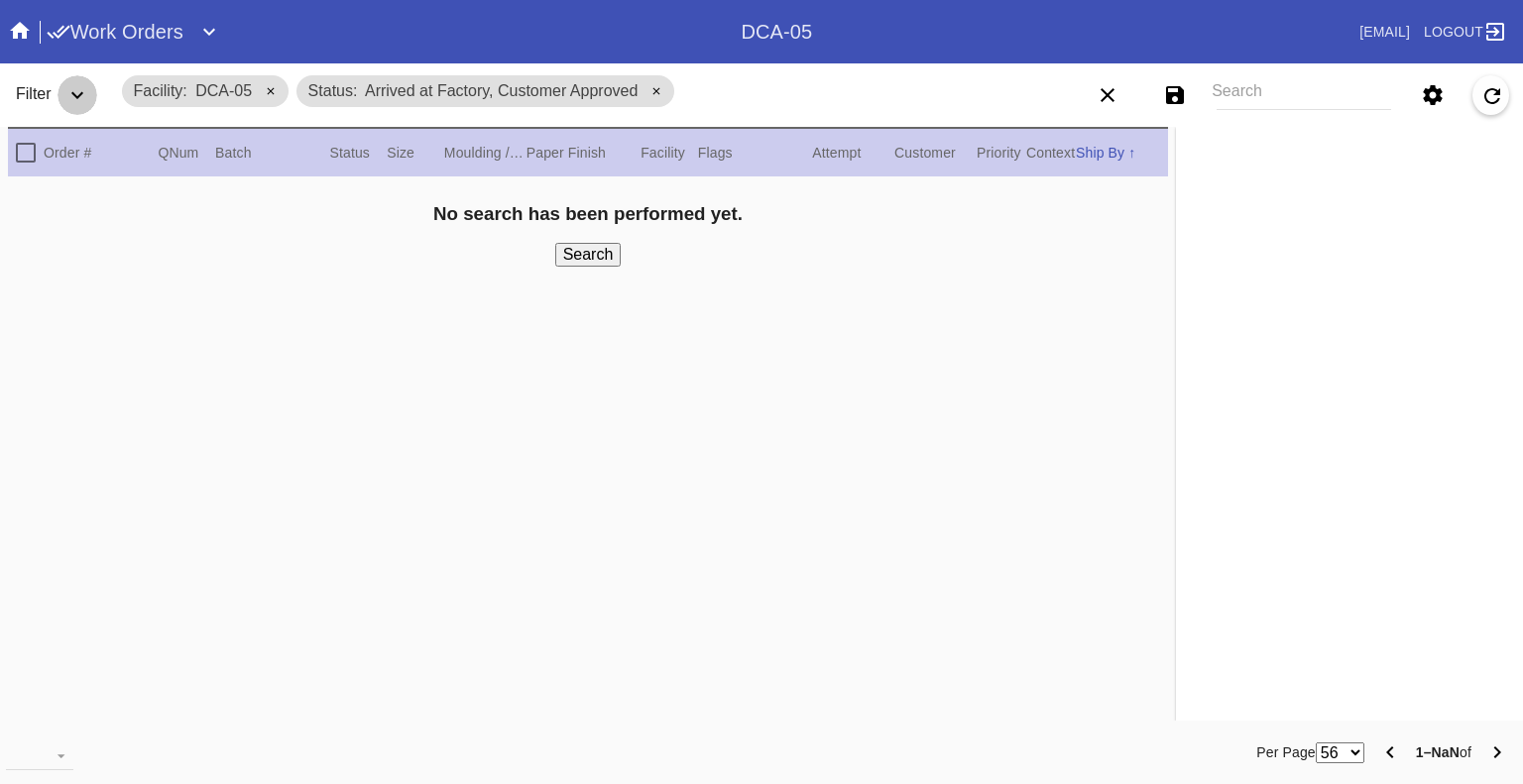 click at bounding box center (77, 95) 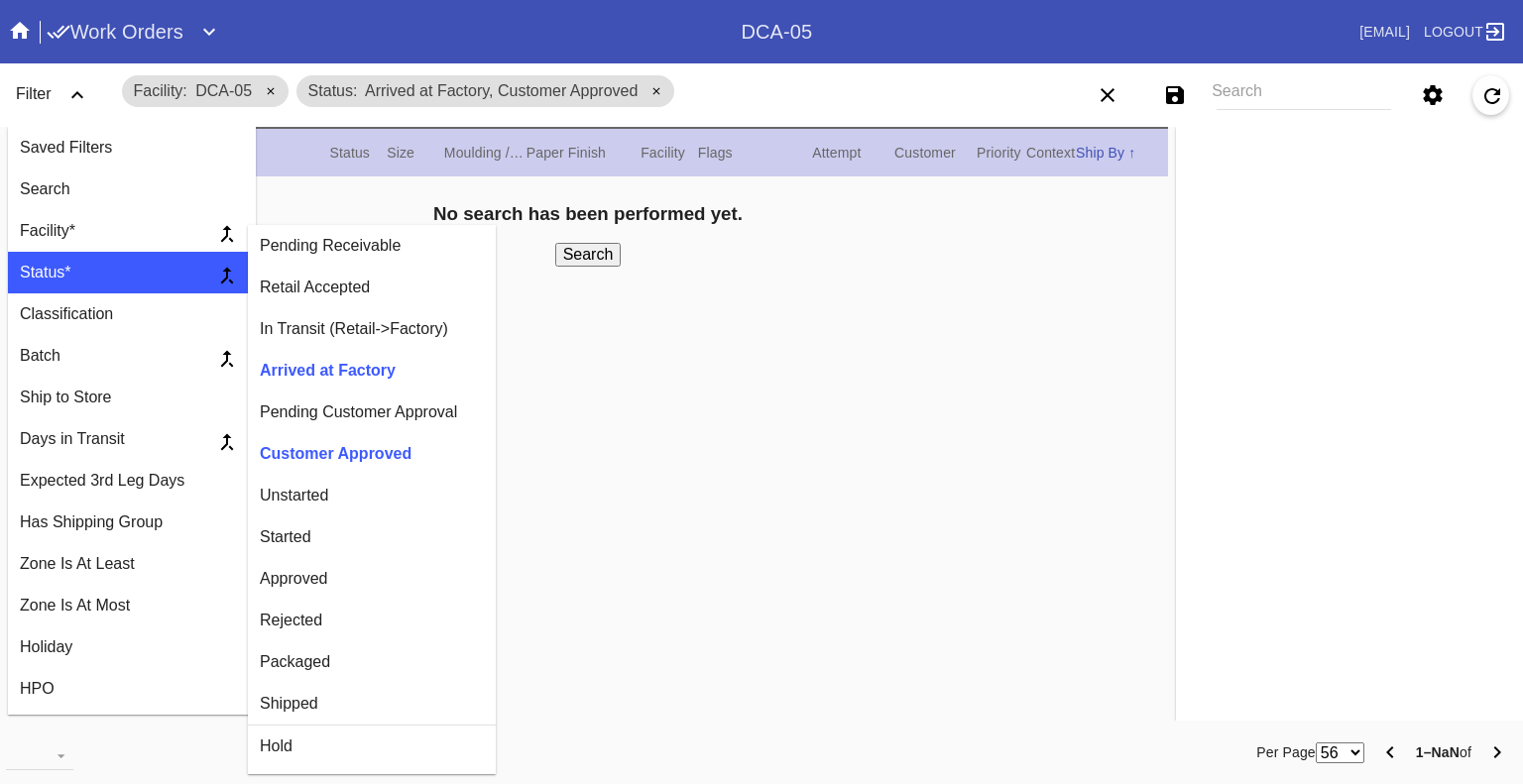 click on "Unstarted" at bounding box center (372, 496) 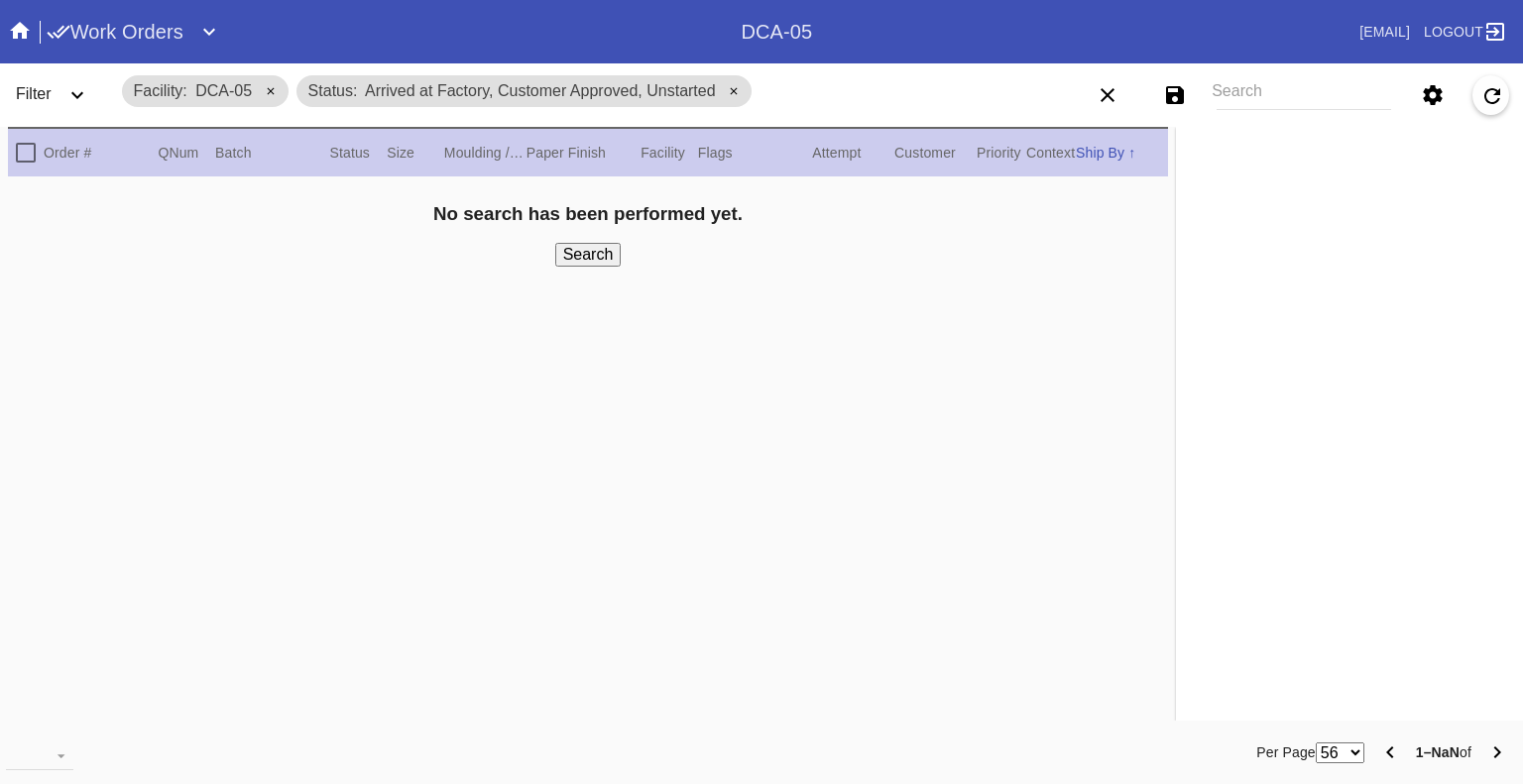 click on "Filter" at bounding box center (59, 95) 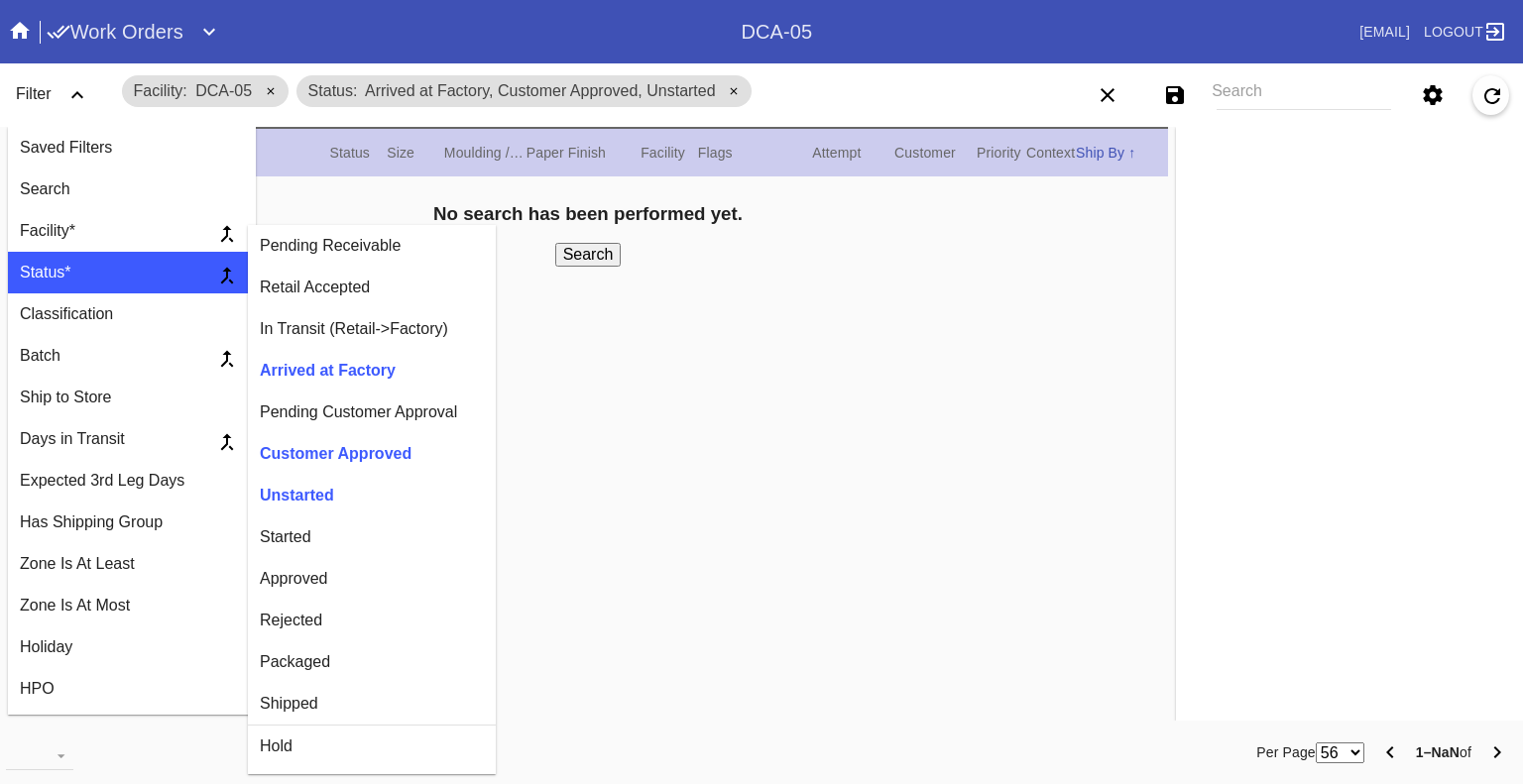 click on "Started" at bounding box center [372, 537] 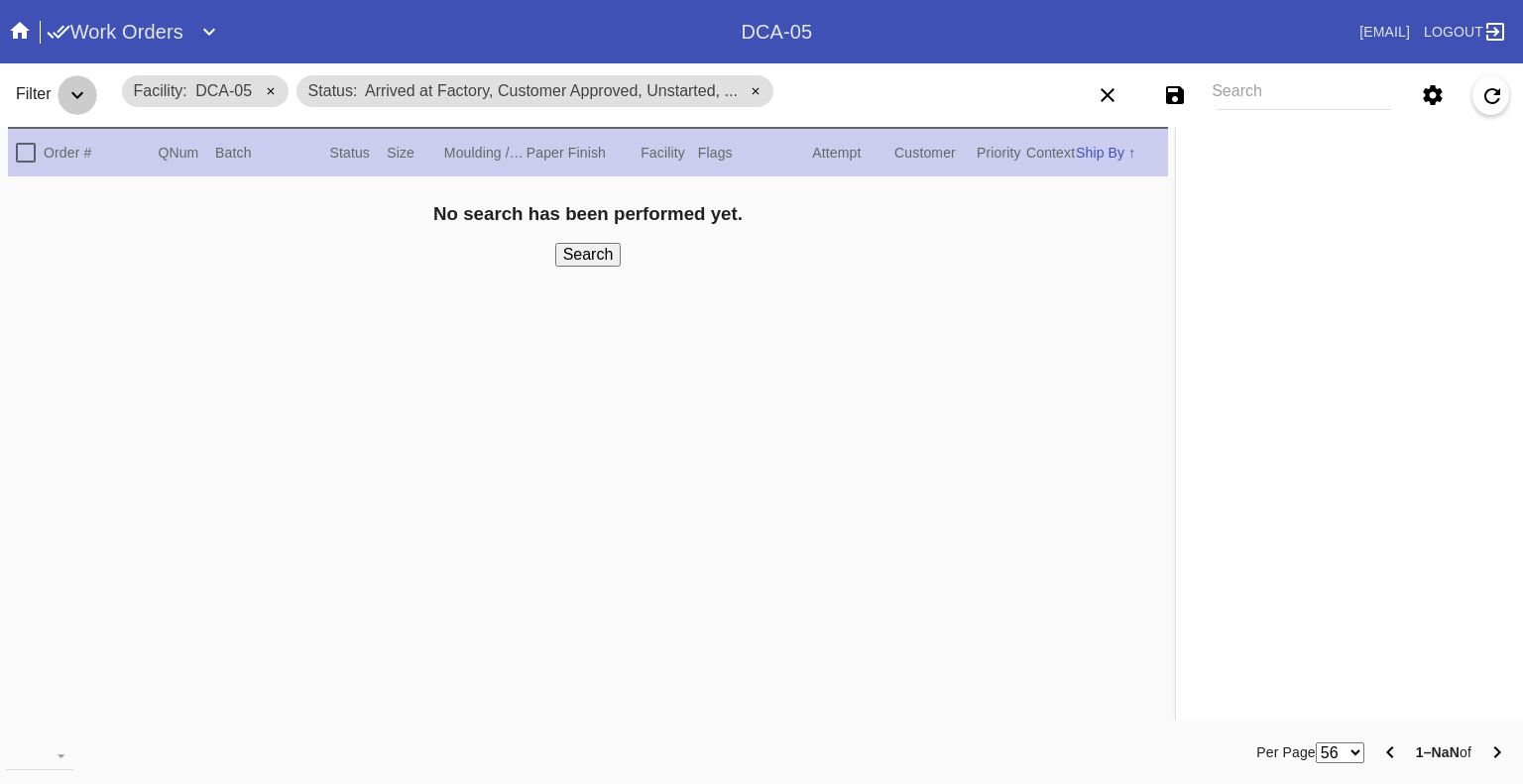 click 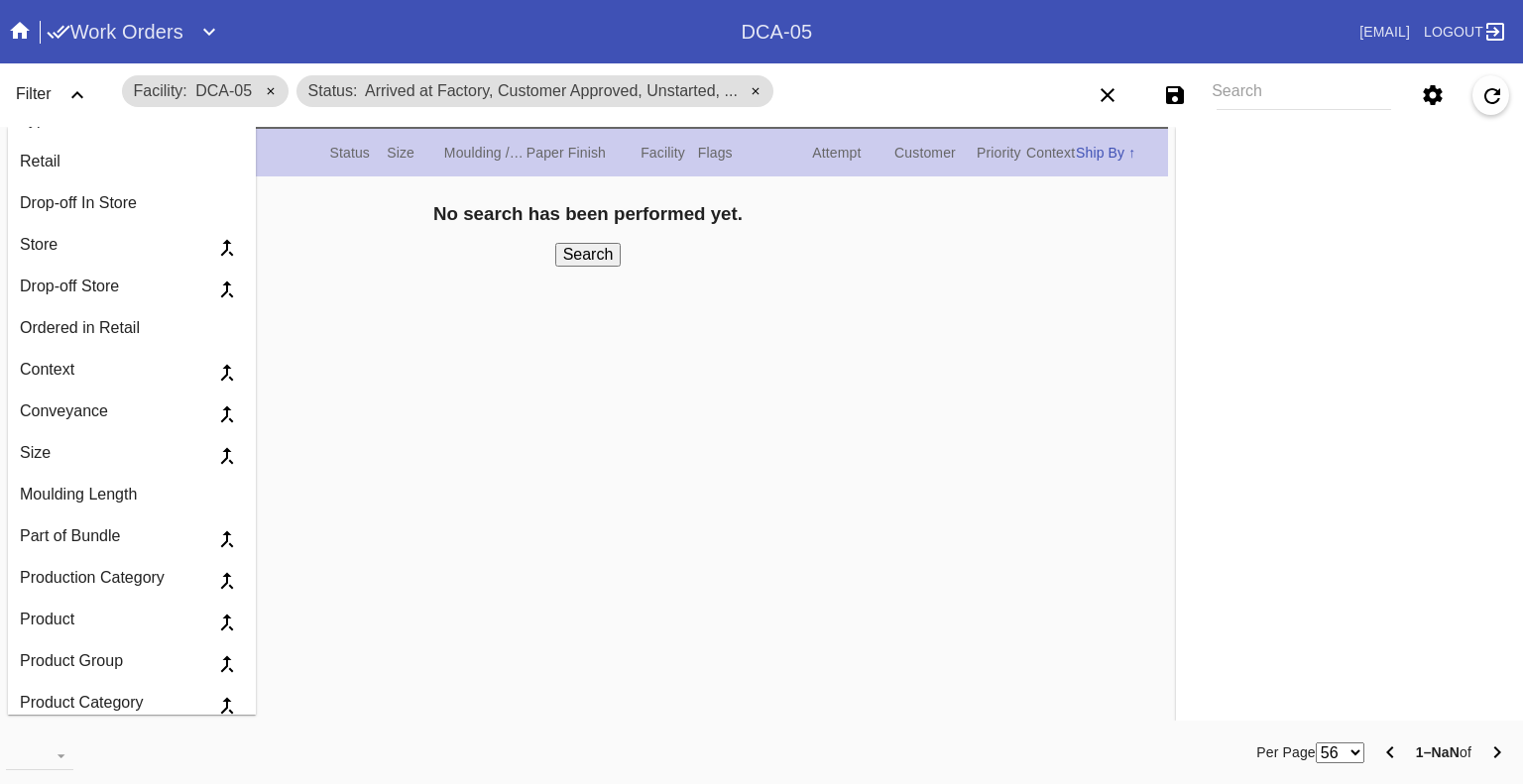 scroll, scrollTop: 1388, scrollLeft: 0, axis: vertical 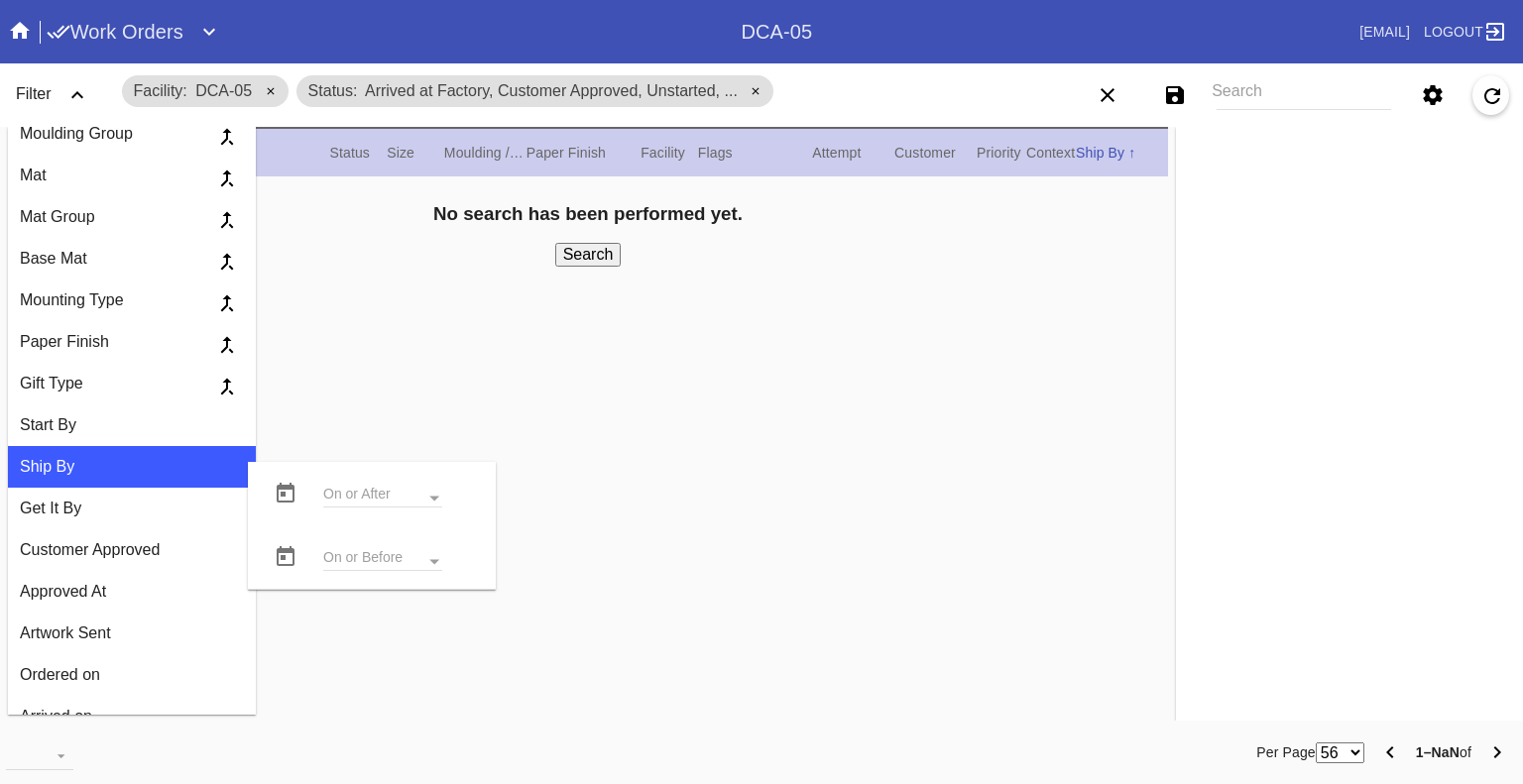click at bounding box center [286, 557] 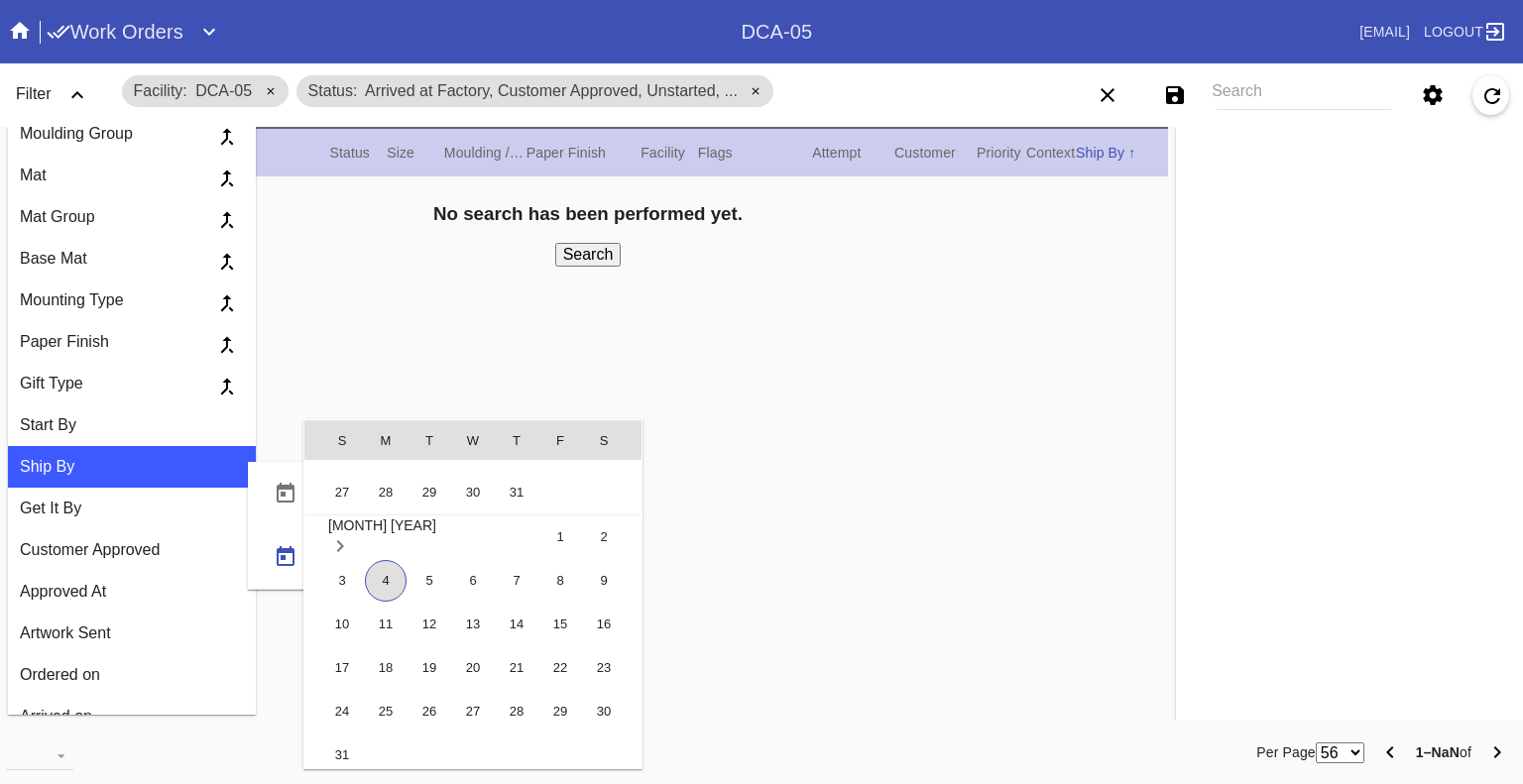 scroll, scrollTop: 458788, scrollLeft: 0, axis: vertical 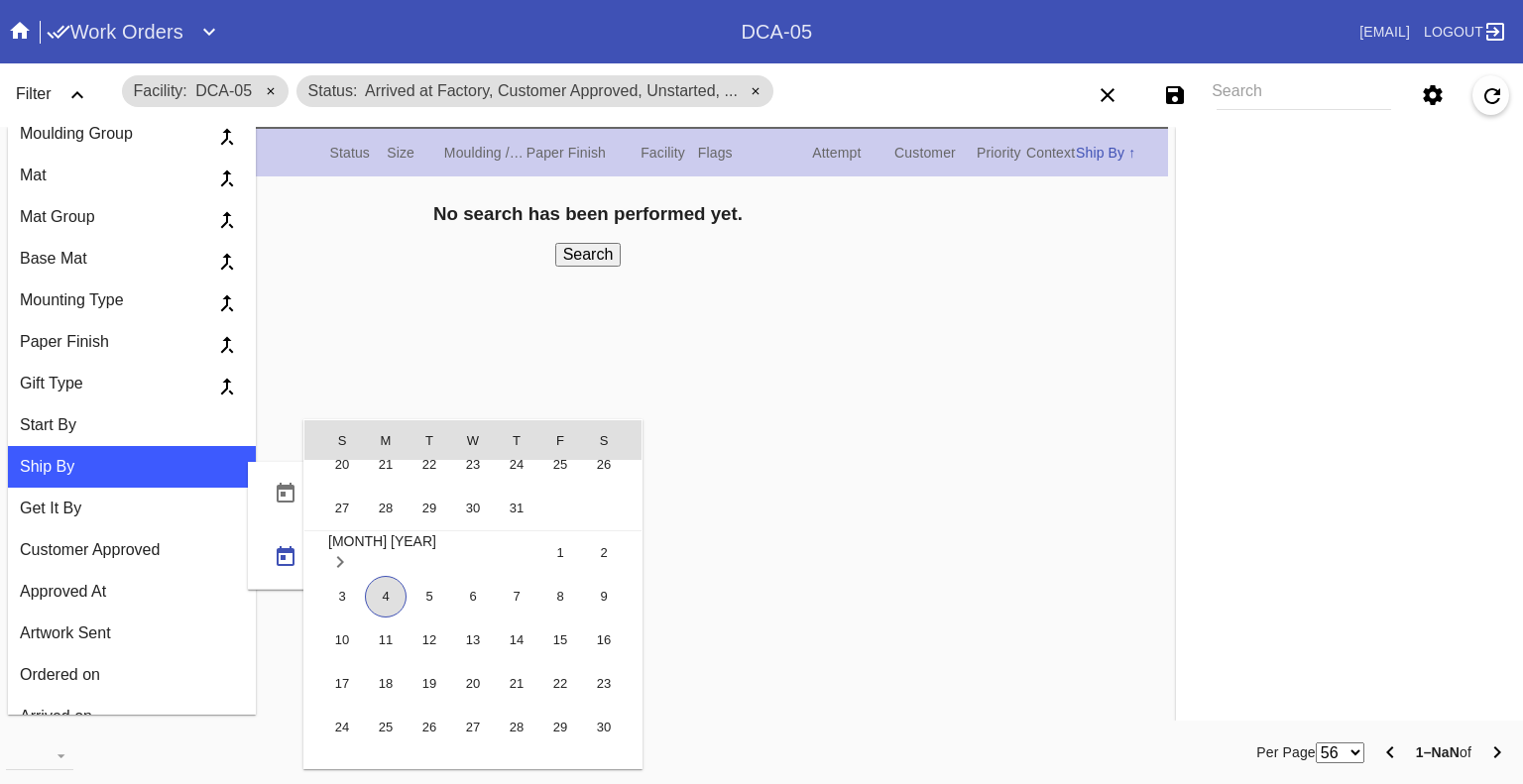 click on "4" at bounding box center (386, 597) 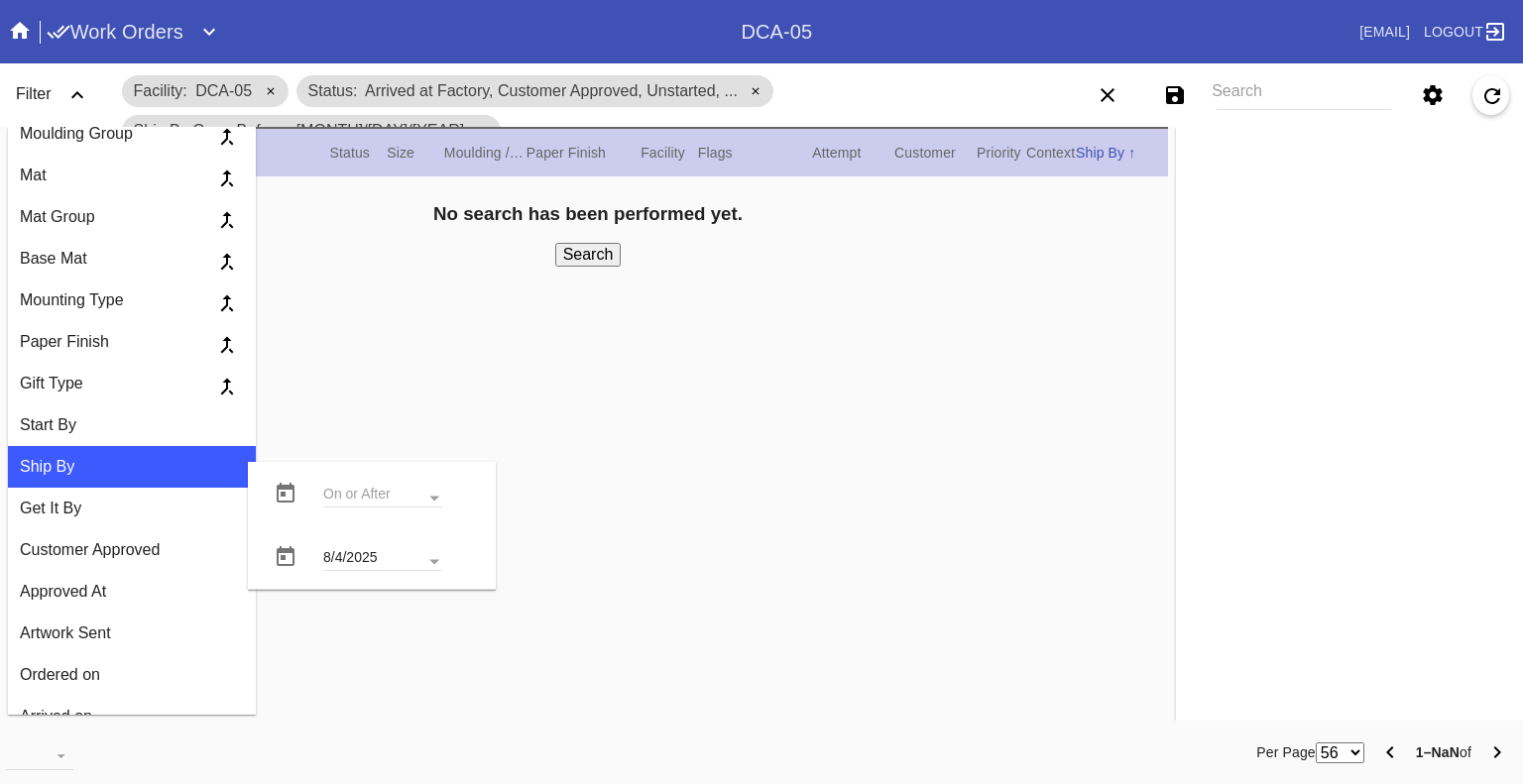 click on "Search" at bounding box center (588, 255) 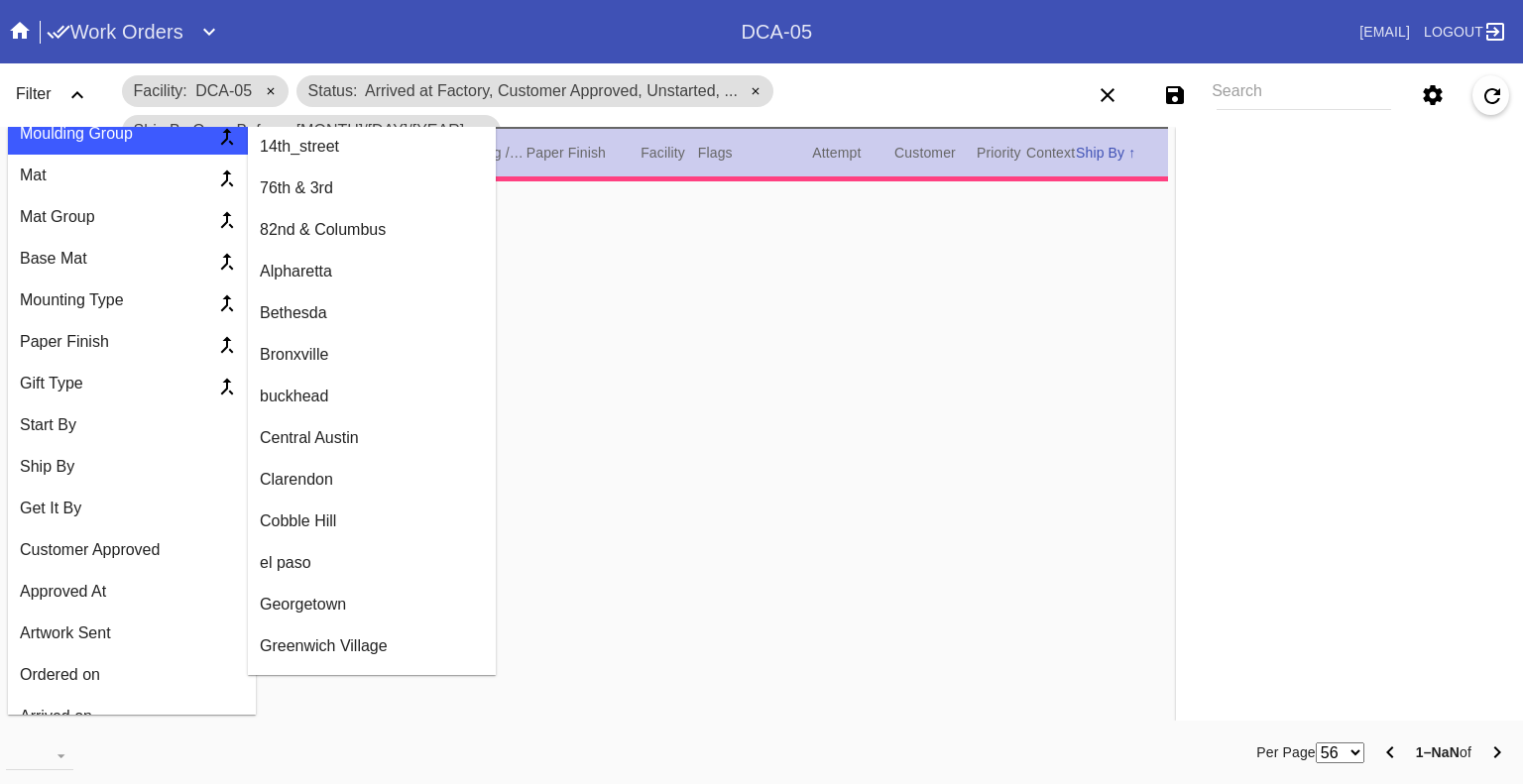 click 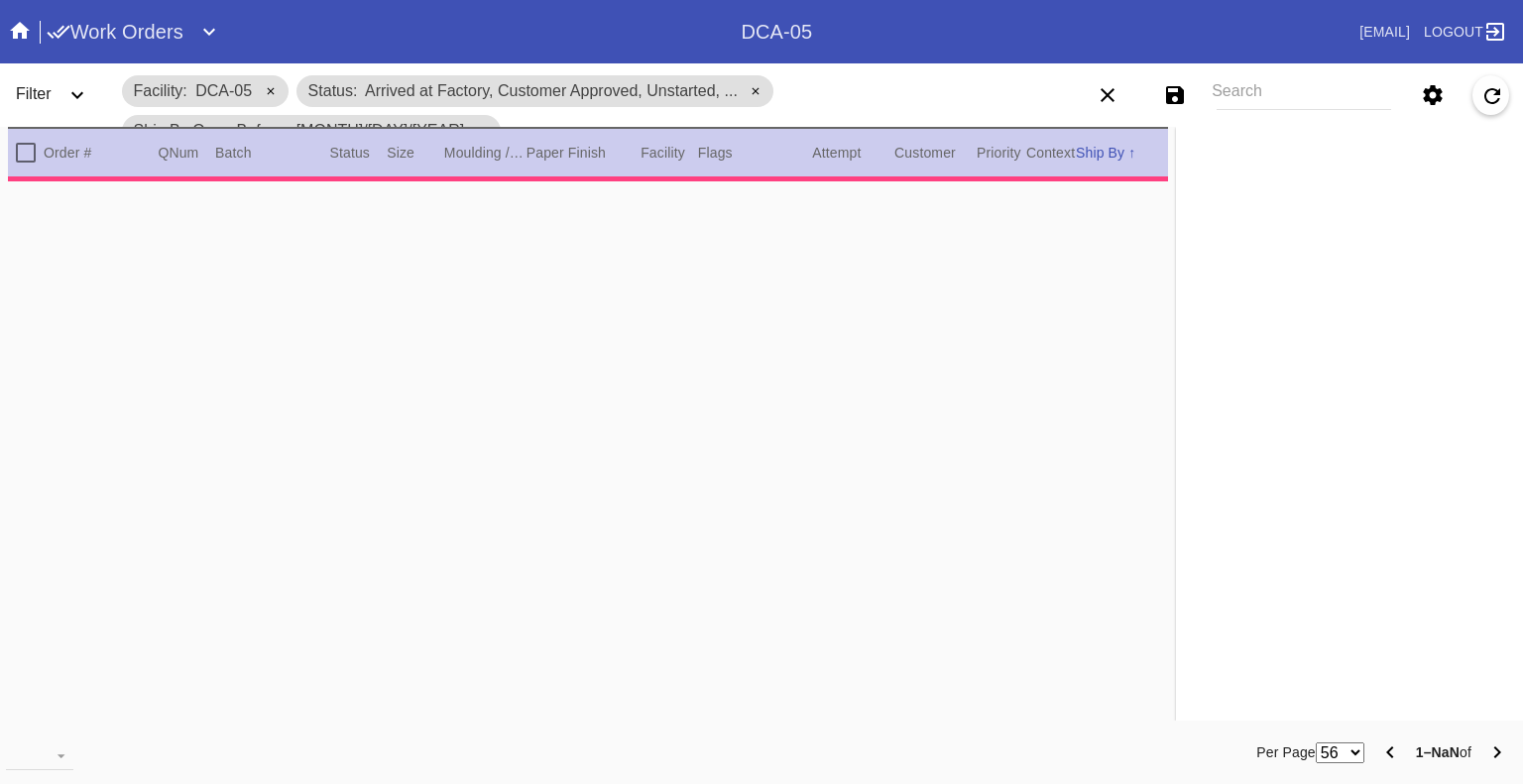 scroll, scrollTop: 36, scrollLeft: 0, axis: vertical 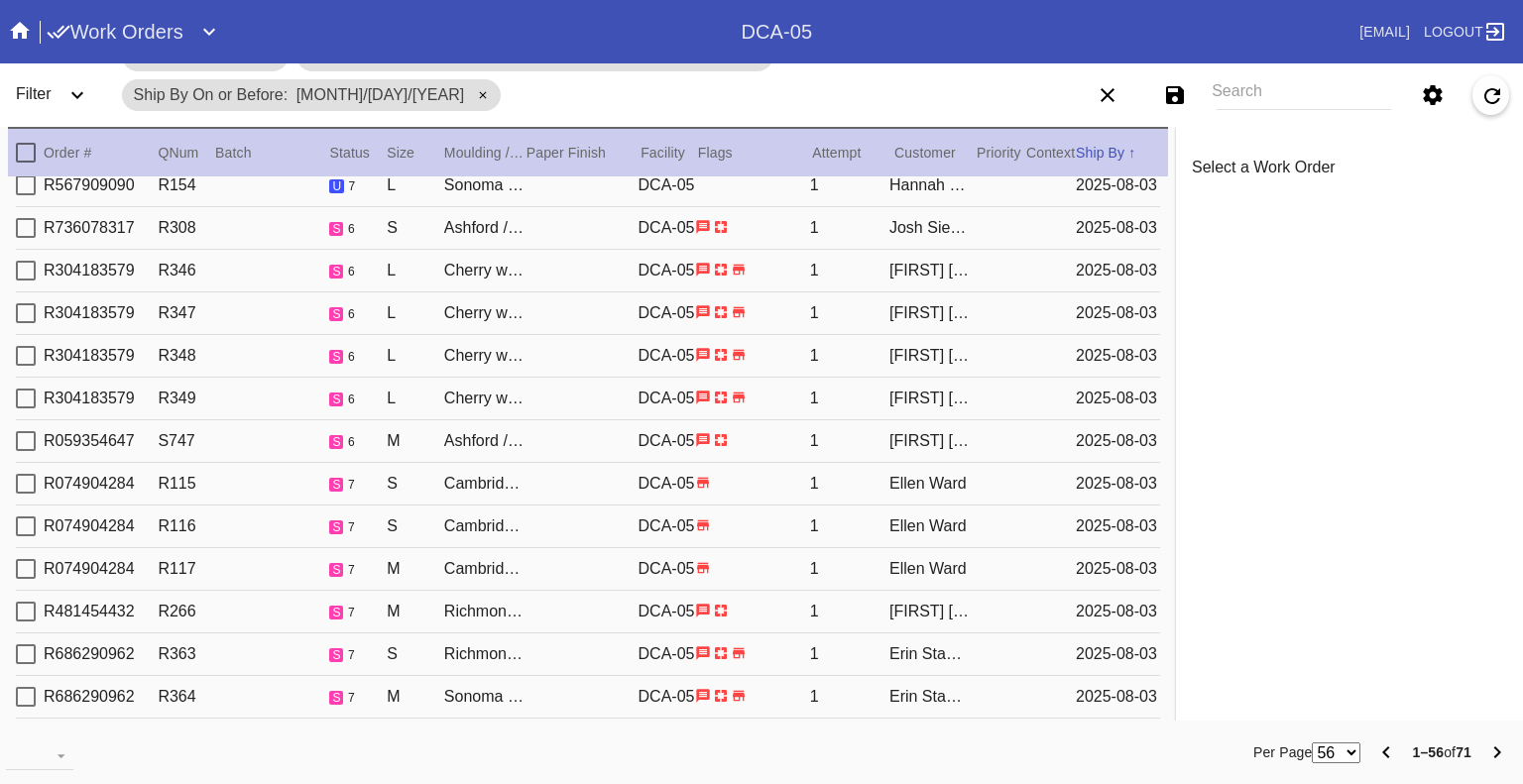 click on "Work Orders" at bounding box center [115, 32] 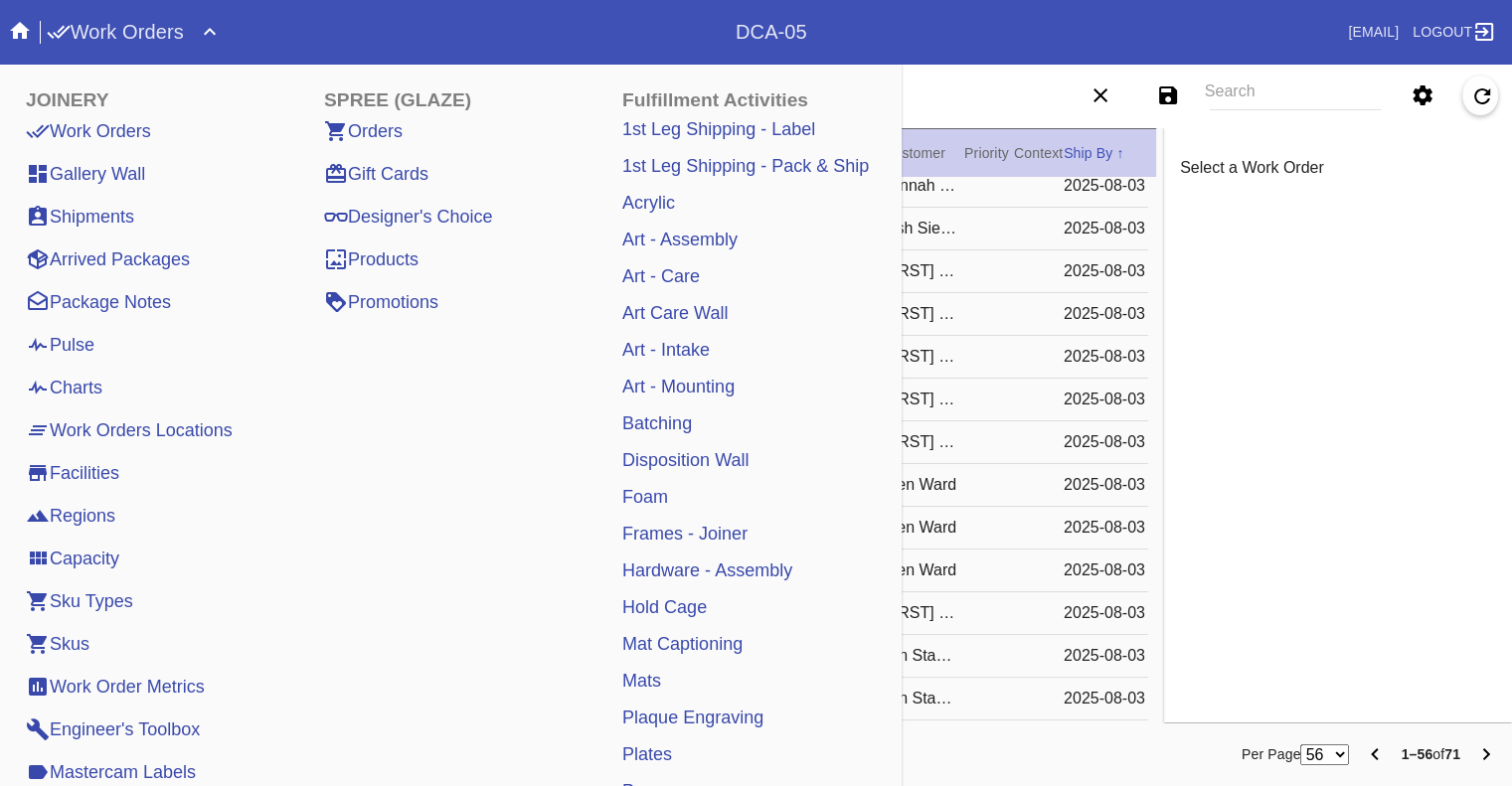 click on "Pulse" at bounding box center [60, 345] 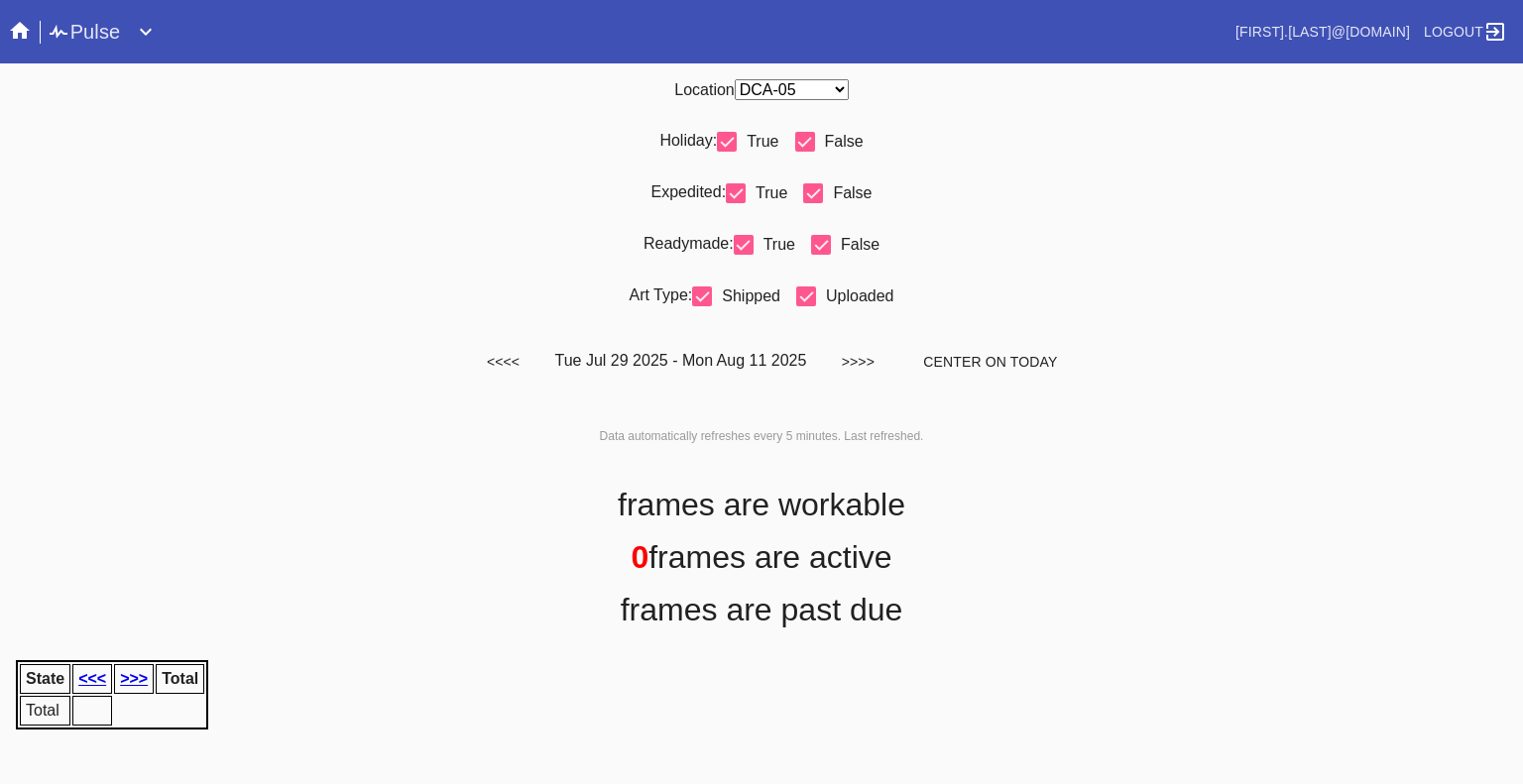 scroll, scrollTop: 0, scrollLeft: 0, axis: both 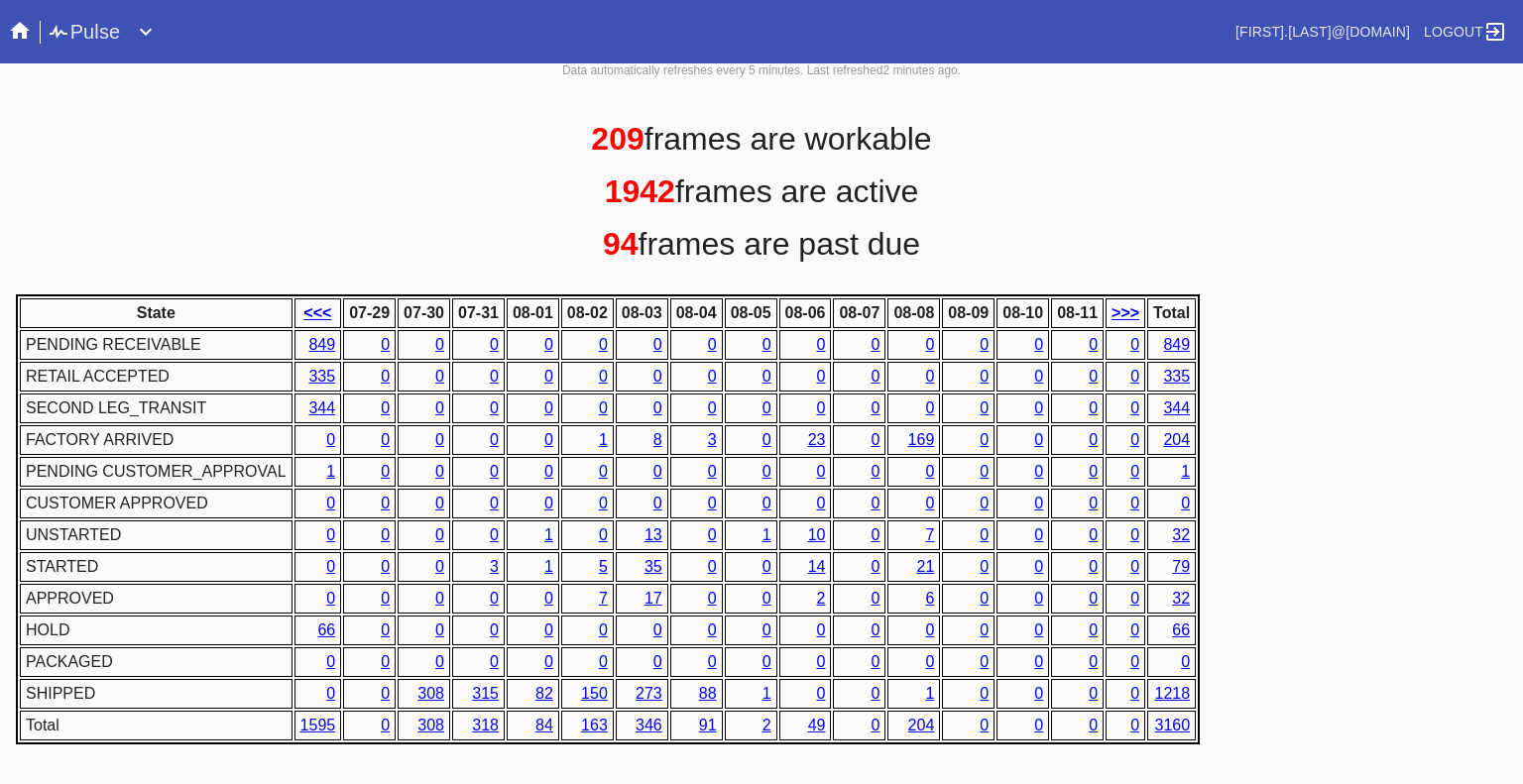 click 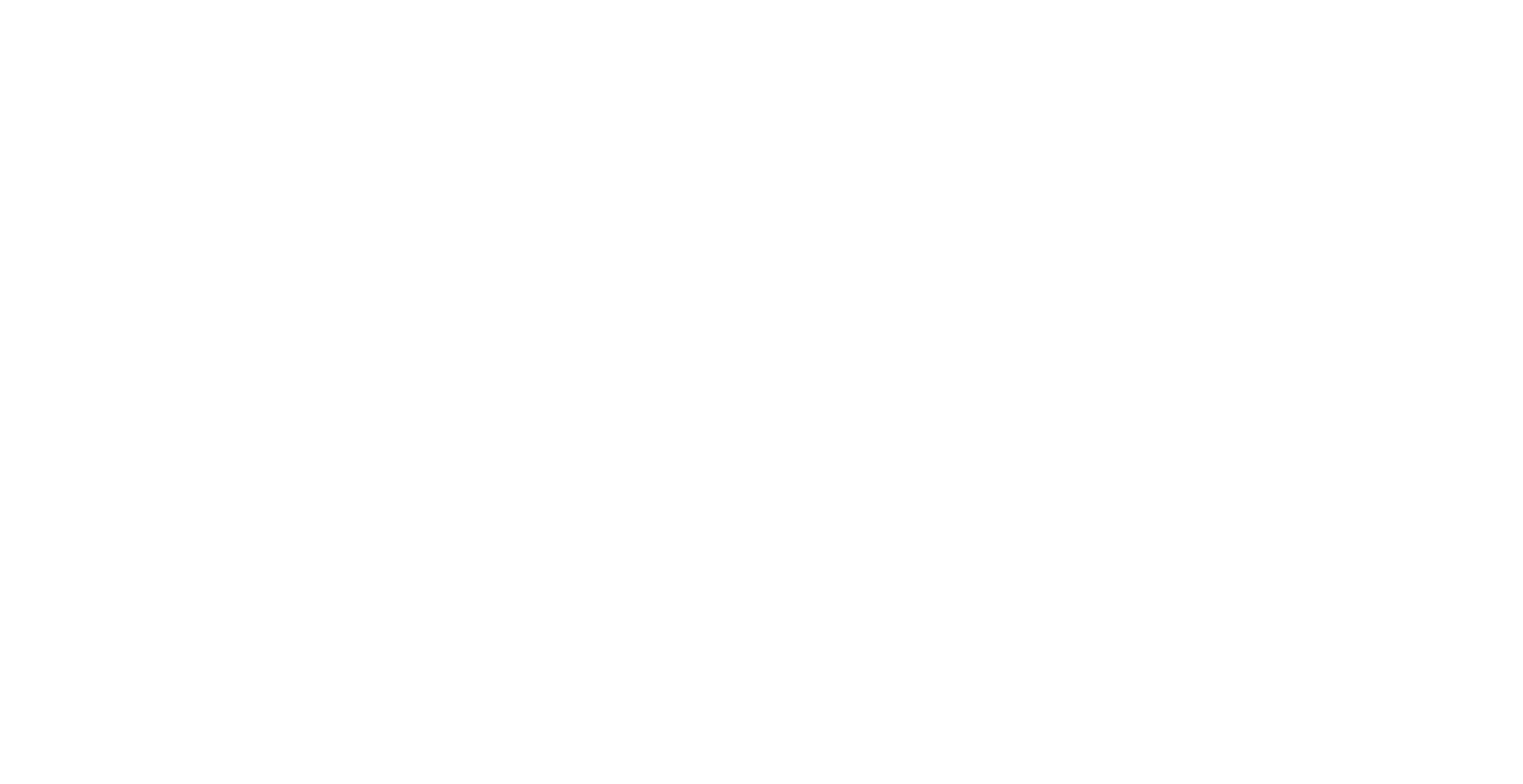 scroll, scrollTop: 0, scrollLeft: 0, axis: both 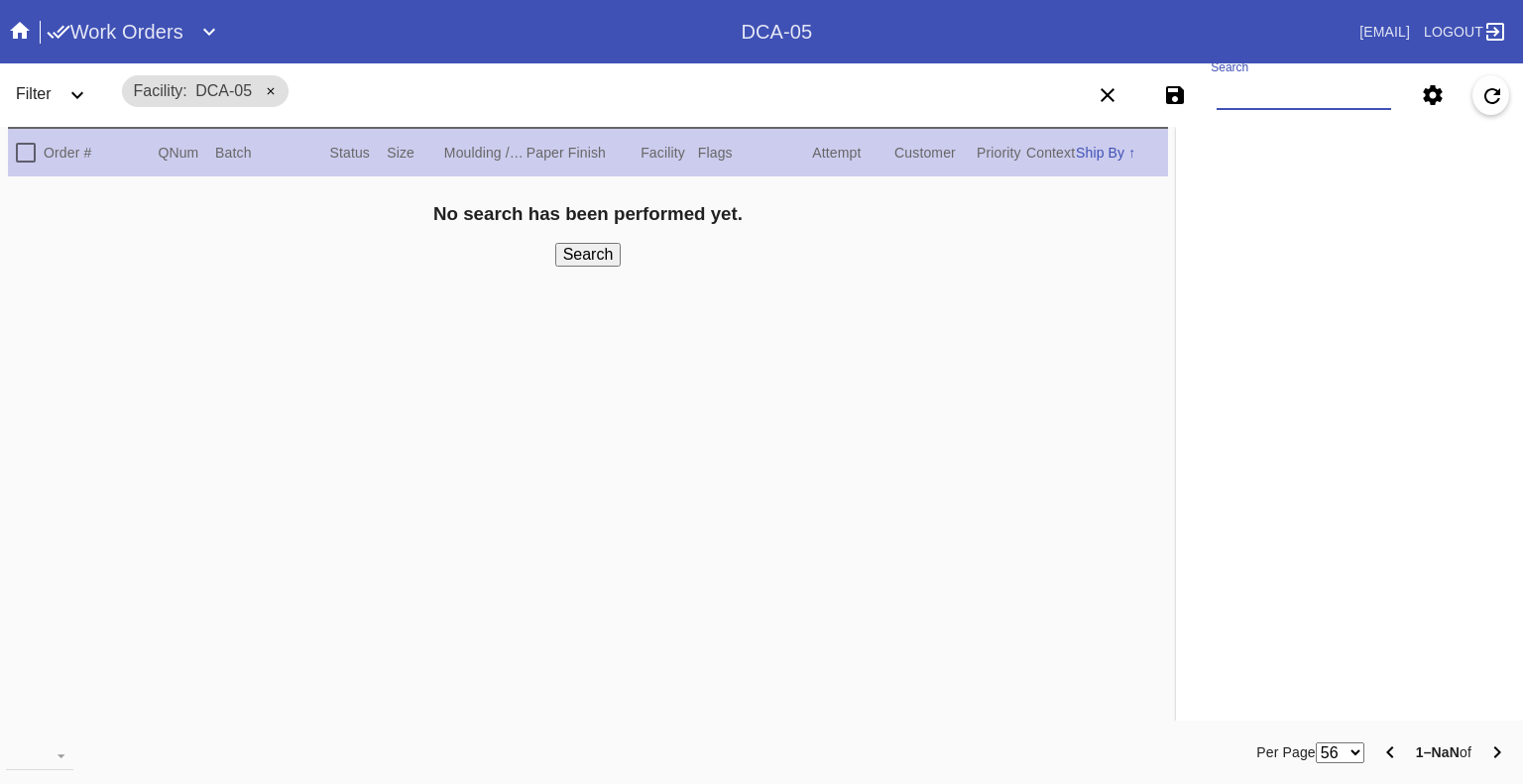 click on "Search" at bounding box center (1304, 95) 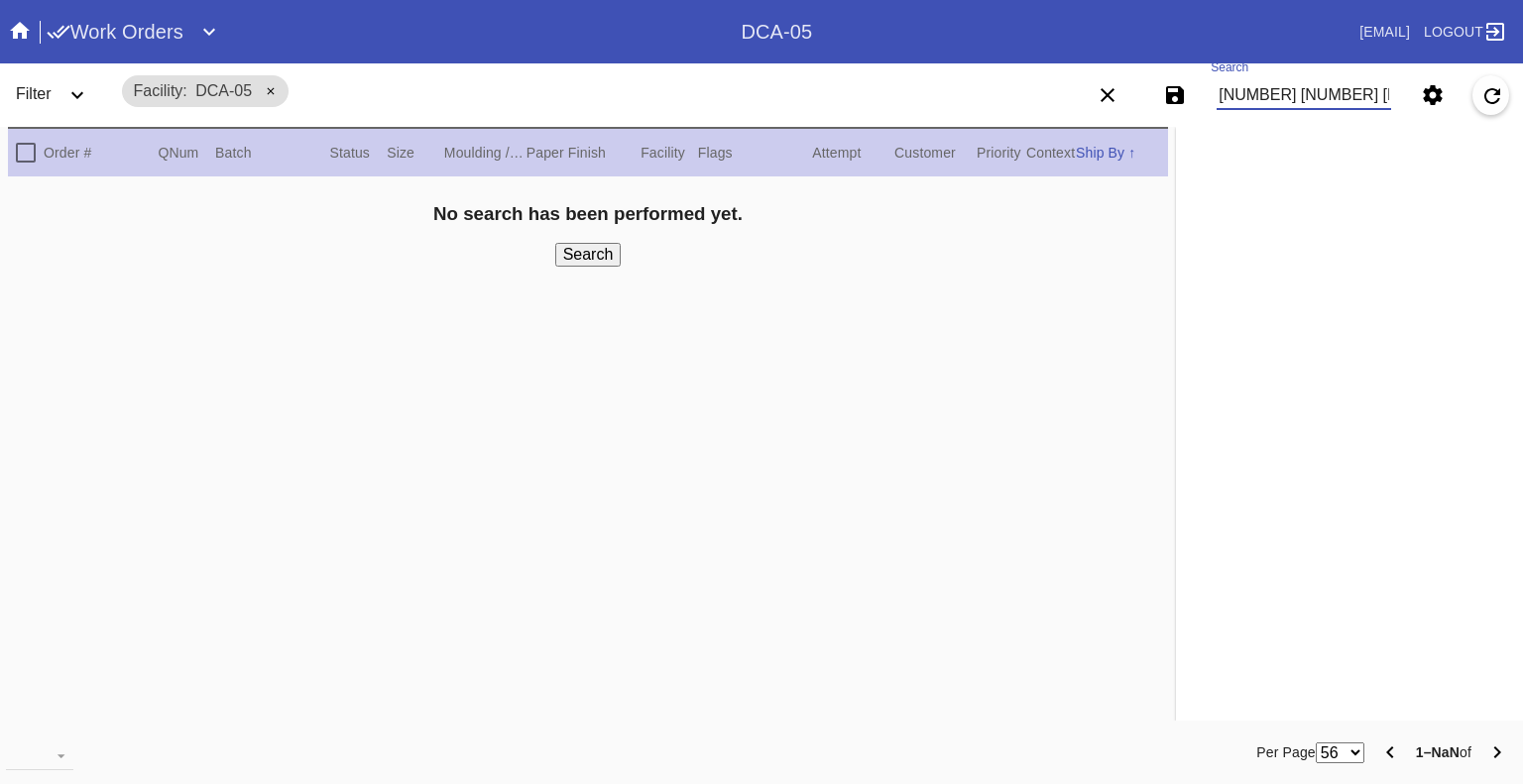 scroll, scrollTop: 0, scrollLeft: 1039, axis: horizontal 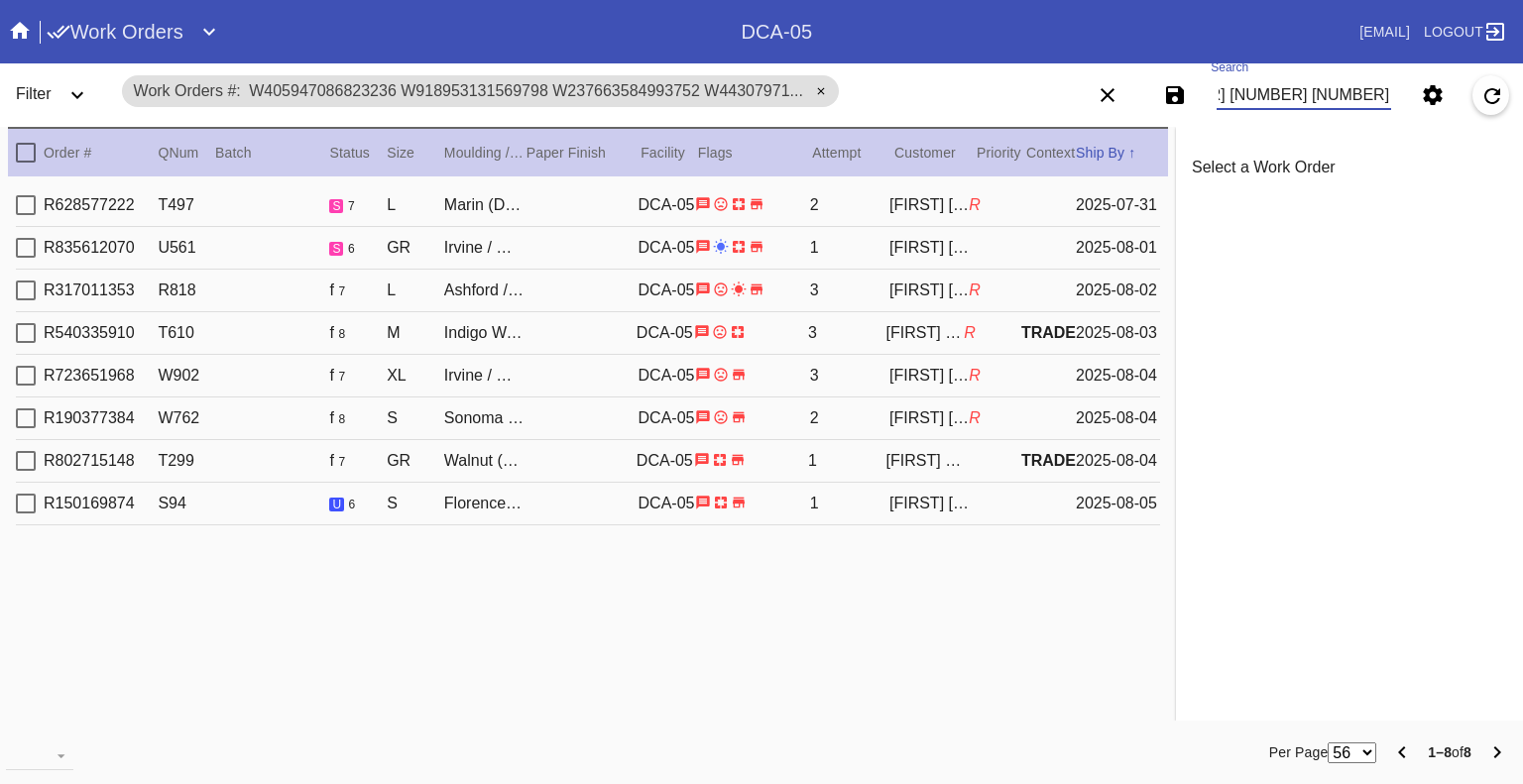type on "W405947086823236 W918953131569798 W237663584993752 W443079714741710 W910029760356884 W109024678462726 W432657971802763 W477388120573818" 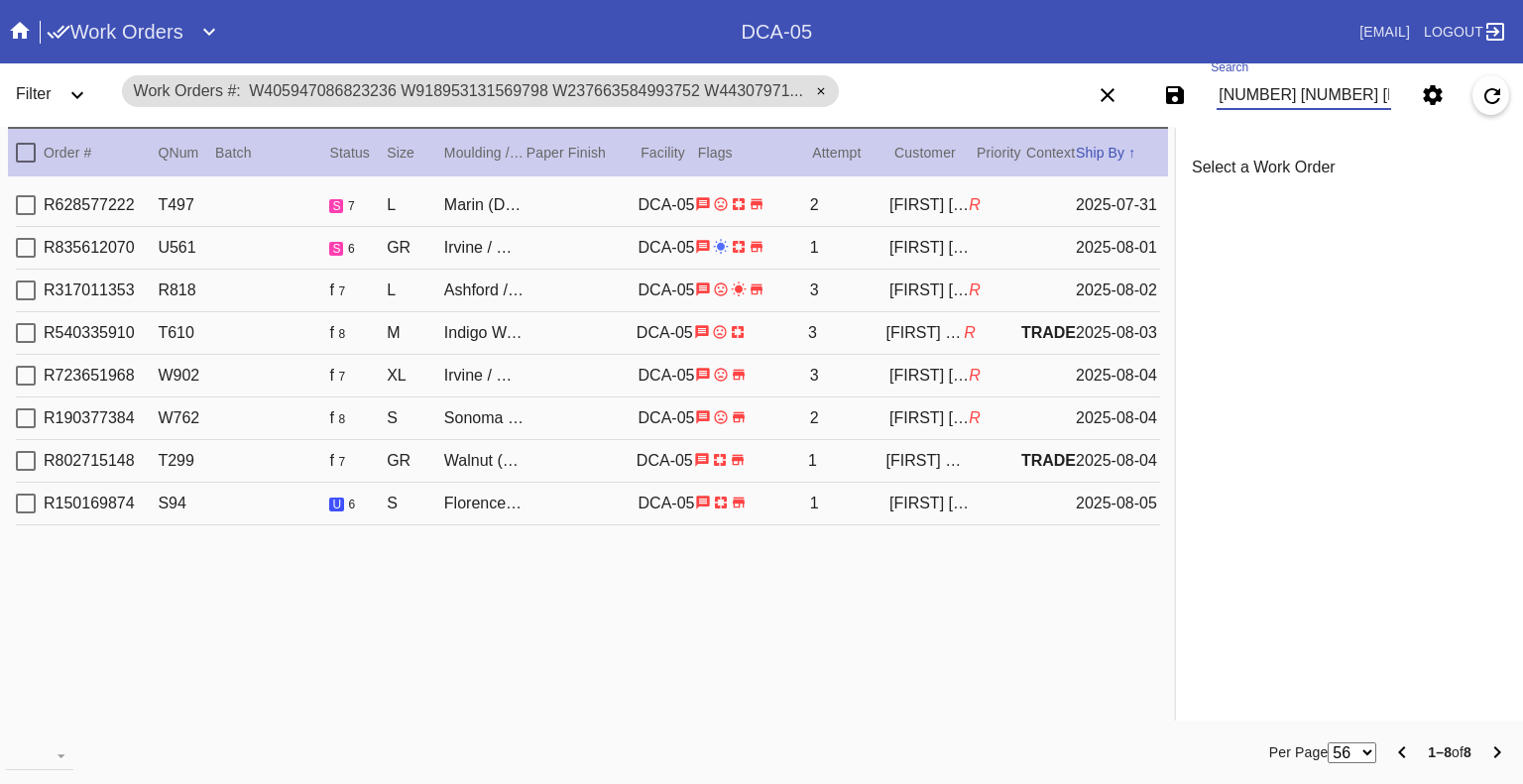 click at bounding box center [26, 504] 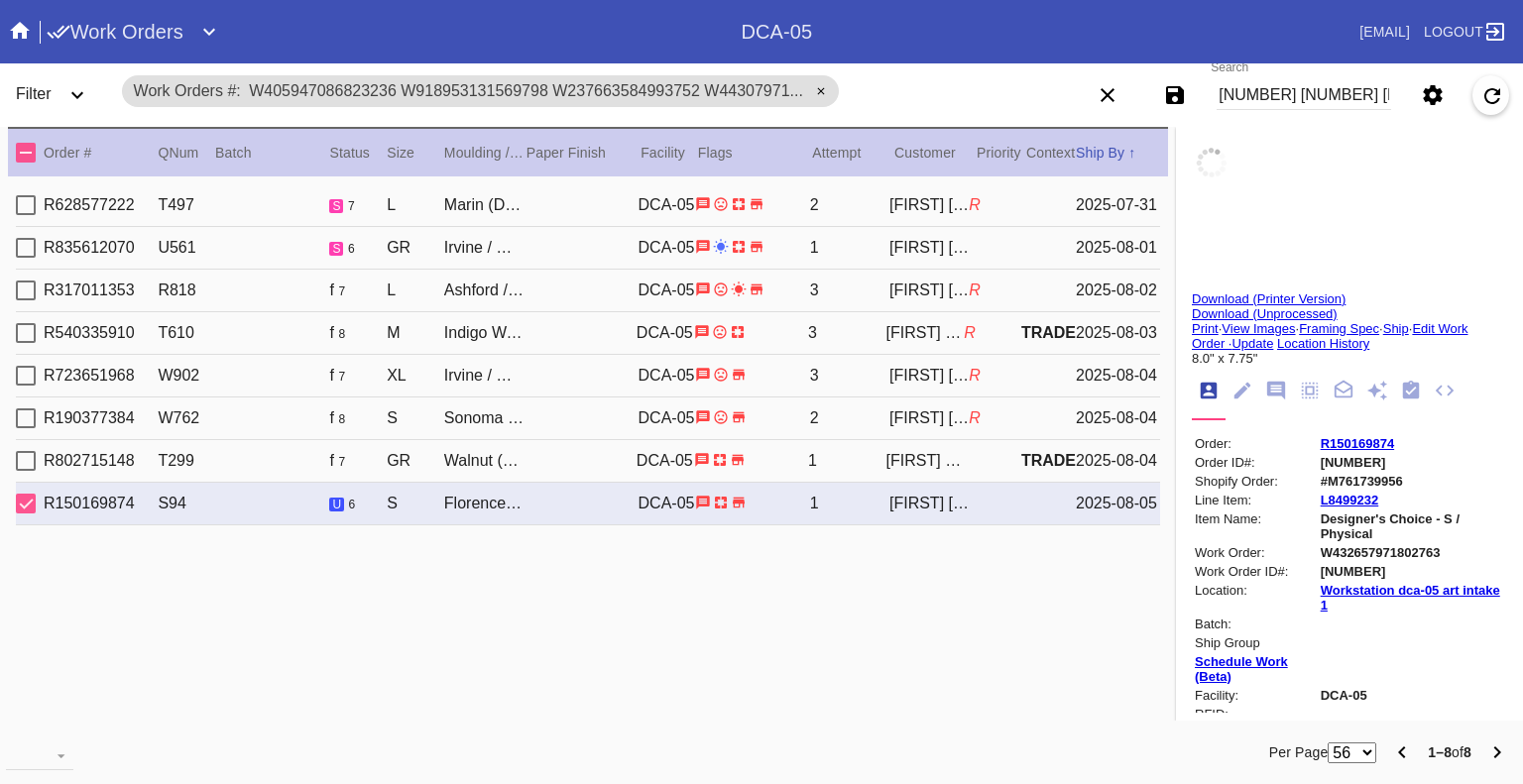 click at bounding box center (26, 504) 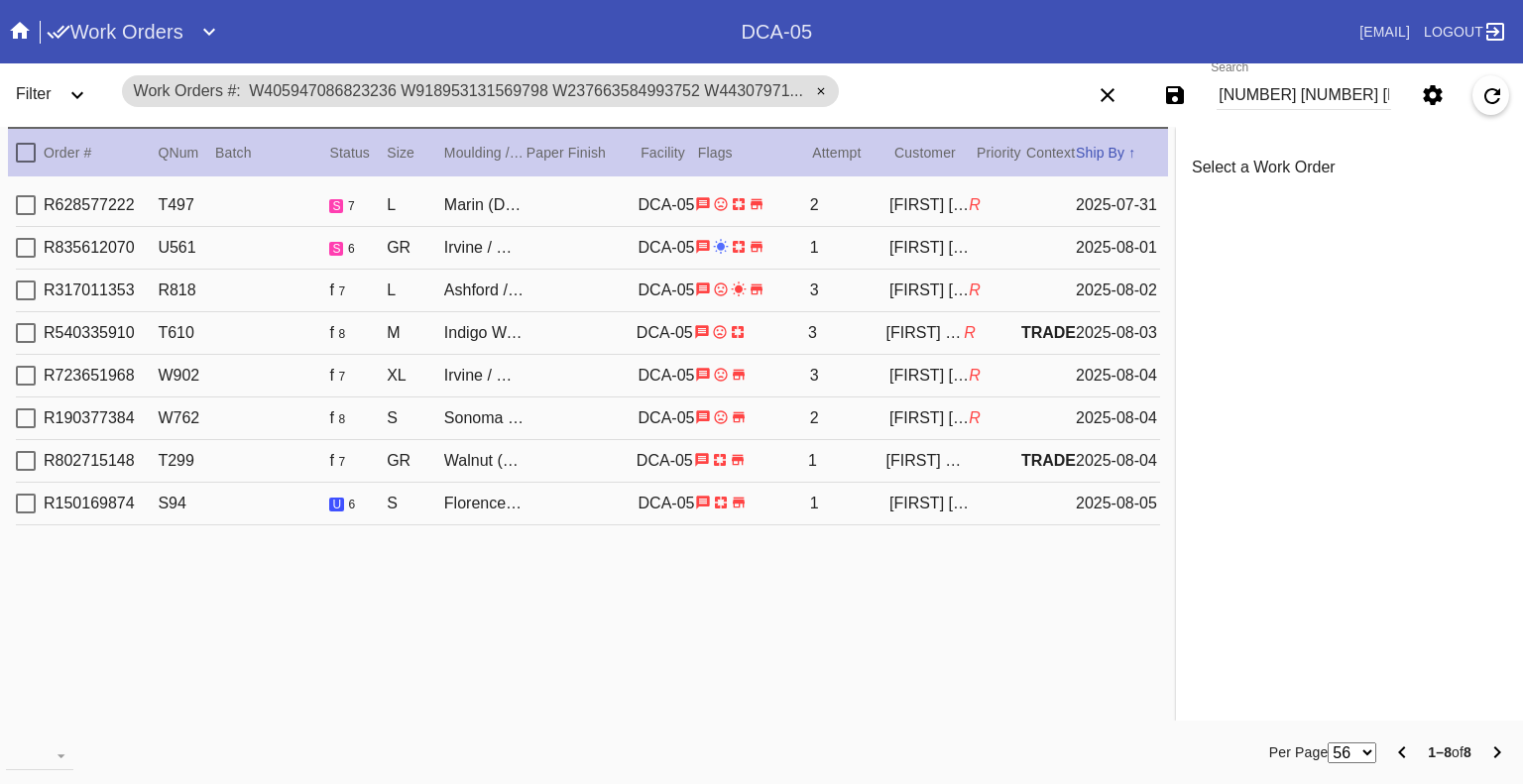 click 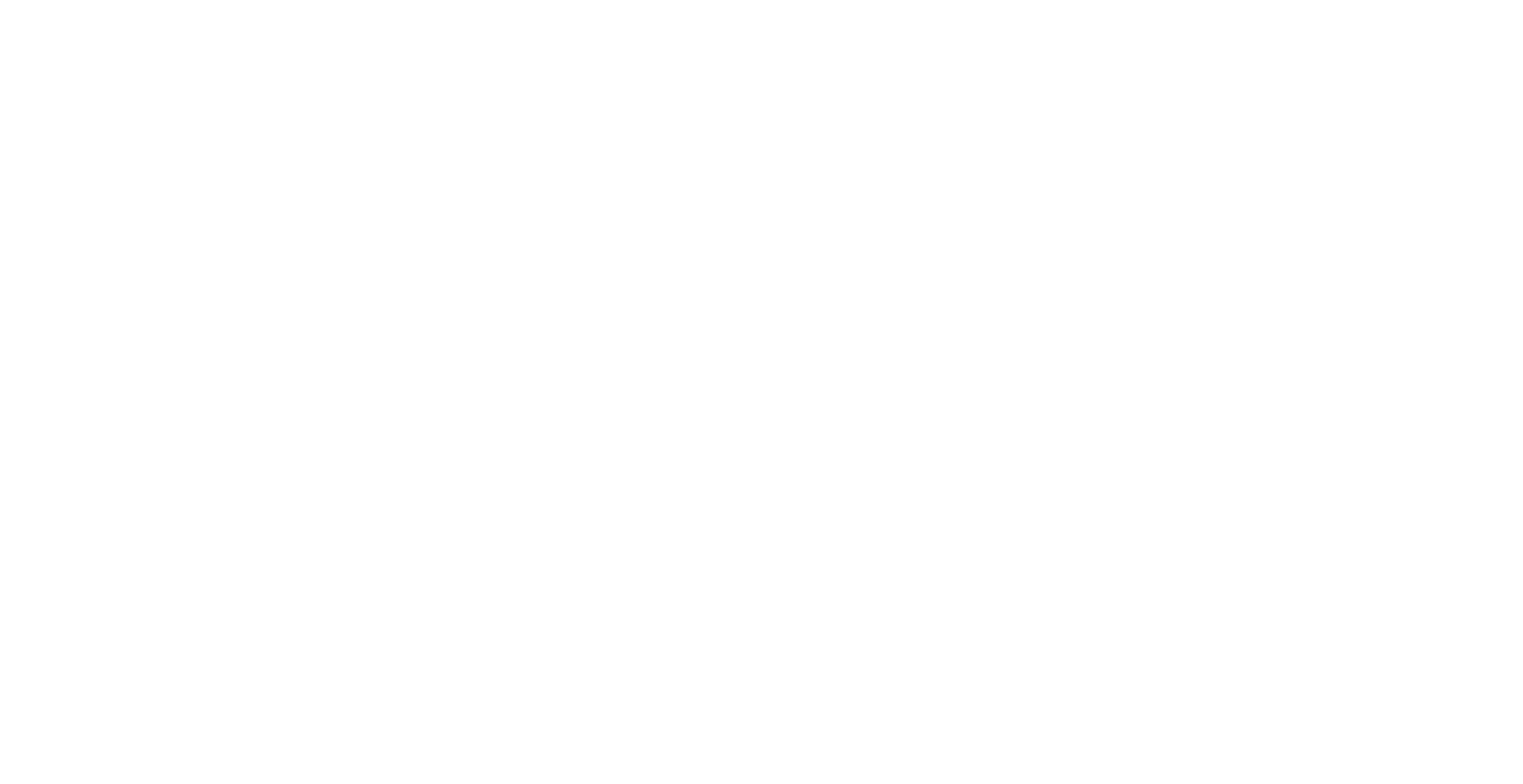 scroll, scrollTop: 0, scrollLeft: 0, axis: both 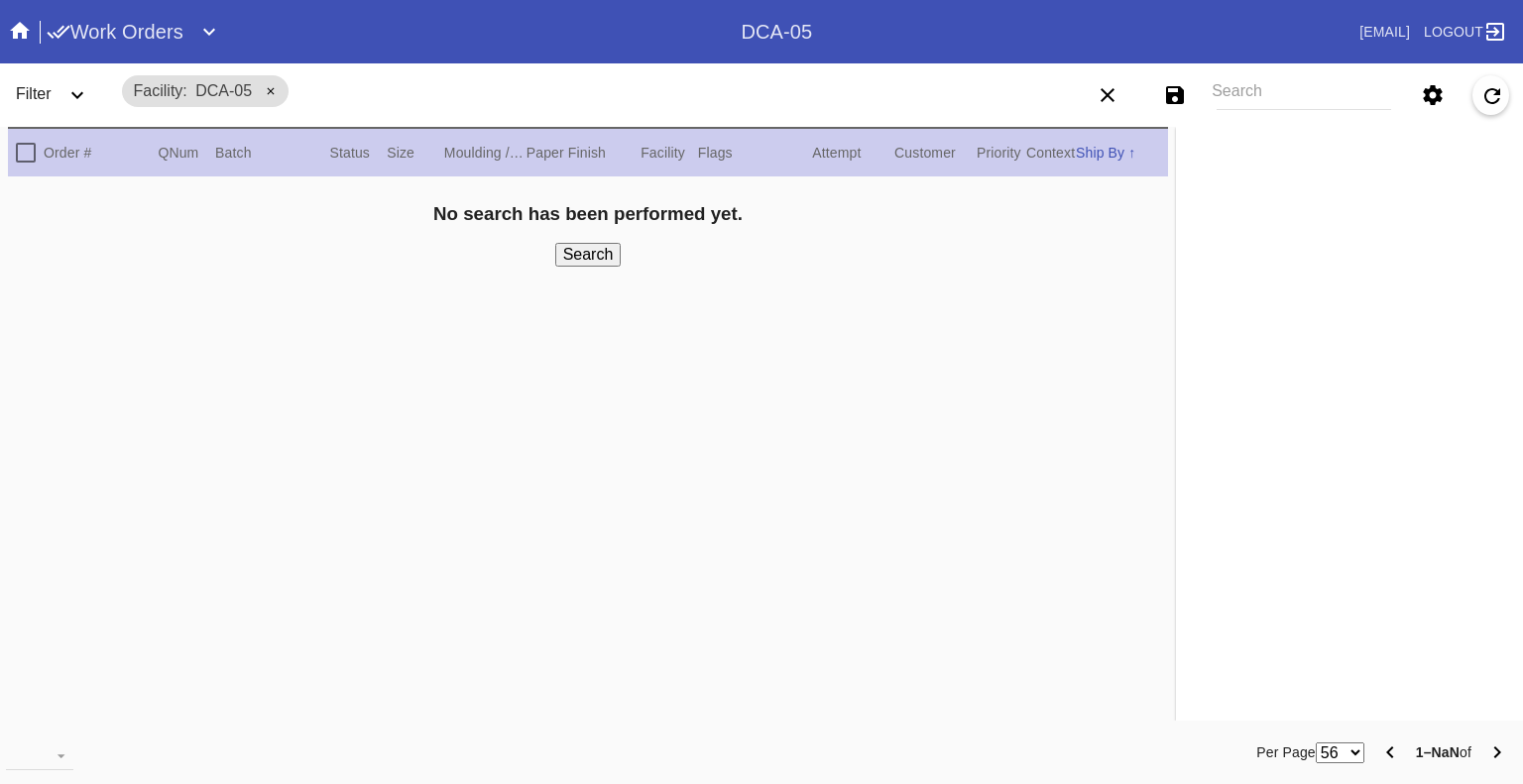click on "Search" at bounding box center (1304, 95) 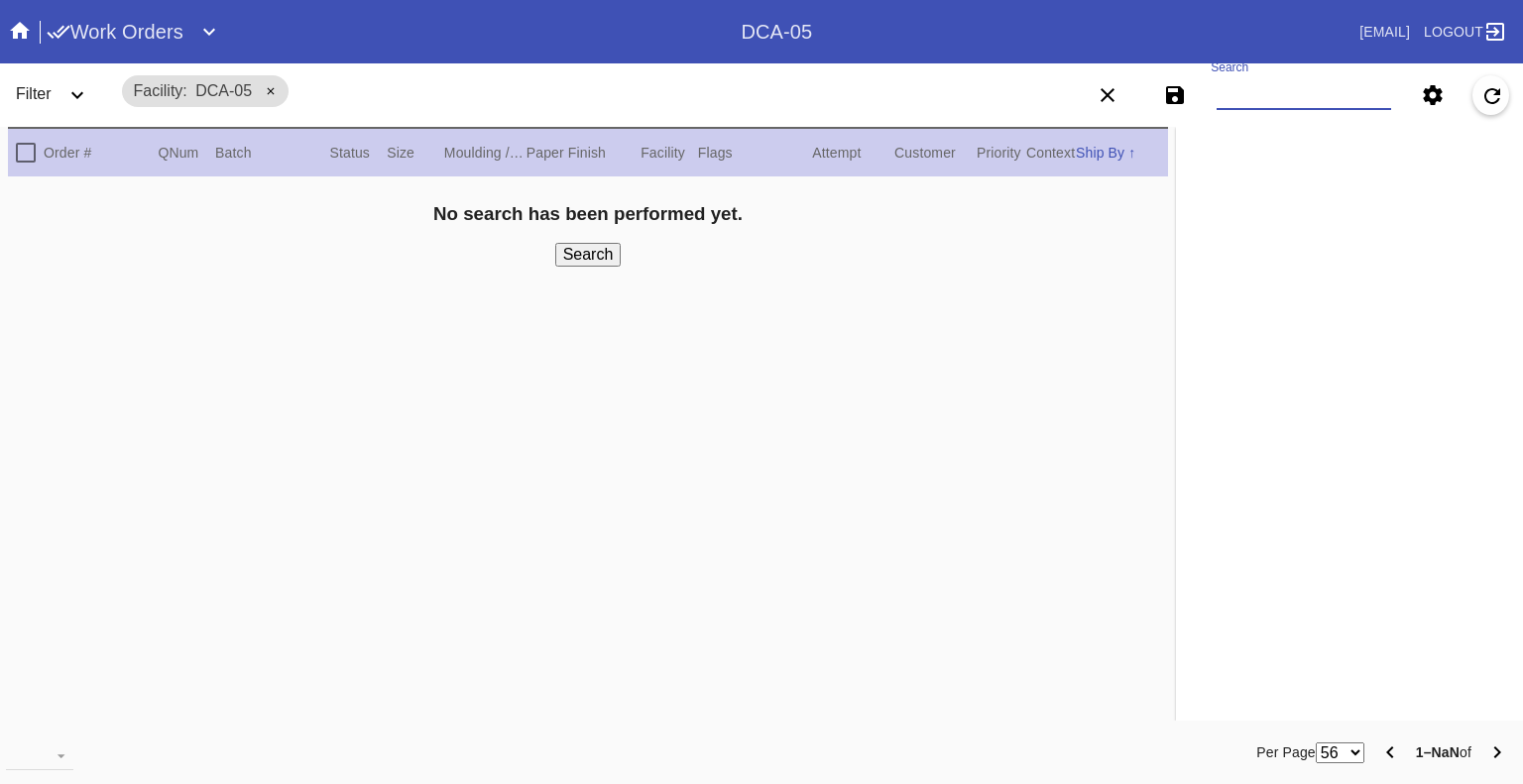 click on "Search" at bounding box center (1304, 95) 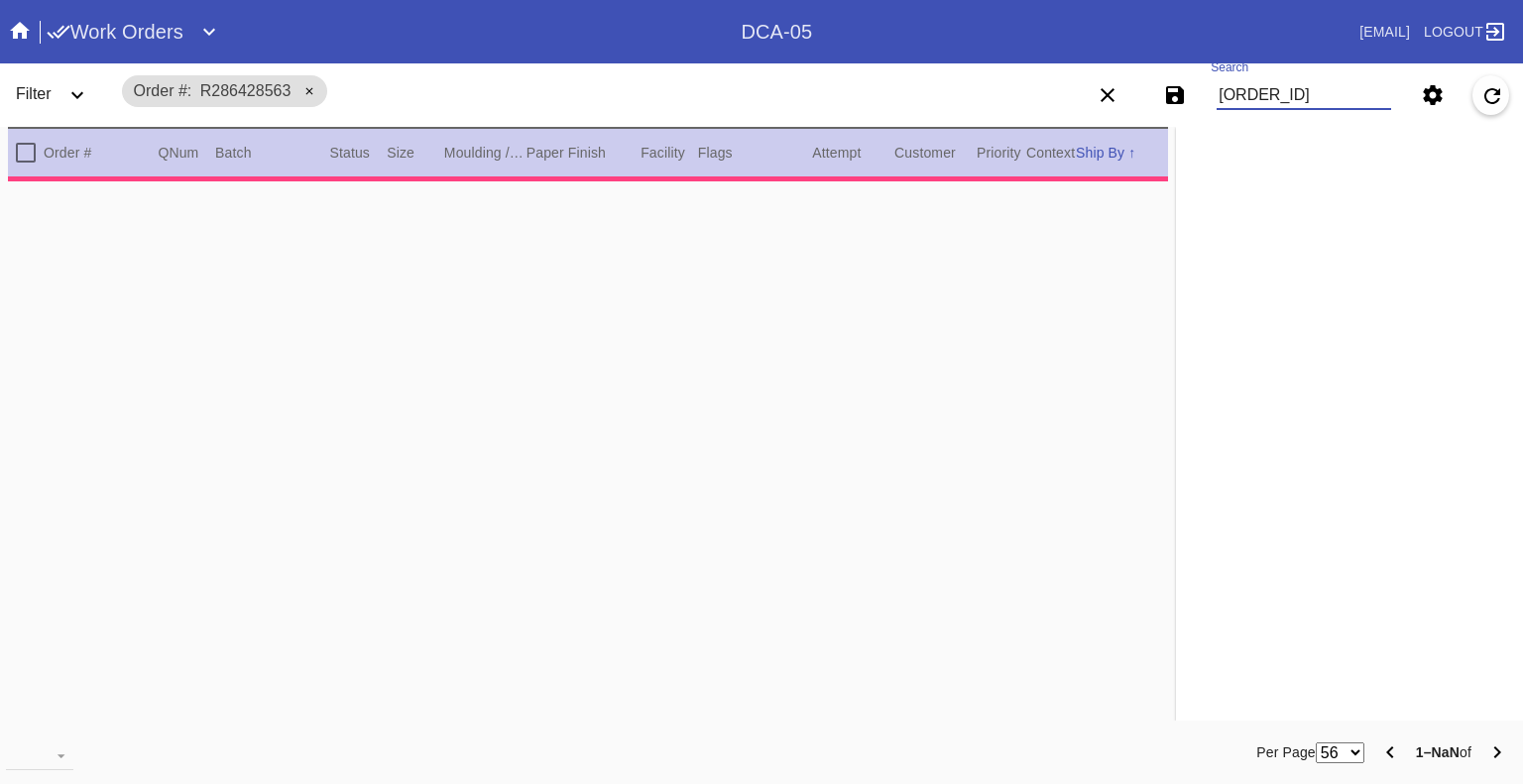 type on "r286428563" 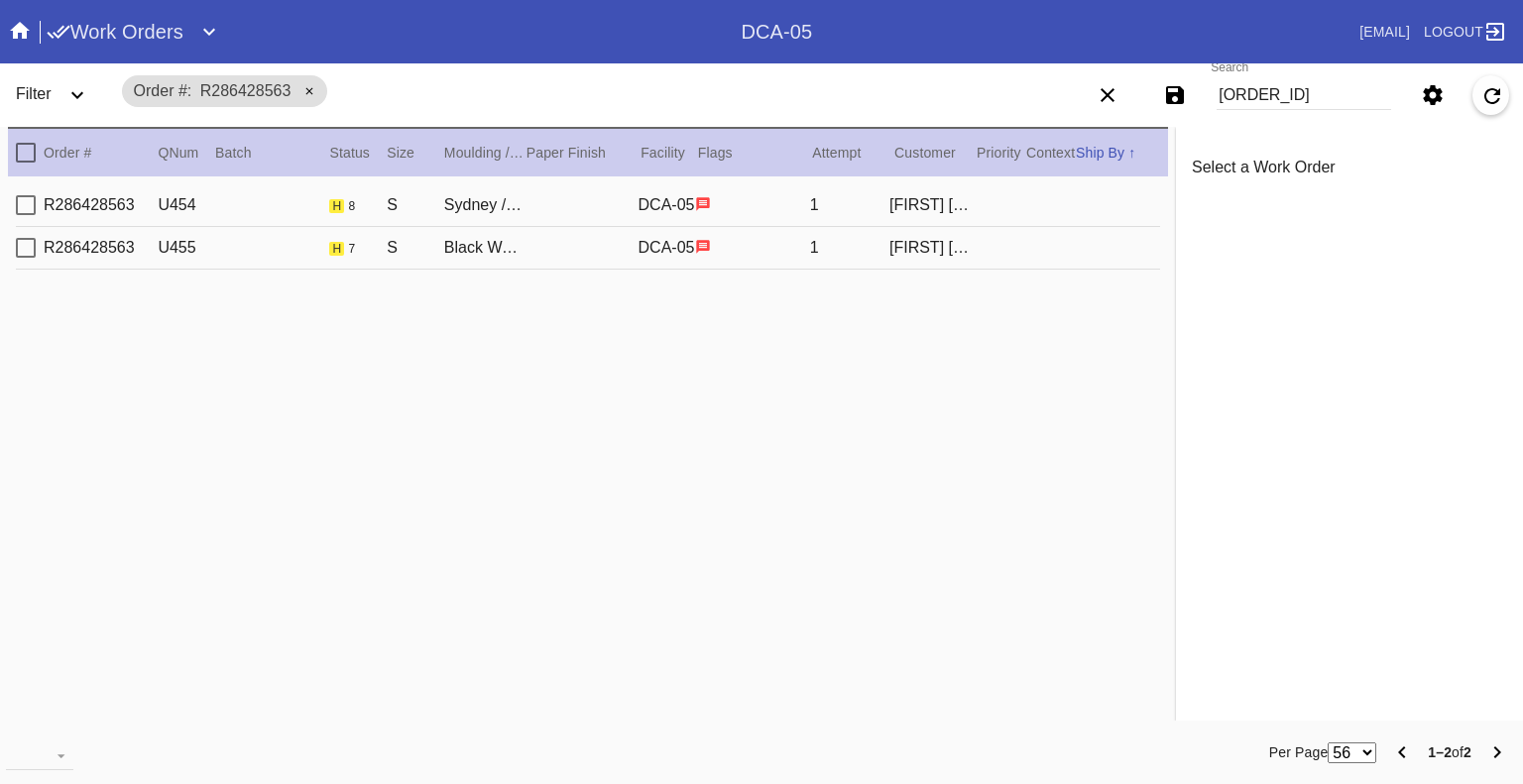 click at bounding box center [26, 205] 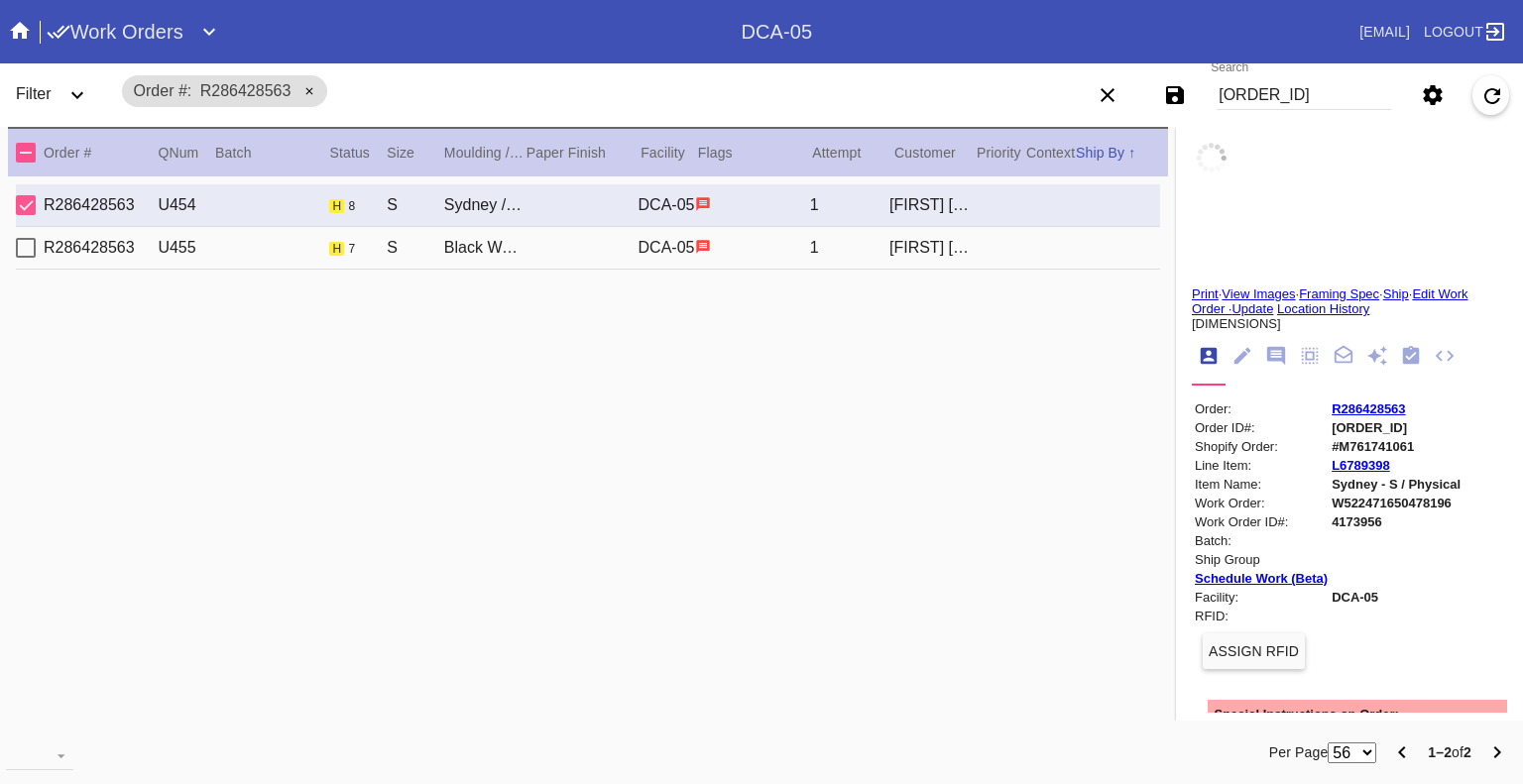 scroll, scrollTop: 0, scrollLeft: 0, axis: both 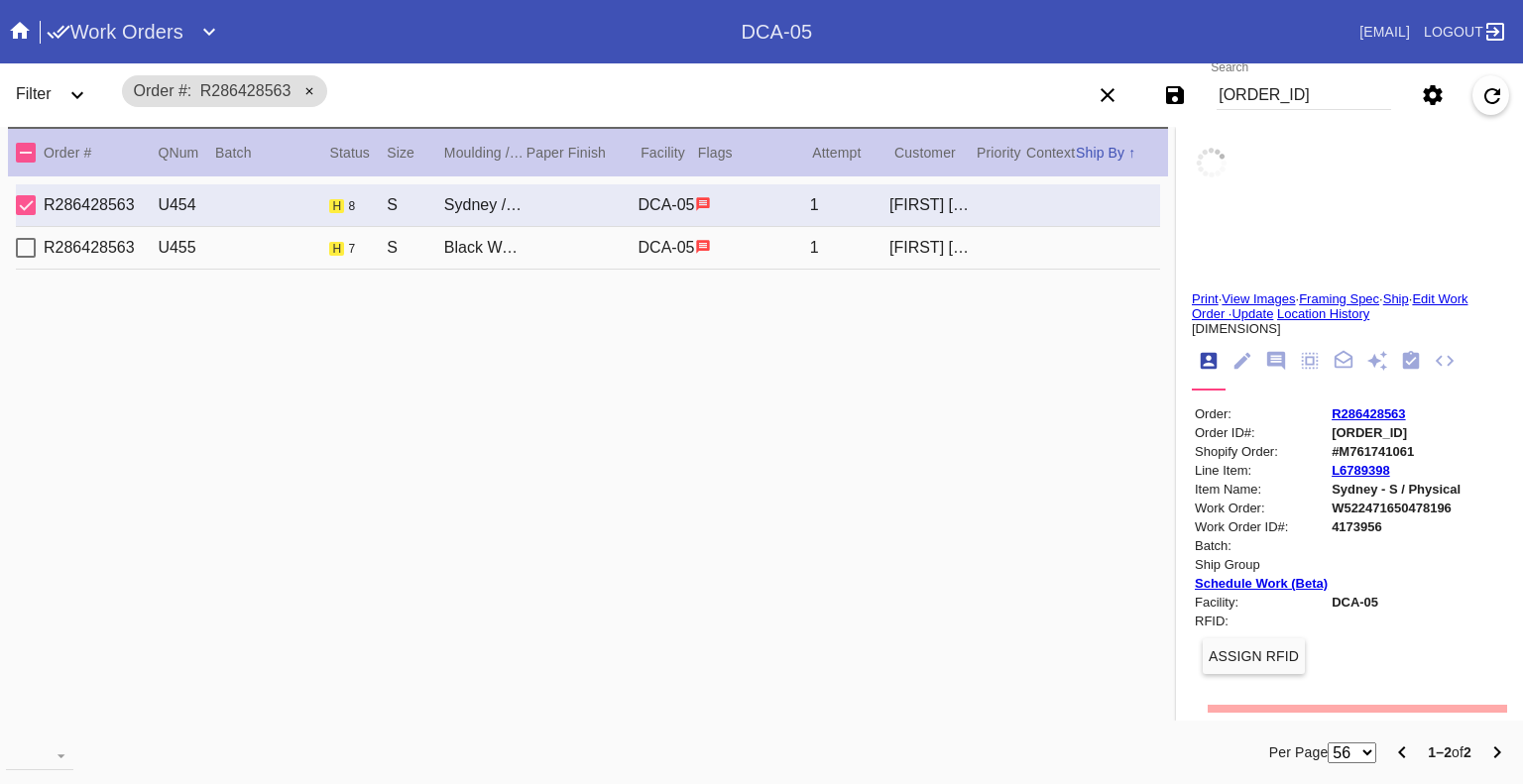 click on "Print" at bounding box center [1205, 298] 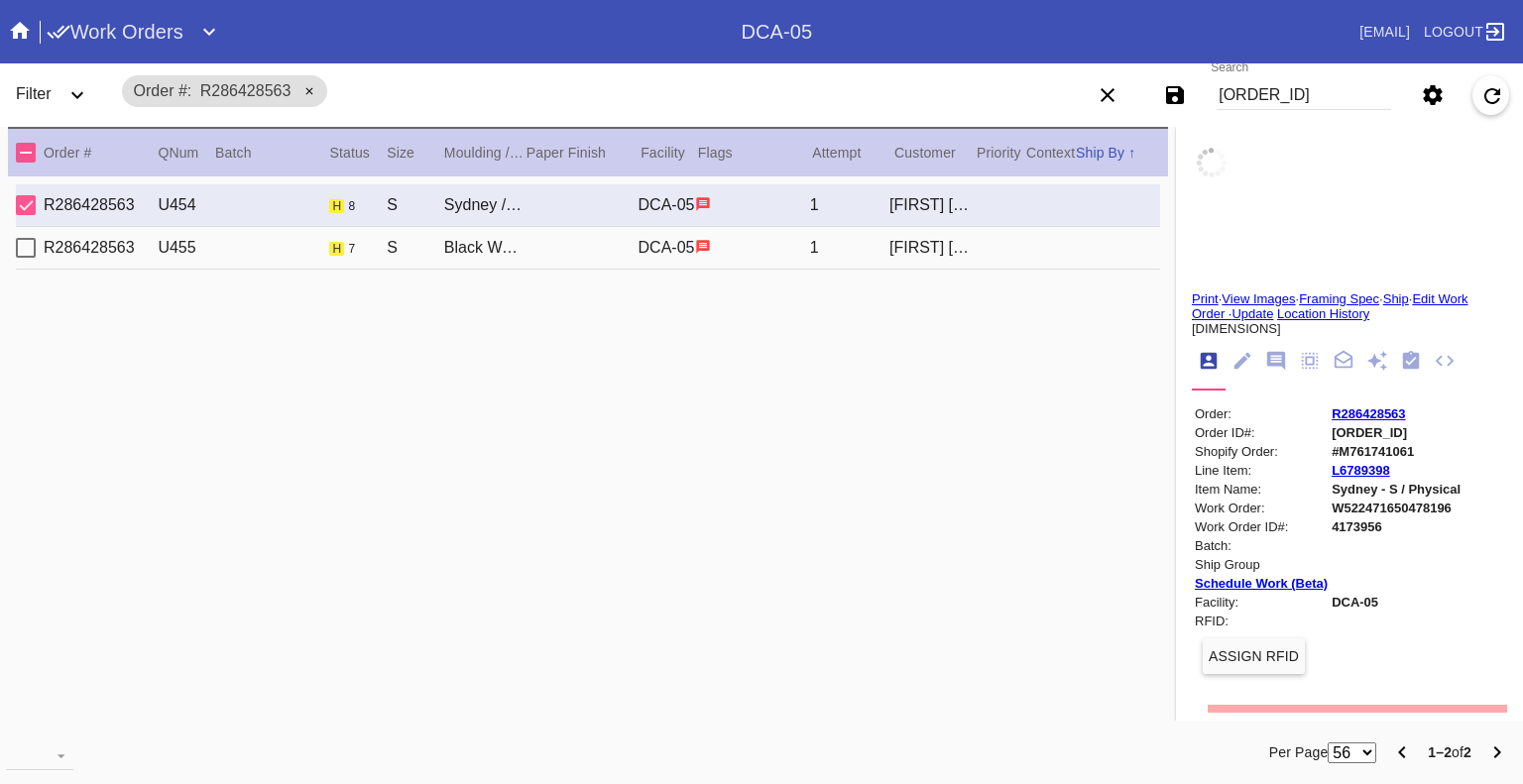 click at bounding box center [26, 205] 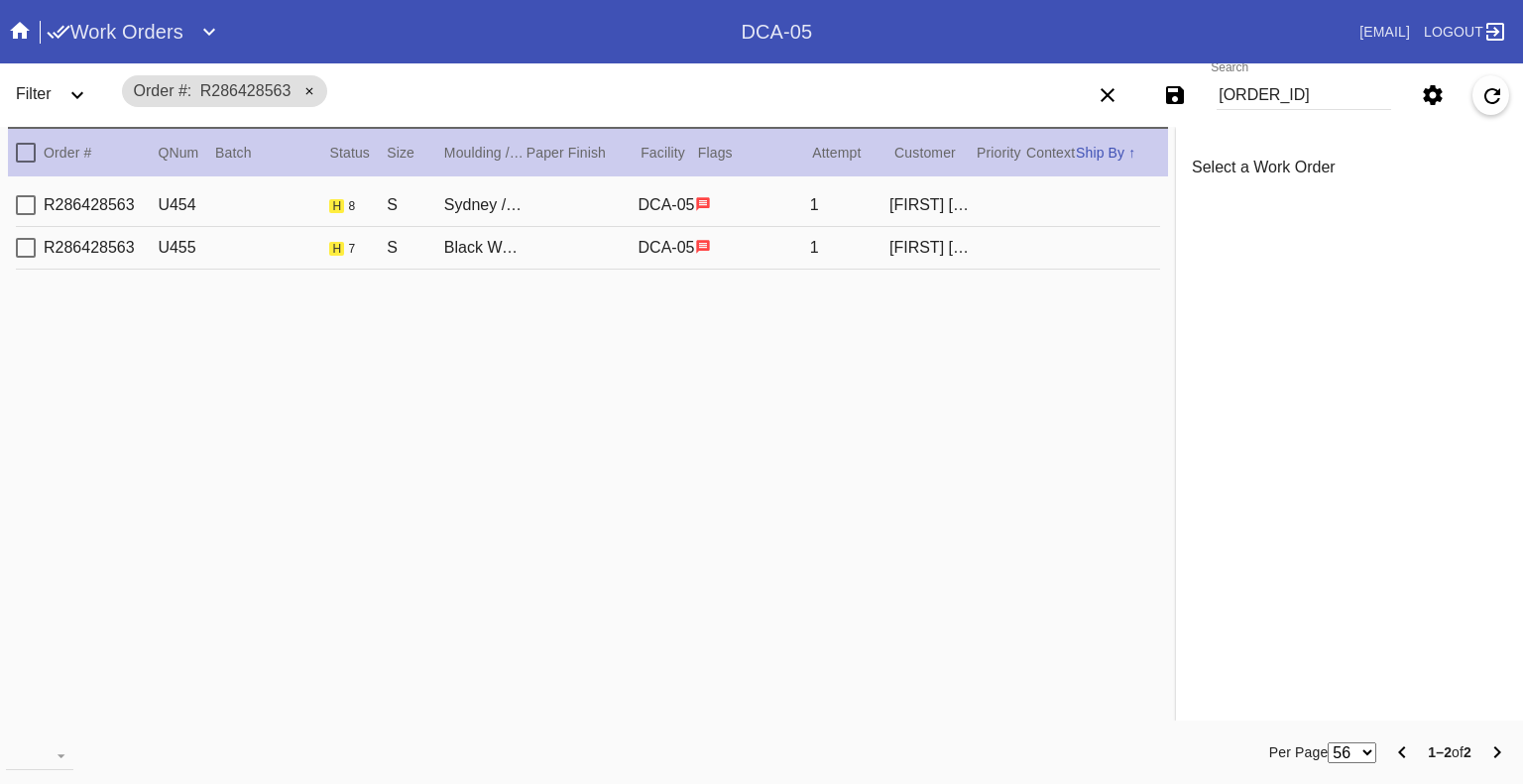 click at bounding box center (26, 248) 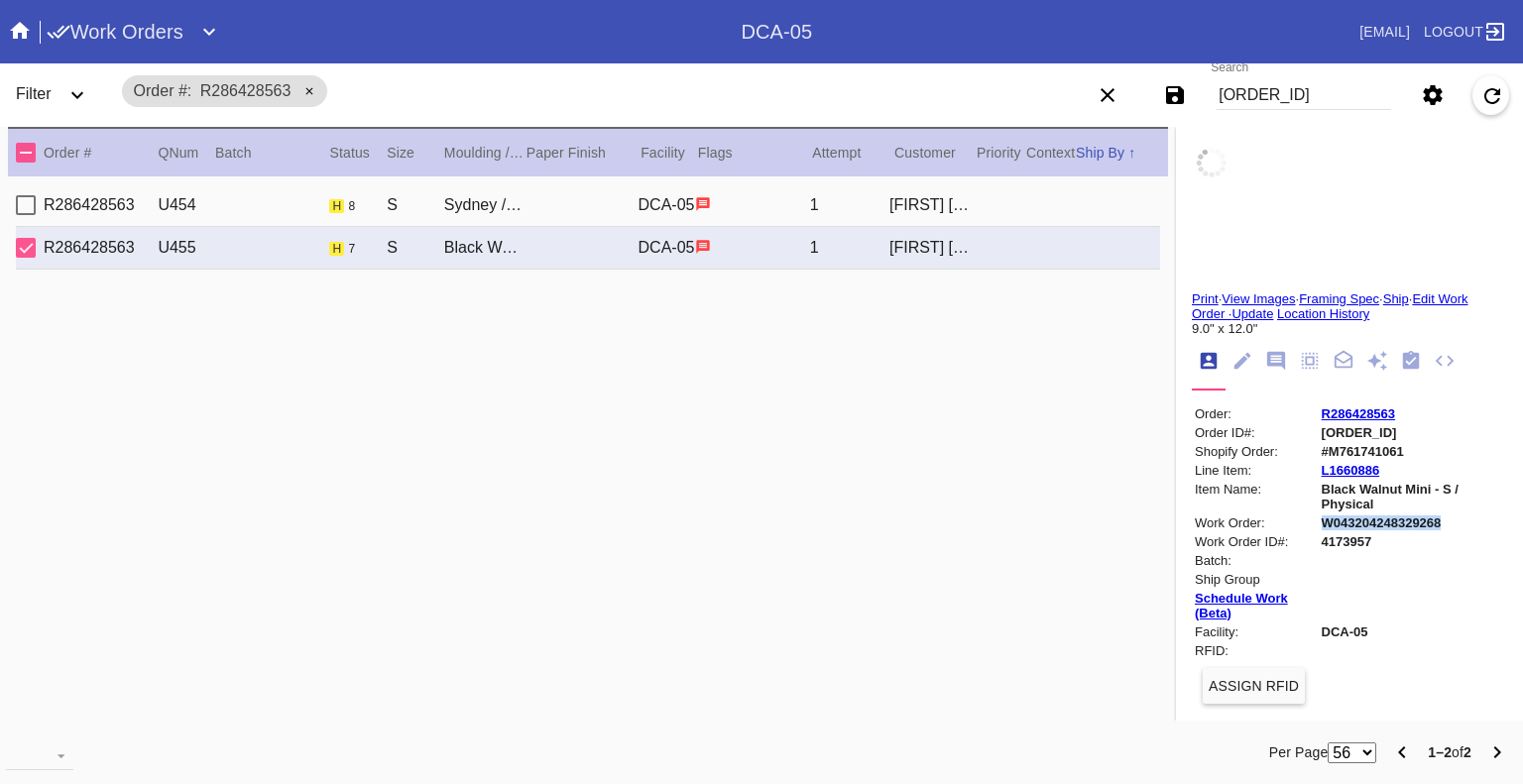 drag, startPoint x: 1432, startPoint y: 526, endPoint x: 1297, endPoint y: 524, distance: 135.01481 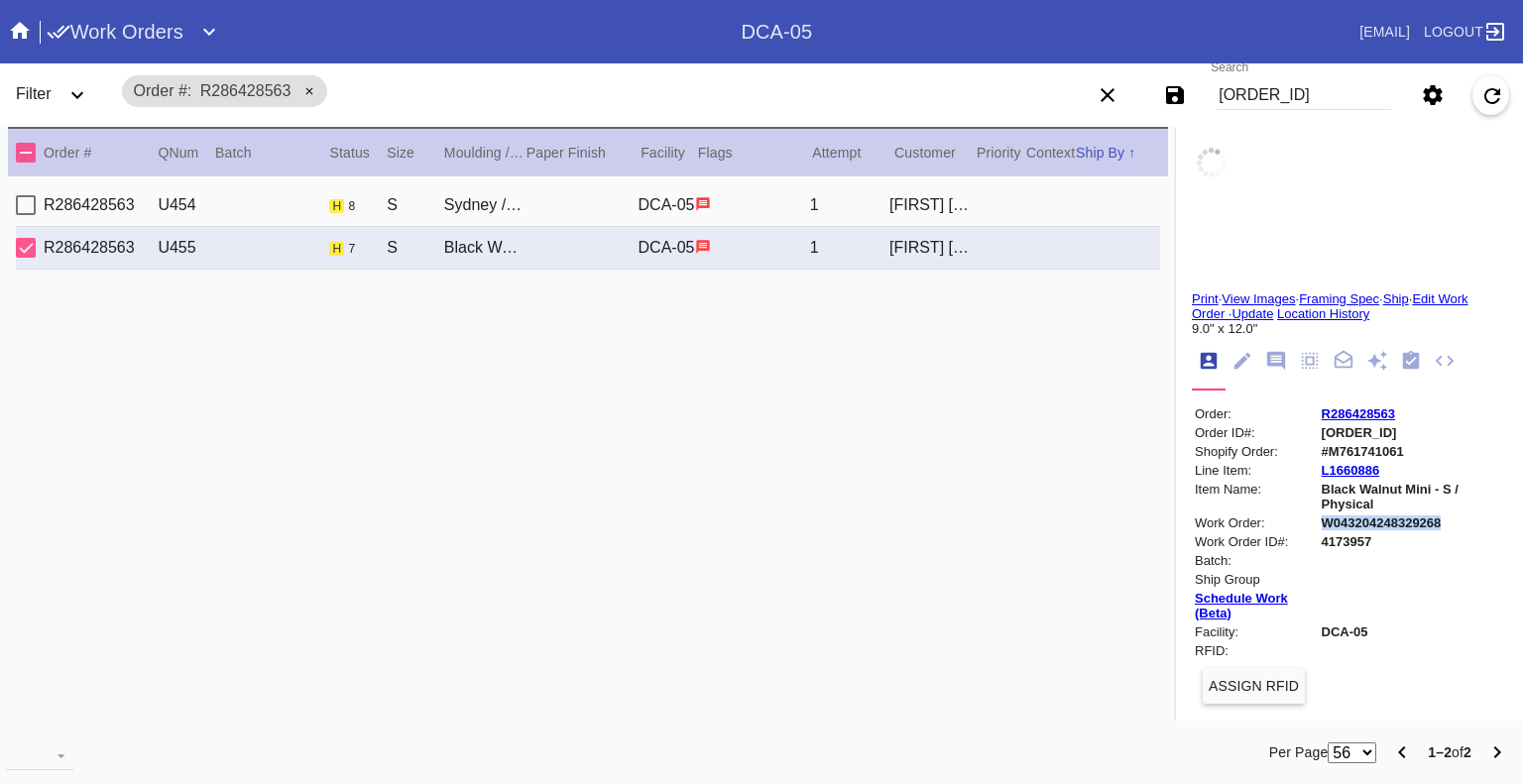 click on "W043204248329268" at bounding box center (1413, 522) 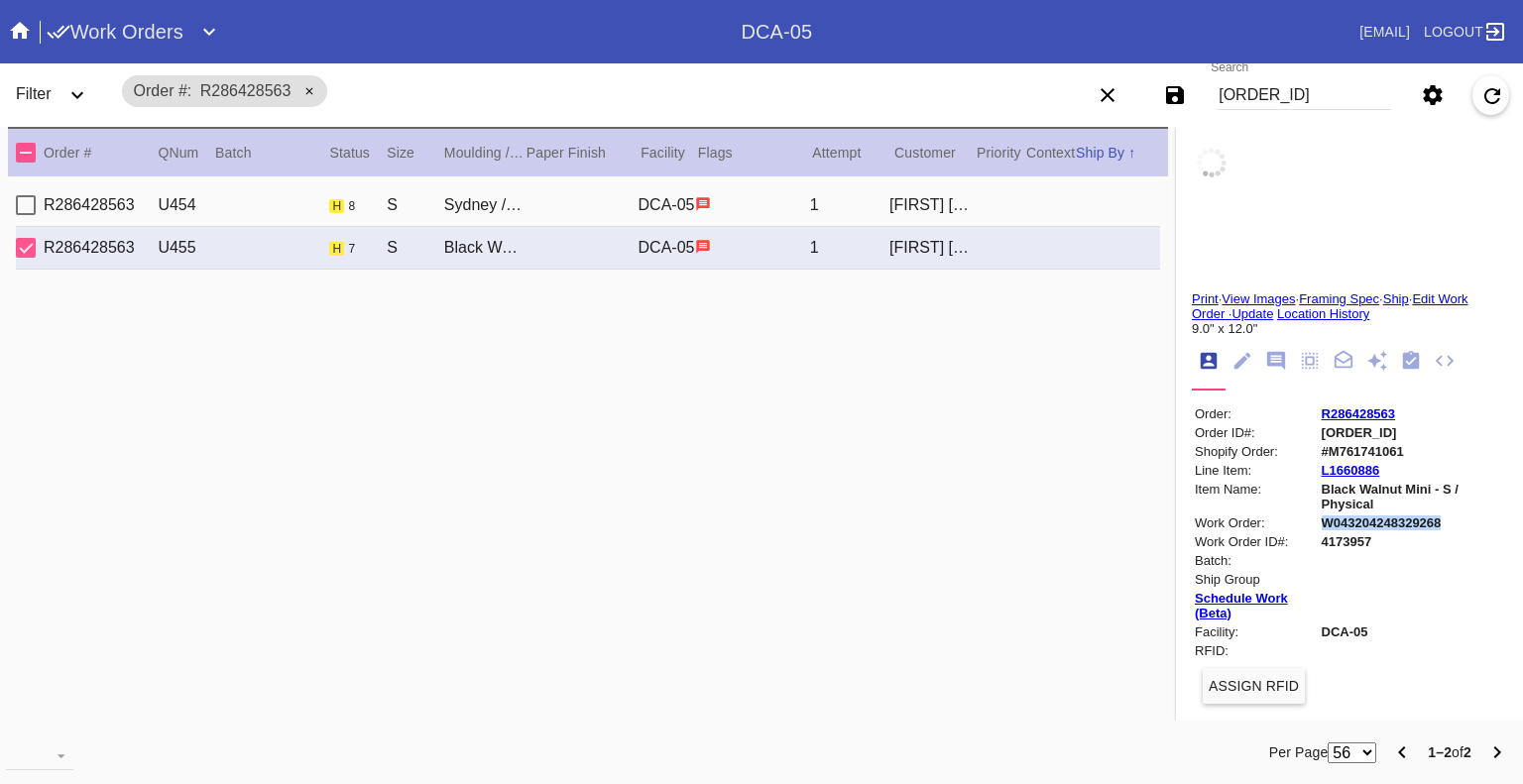 copy on "W043204248329268" 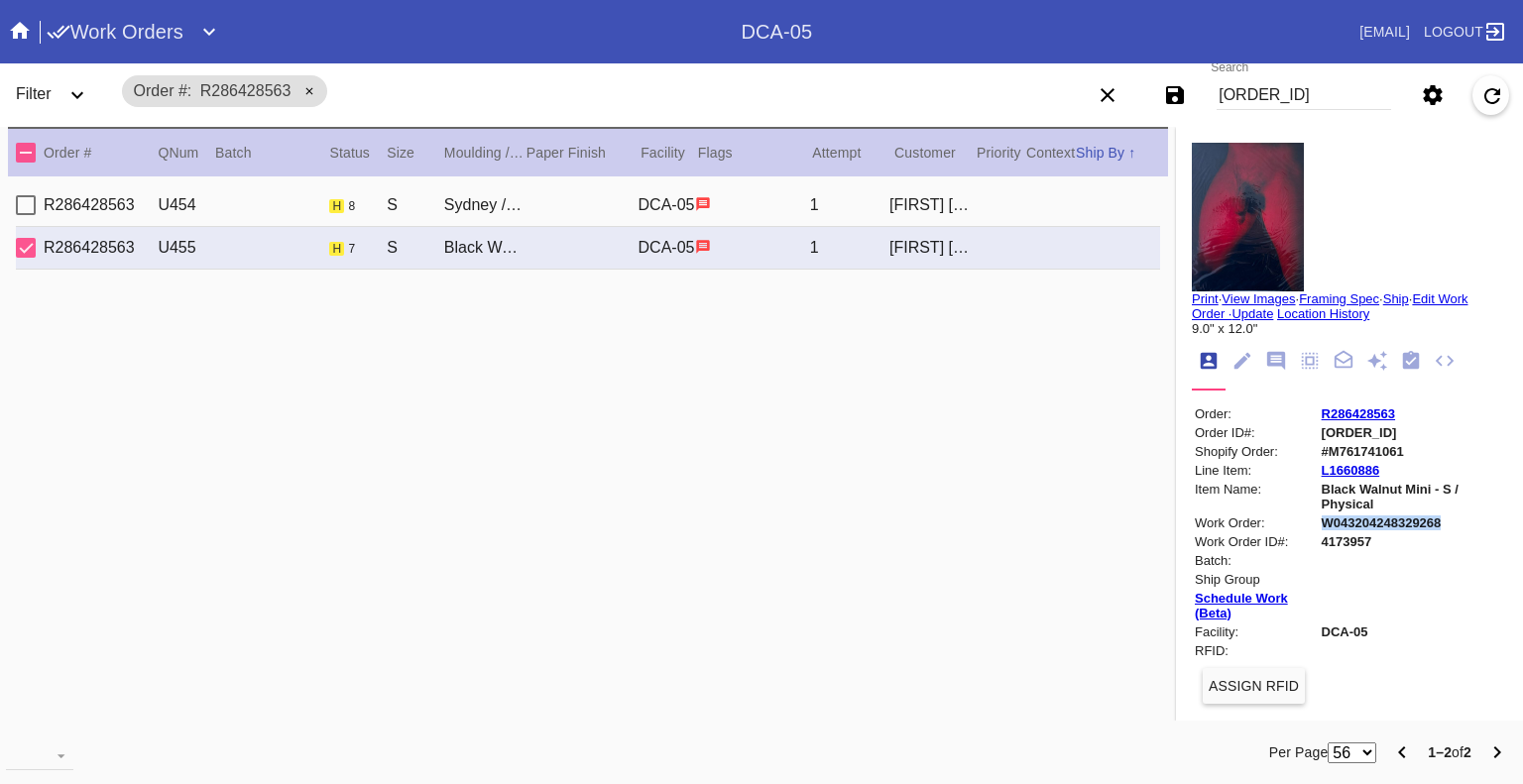 click at bounding box center (26, 205) 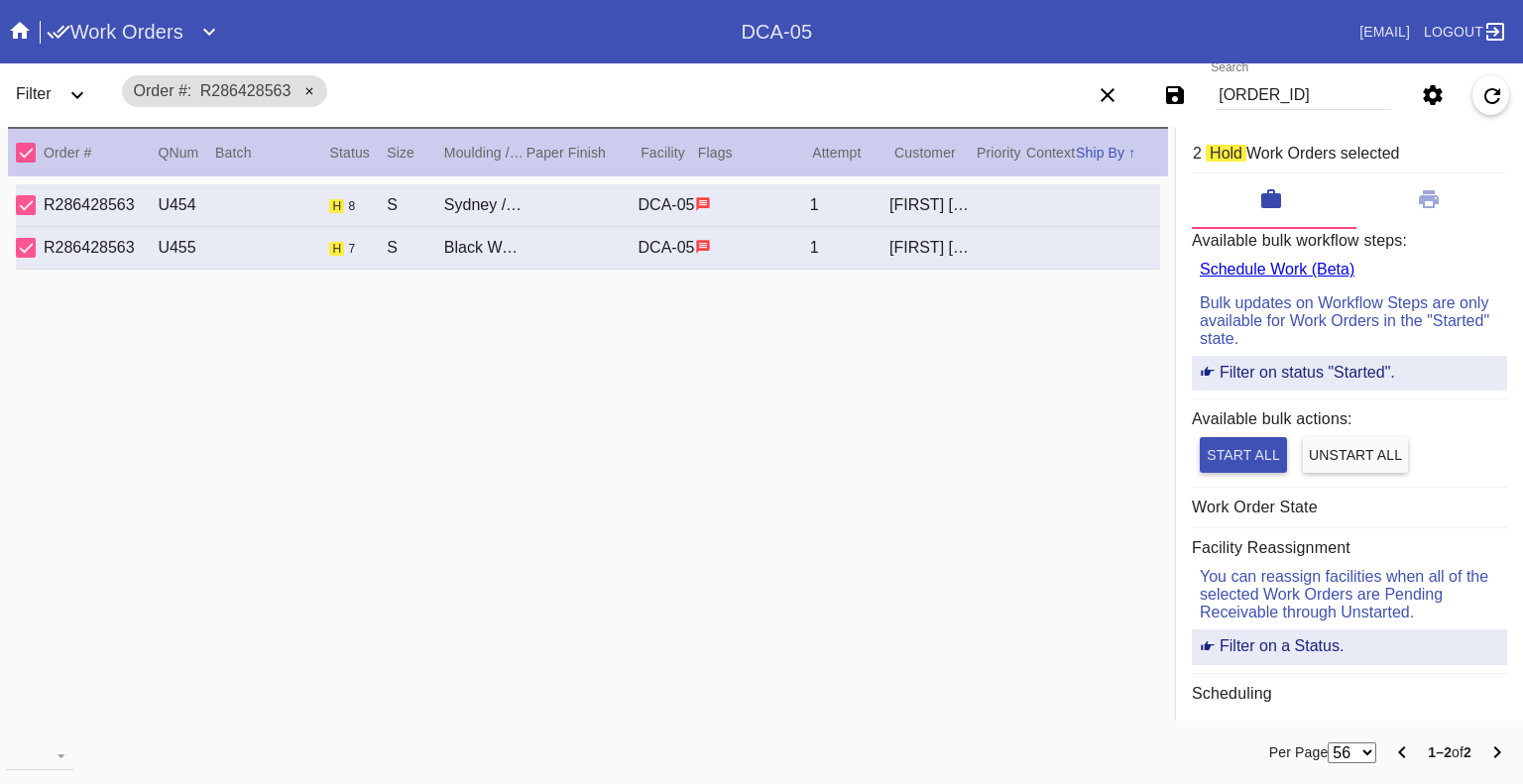 click at bounding box center [26, 248] 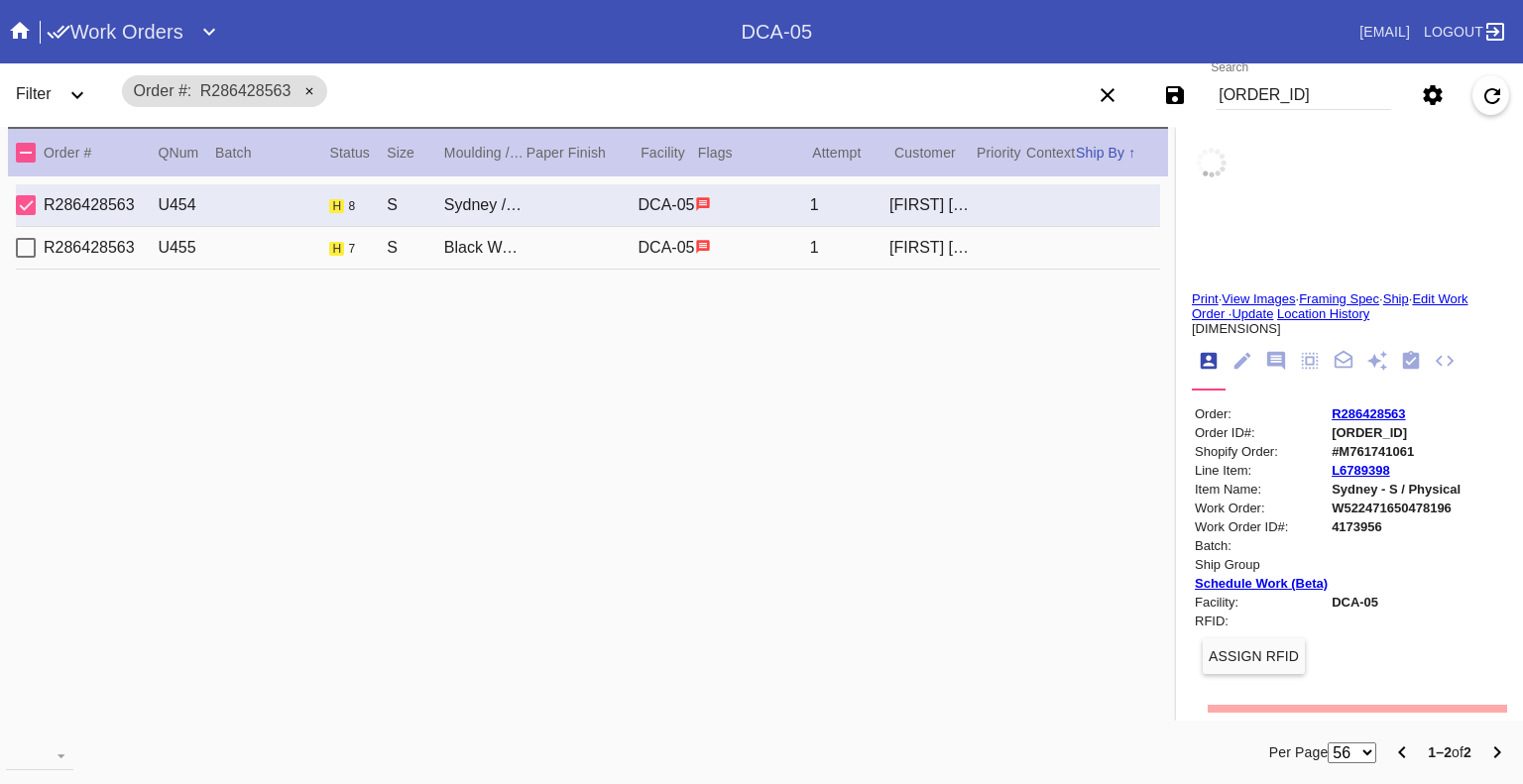 click on "R286428563 U454 h   8 S Sydney / Dove White DCA-05 1 Adam Van Dusen
R286428563 U455 h   7 S Black Walnut Mini / Dove White DCA-05 1 Adam Van Dusen" at bounding box center [588, 451] 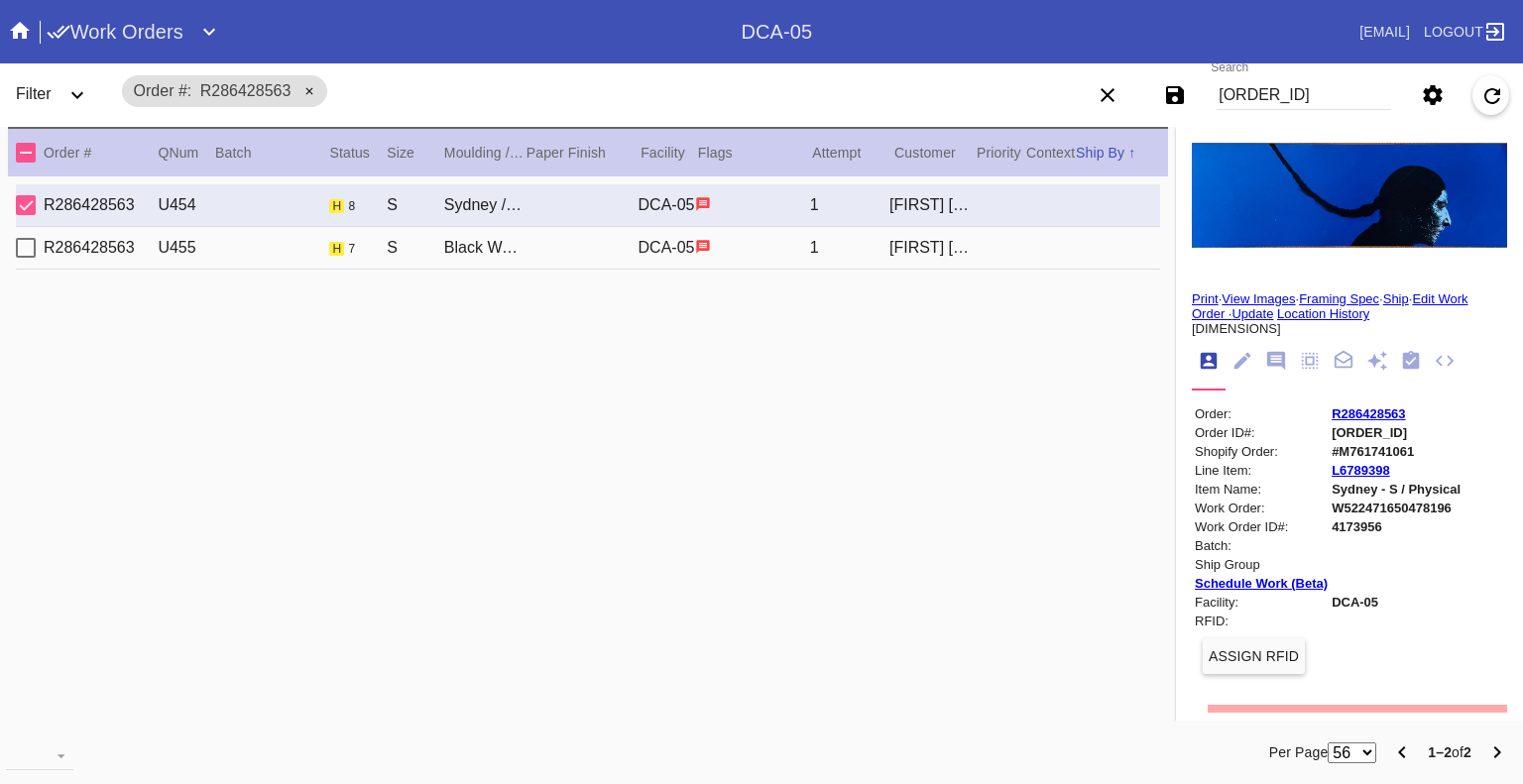 click on "Print" at bounding box center (1205, 298) 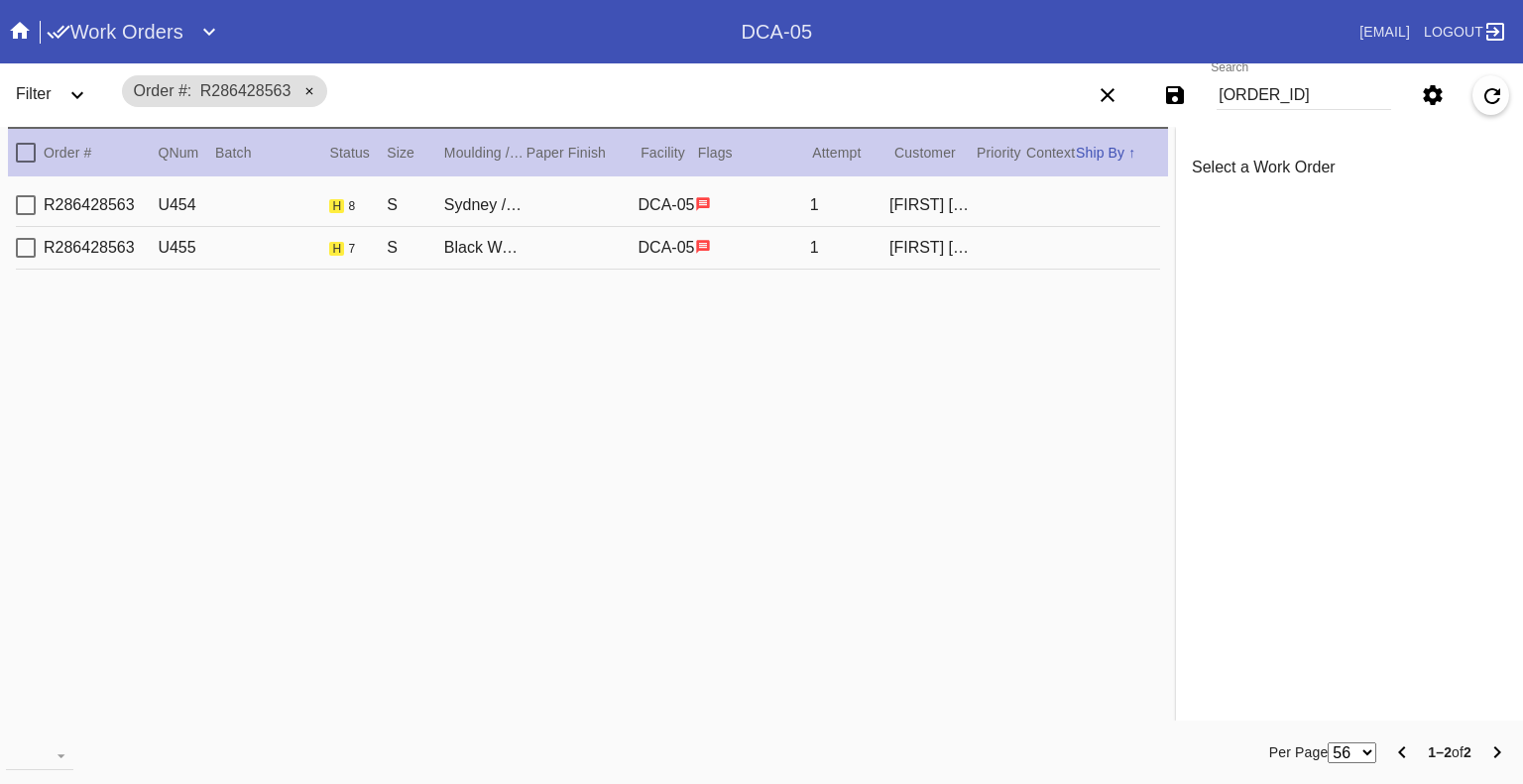 click at bounding box center (26, 248) 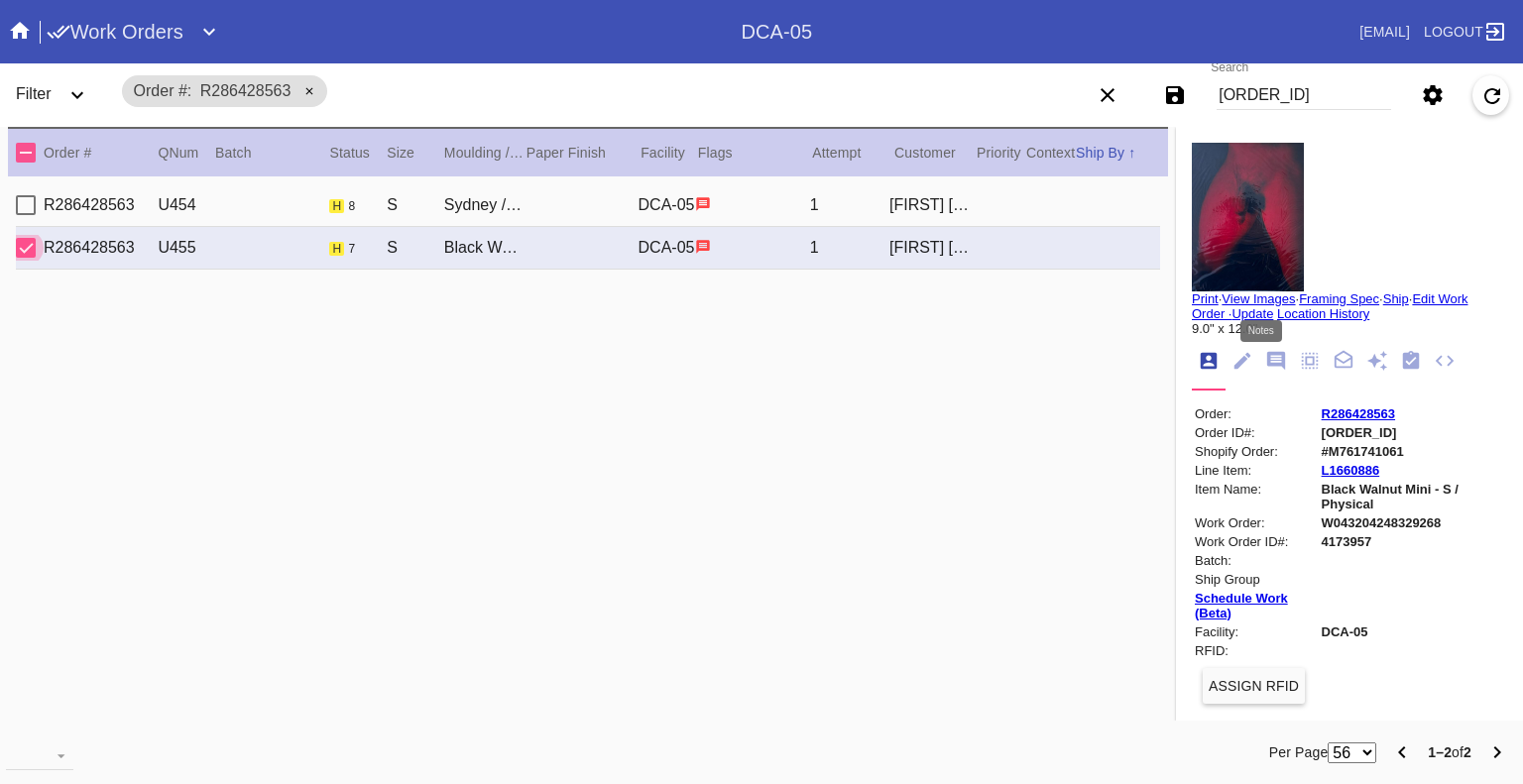 click 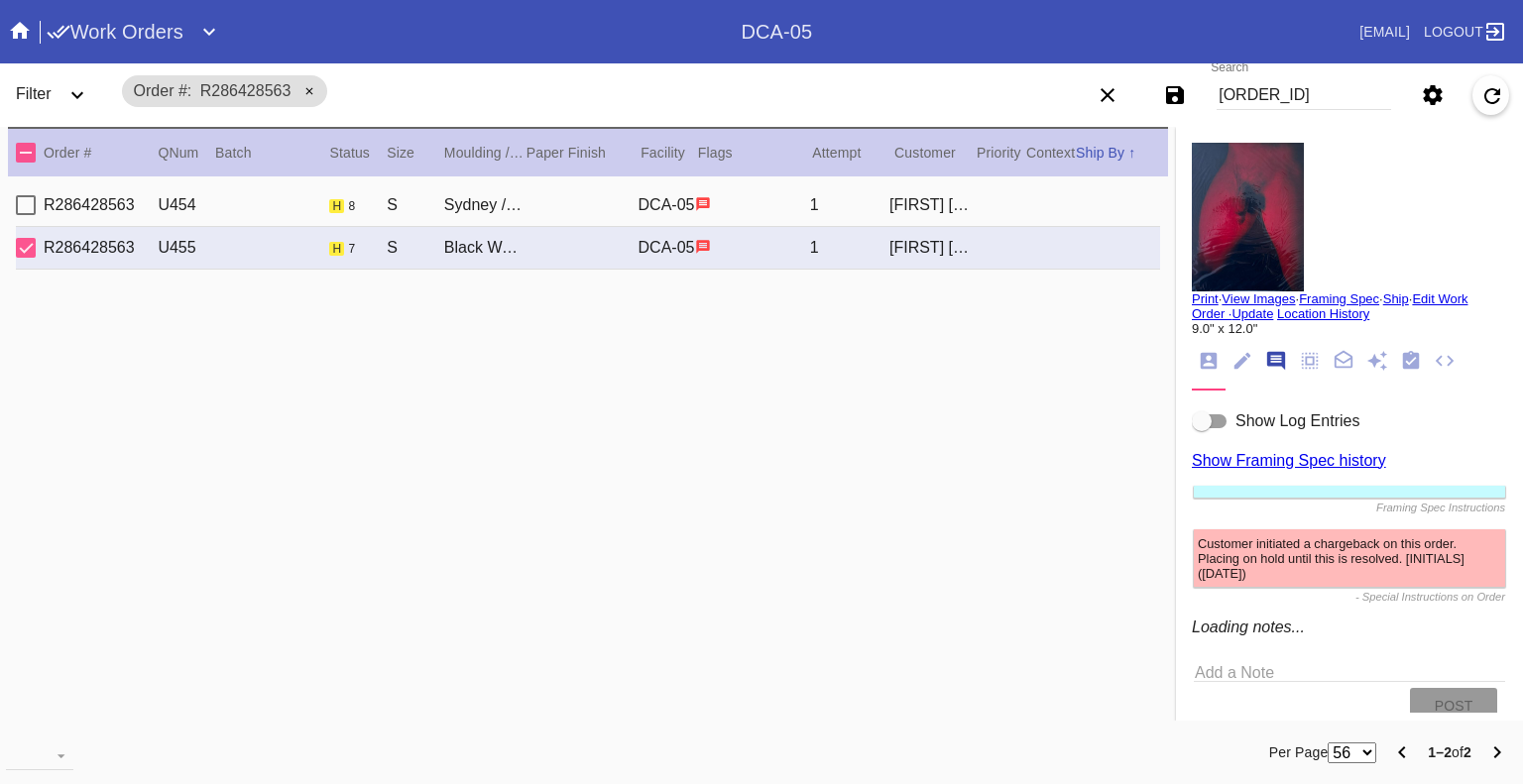 scroll, scrollTop: 122, scrollLeft: 0, axis: vertical 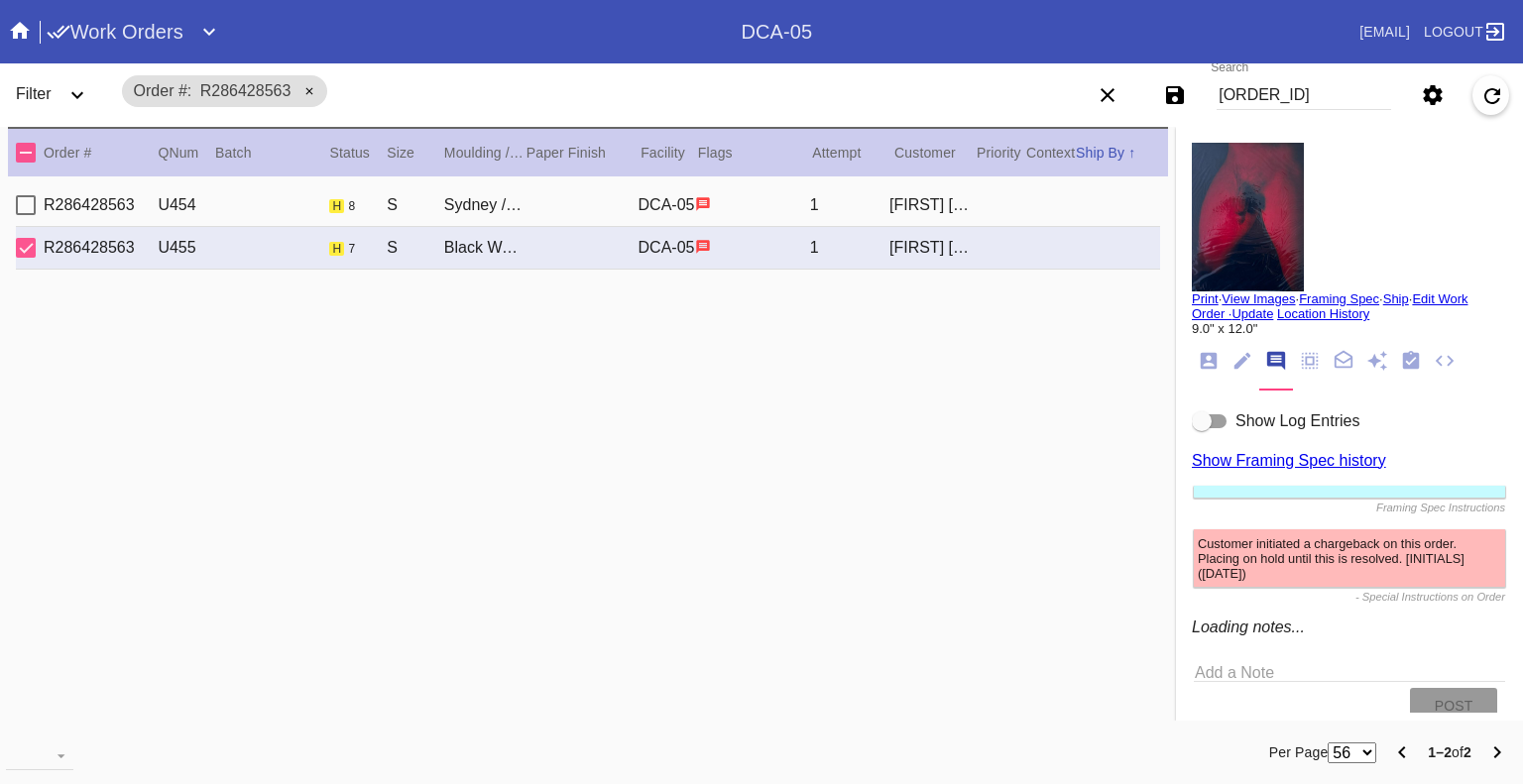 click at bounding box center [1210, 421] 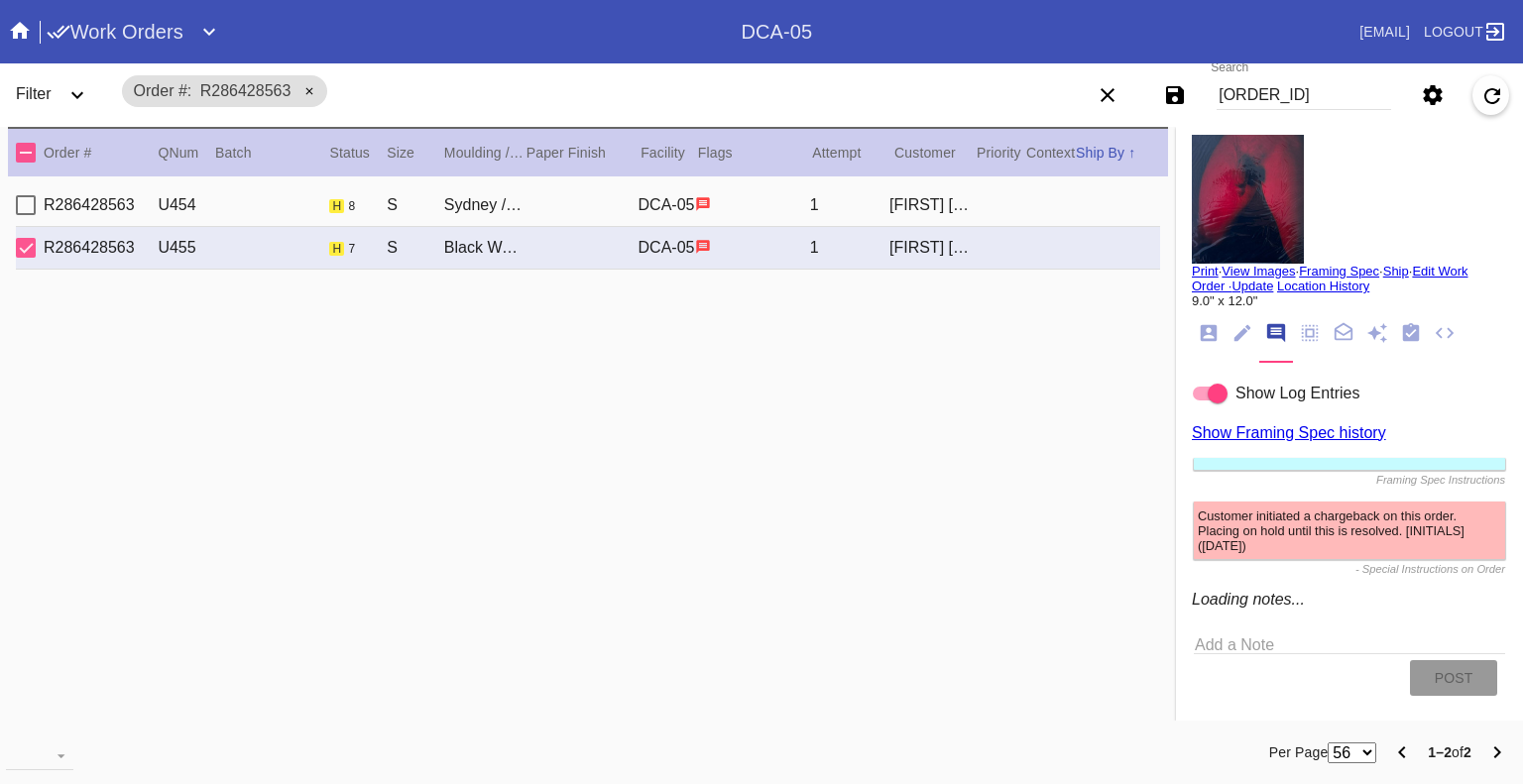 scroll, scrollTop: 44, scrollLeft: 0, axis: vertical 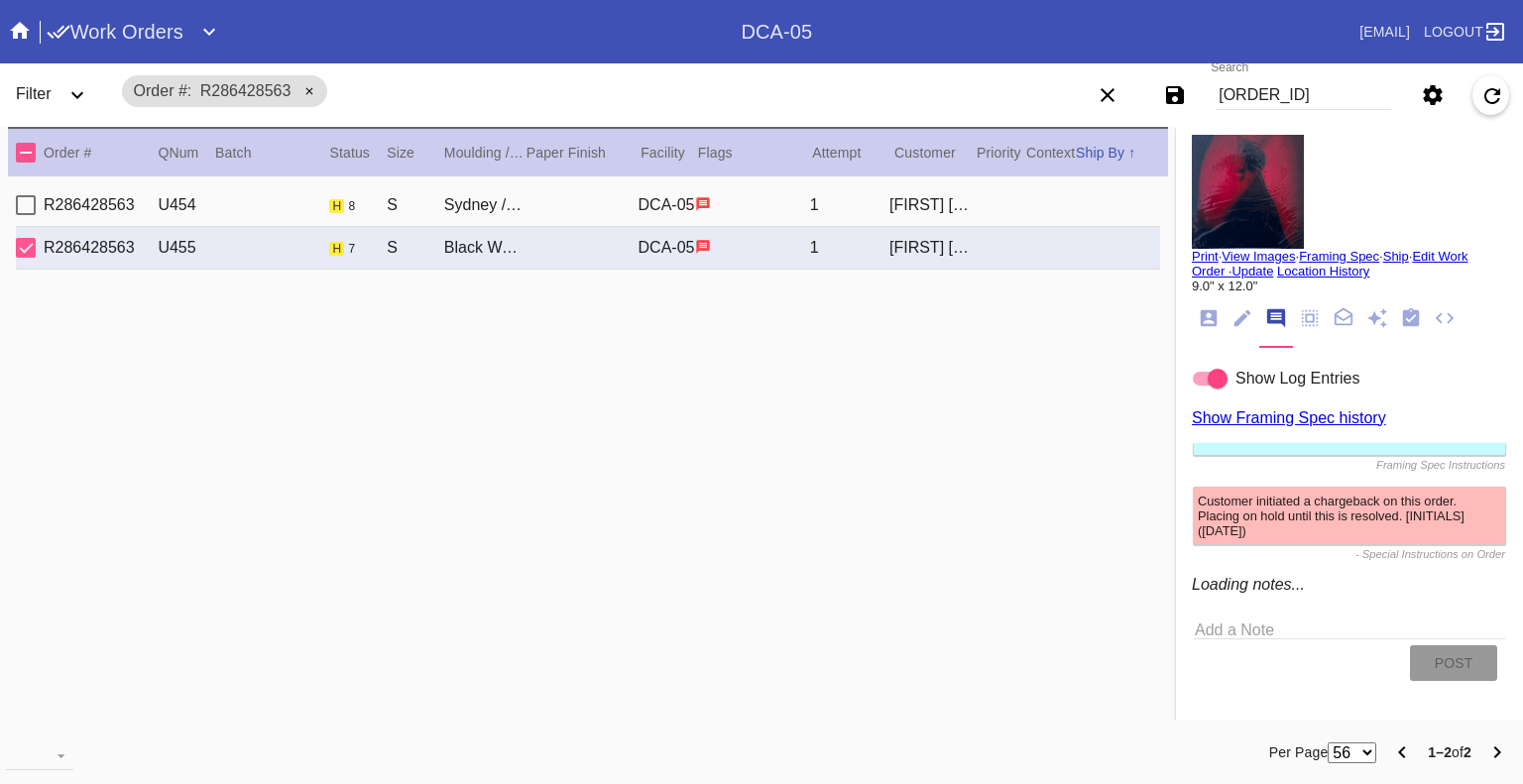 click at bounding box center (1247, 174) 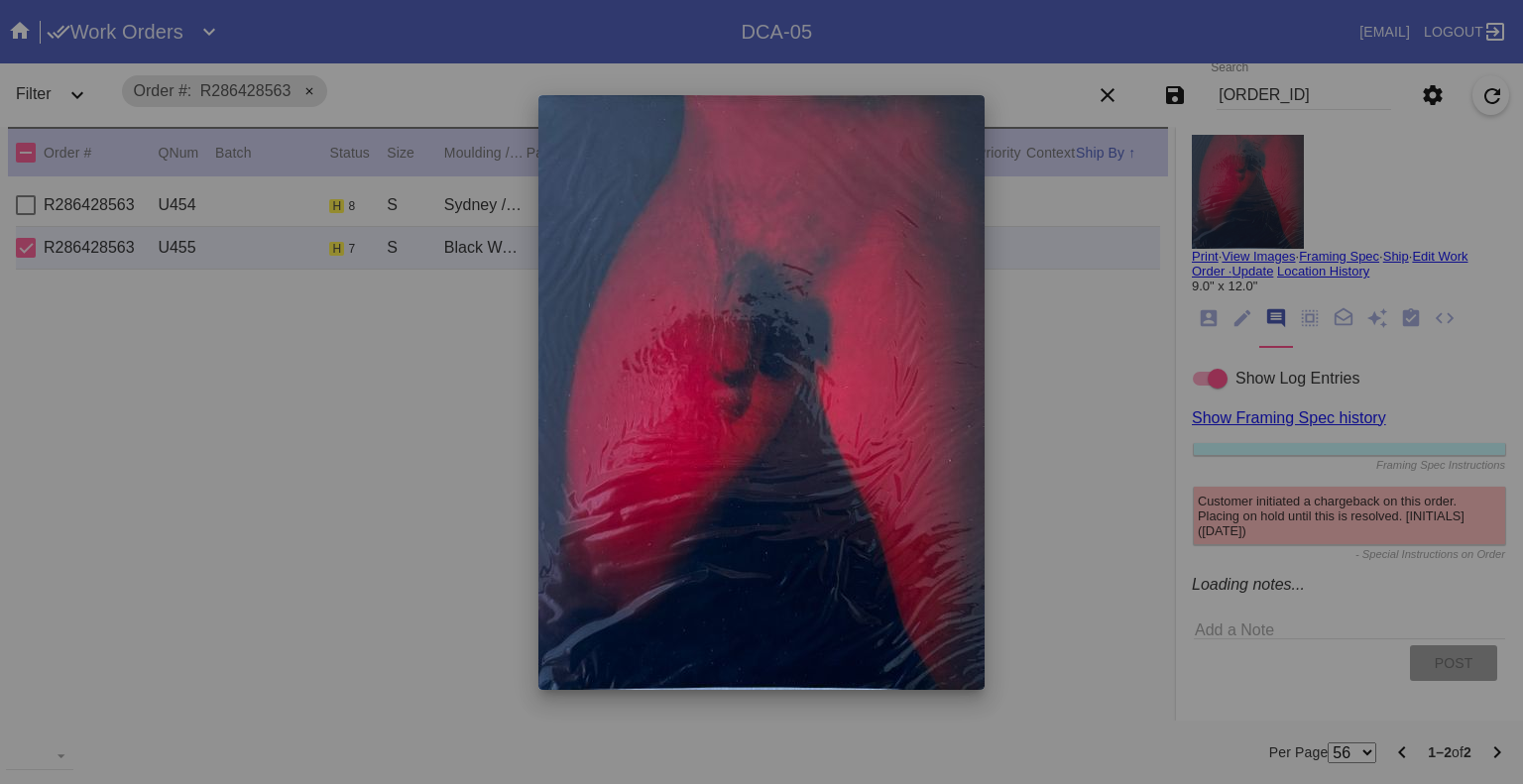click at bounding box center [762, 392] 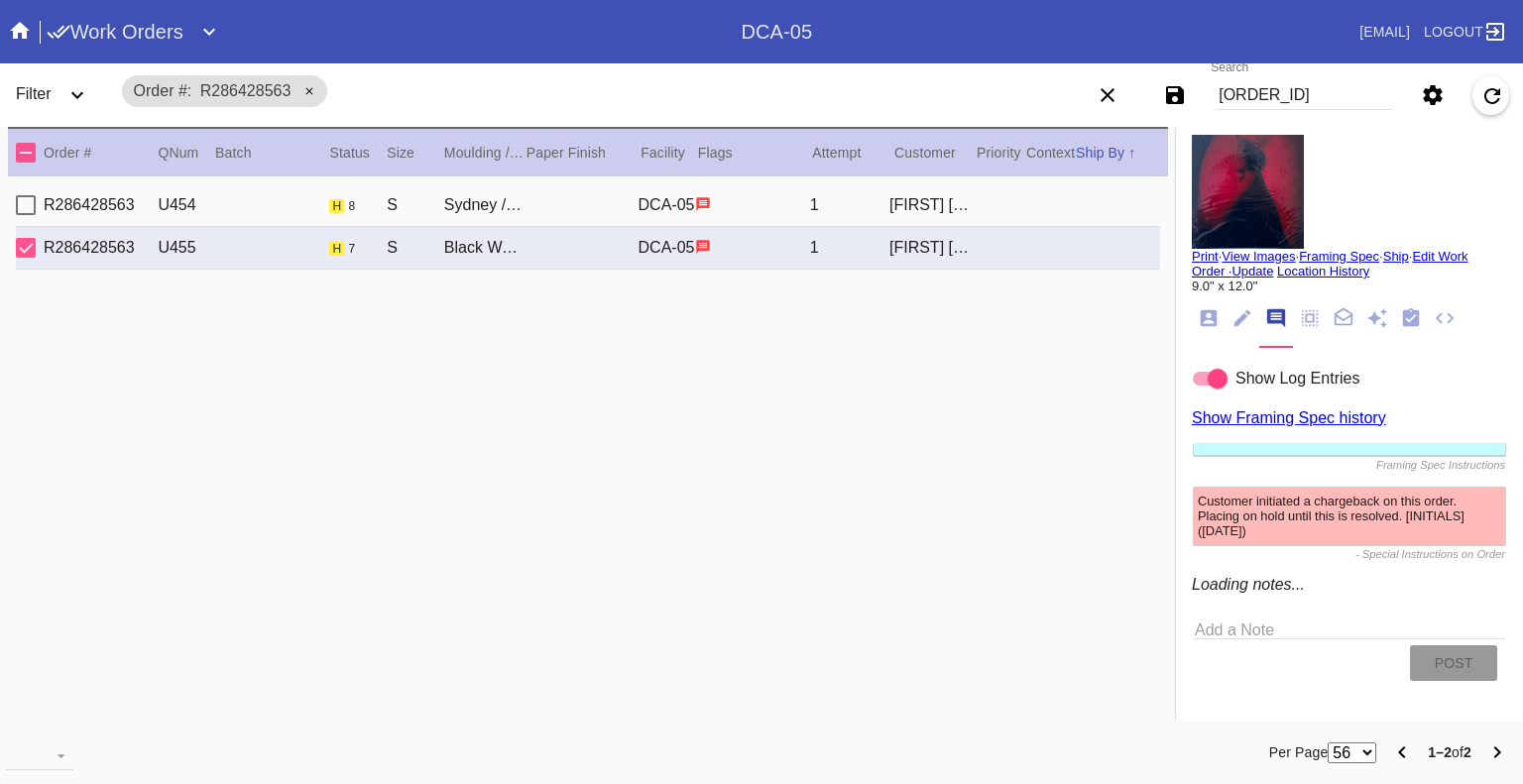 click on "View Images" at bounding box center (1258, 256) 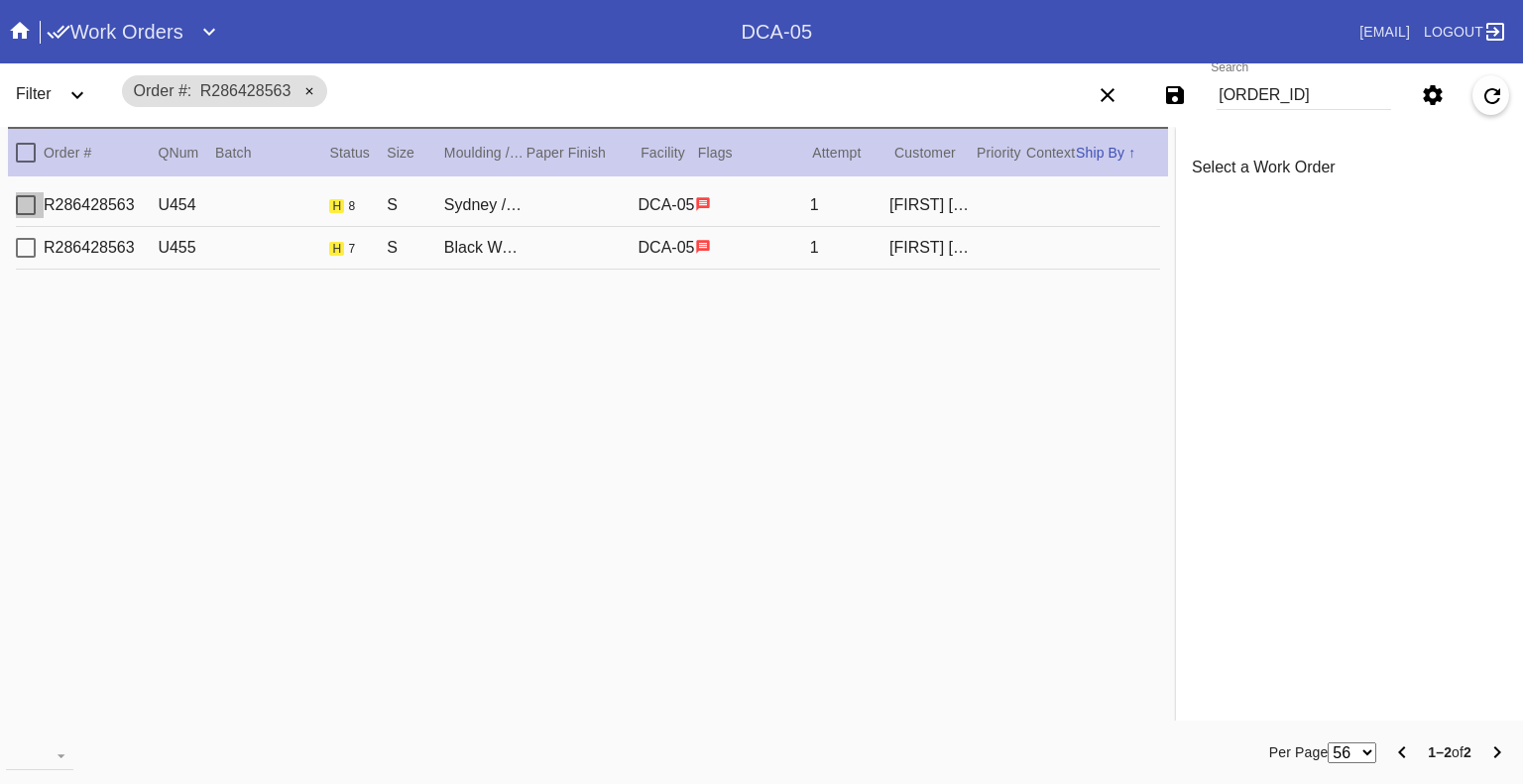 click at bounding box center (26, 205) 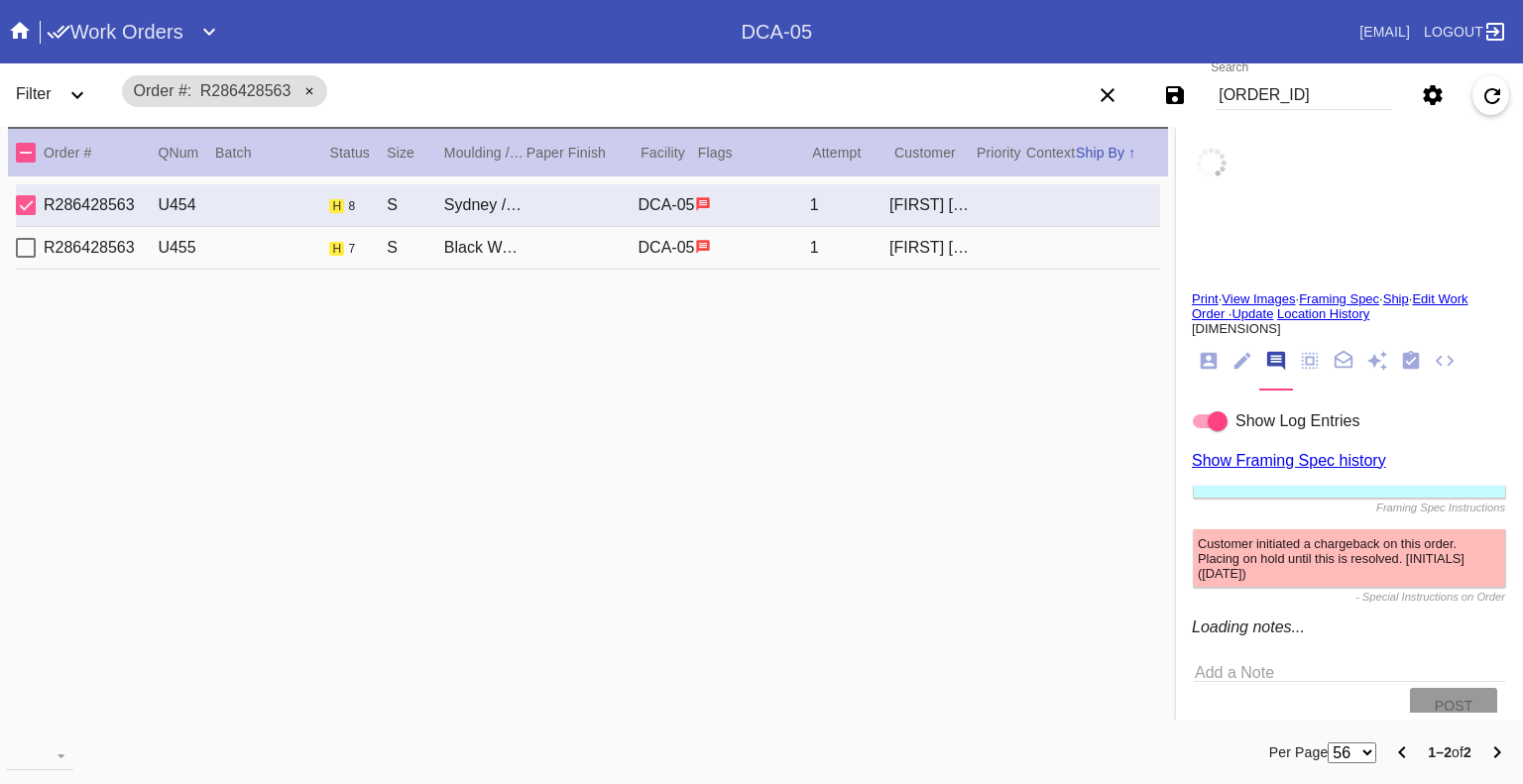 click at bounding box center (1212, 163) 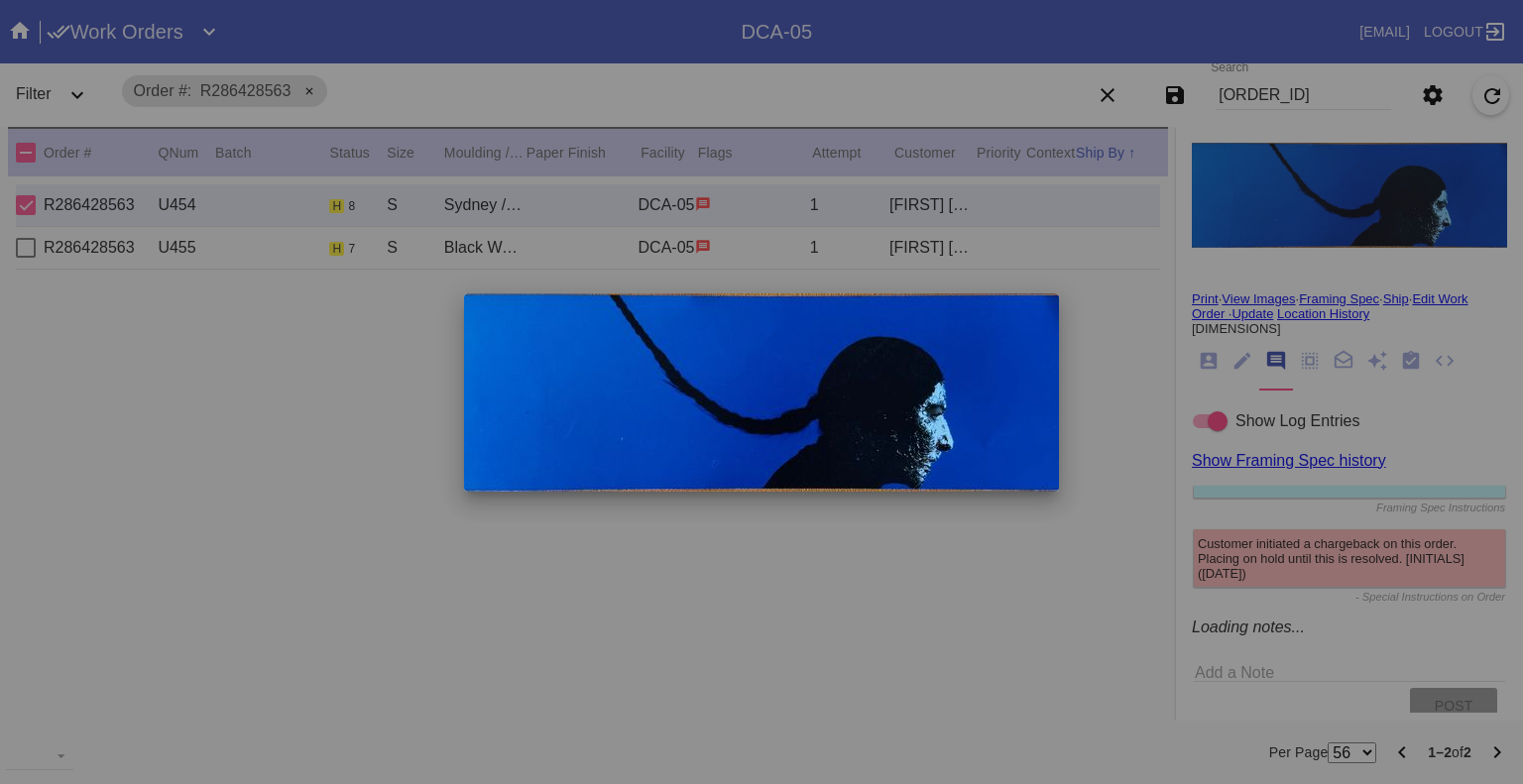 click at bounding box center (762, 392) 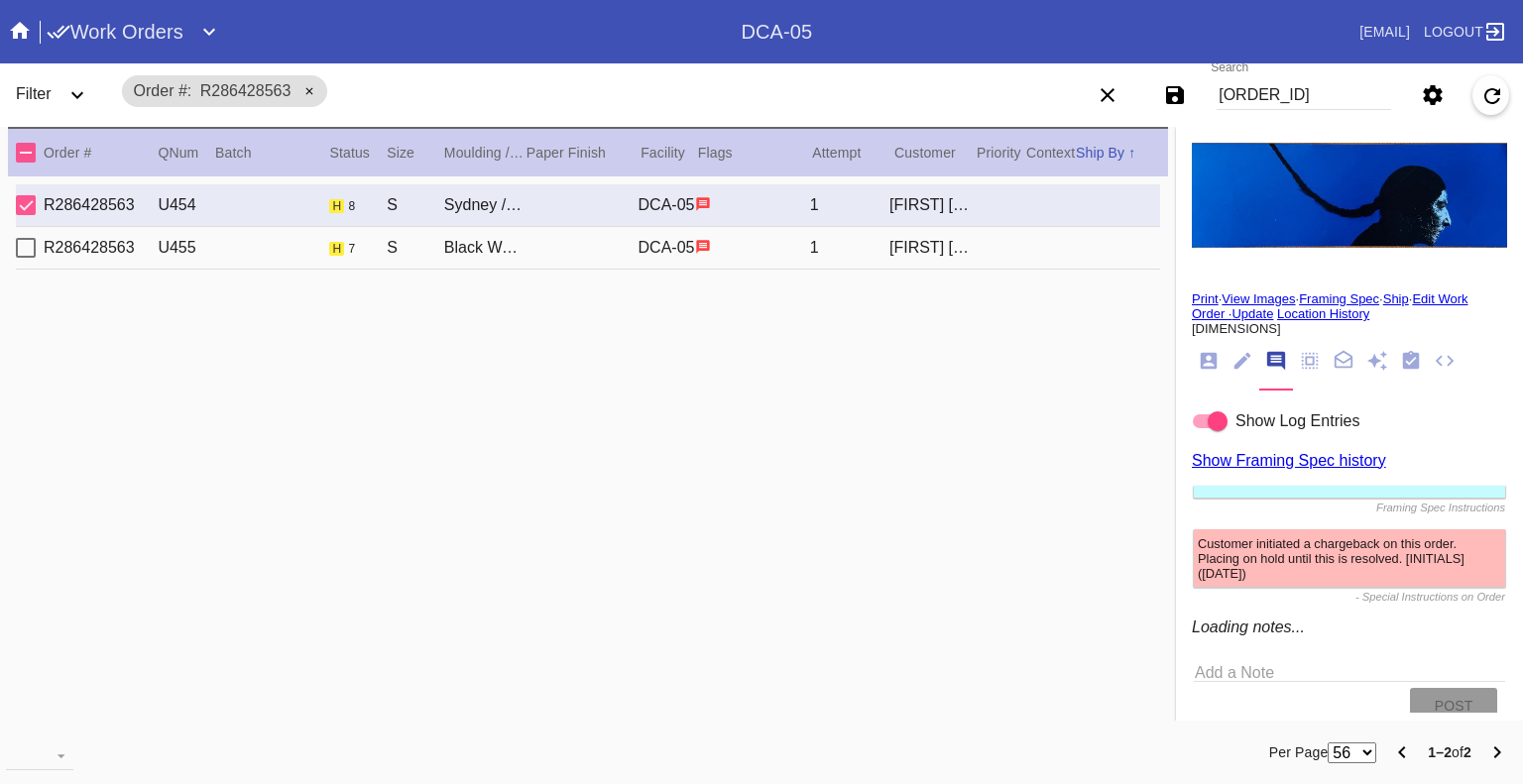 click at bounding box center [1349, 195] 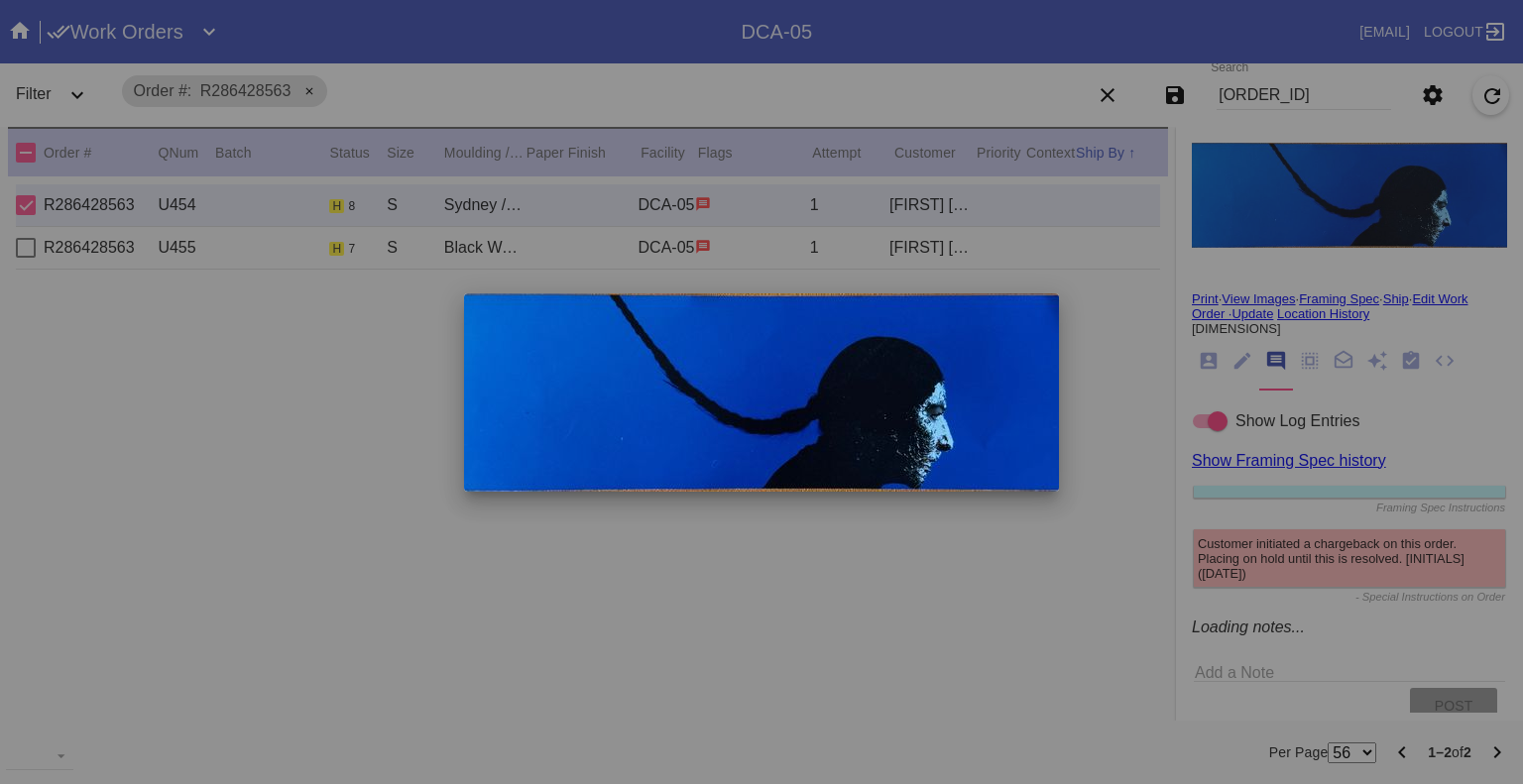 click at bounding box center (762, 392) 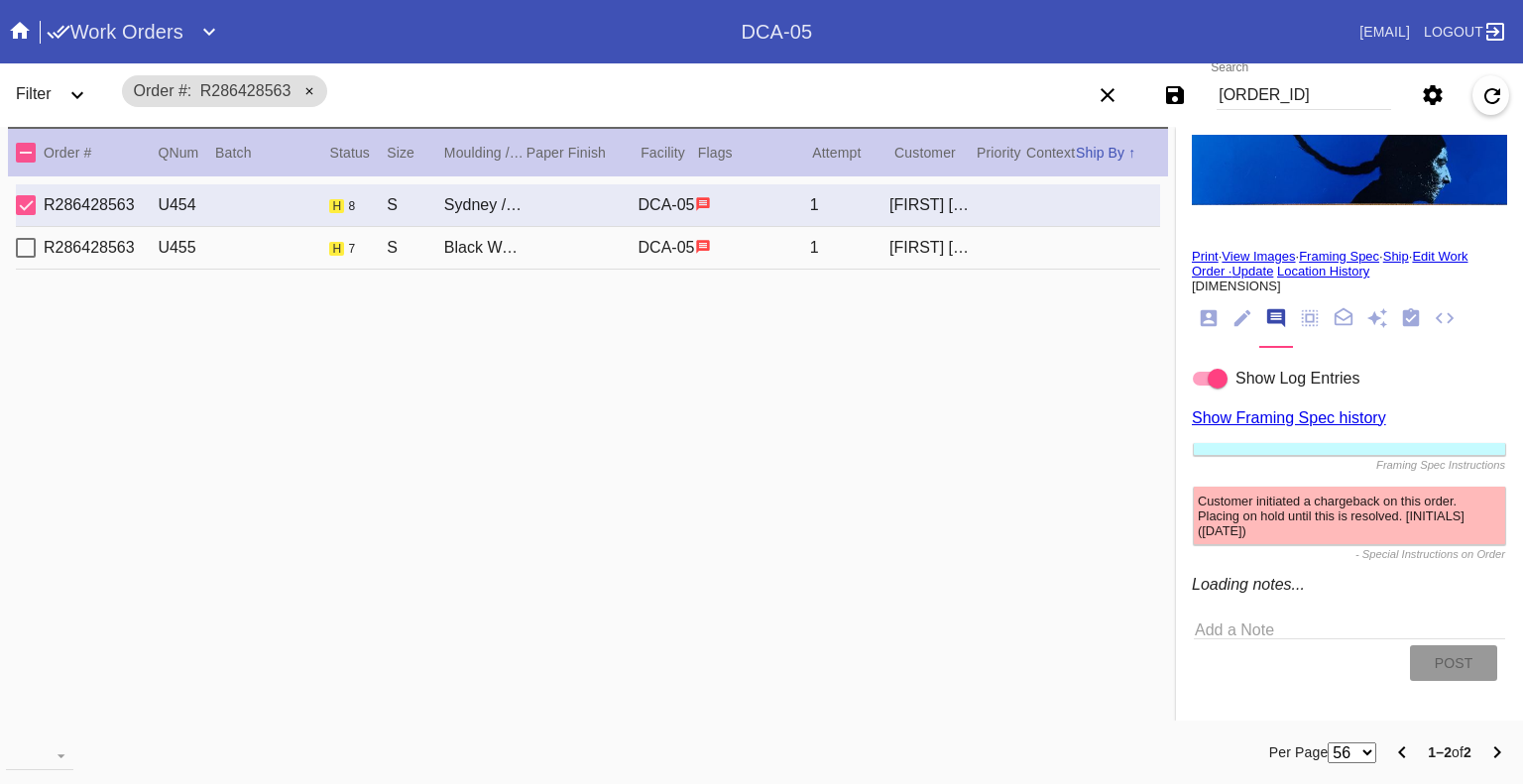 scroll, scrollTop: 44, scrollLeft: 0, axis: vertical 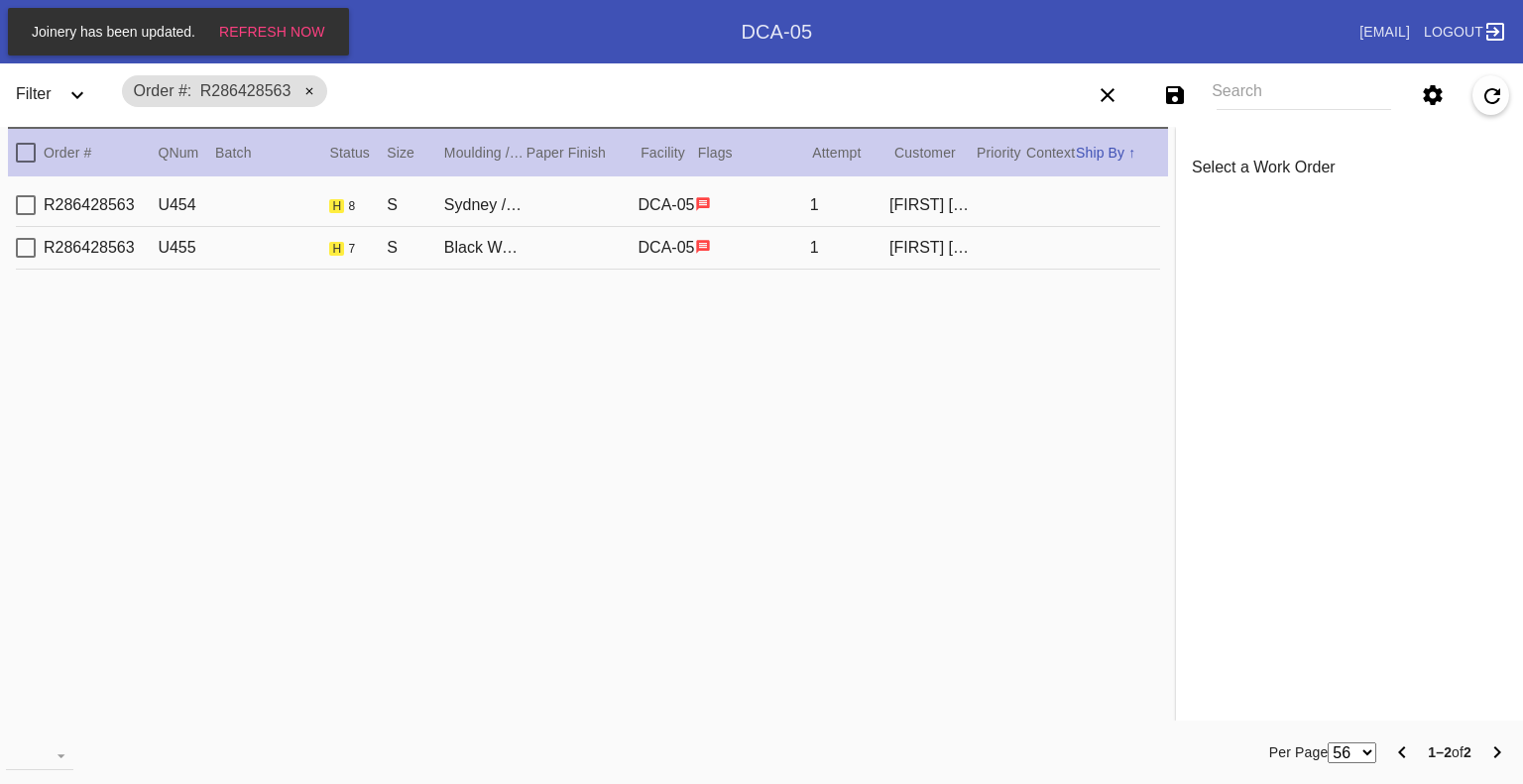 click on "Joinery has been updated.                Refresh Now" at bounding box center (178, 32) 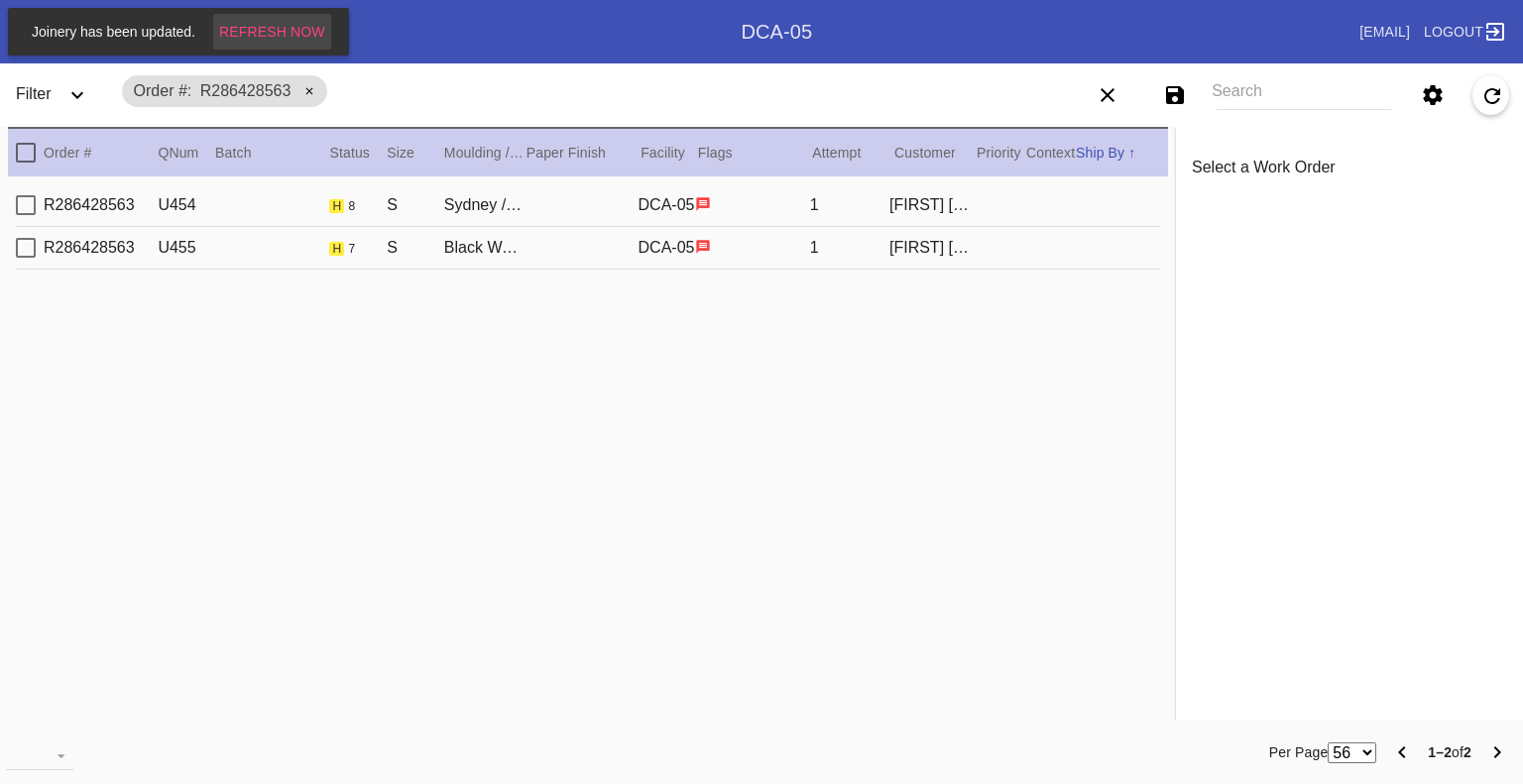 click on "Refresh Now" at bounding box center [272, 32] 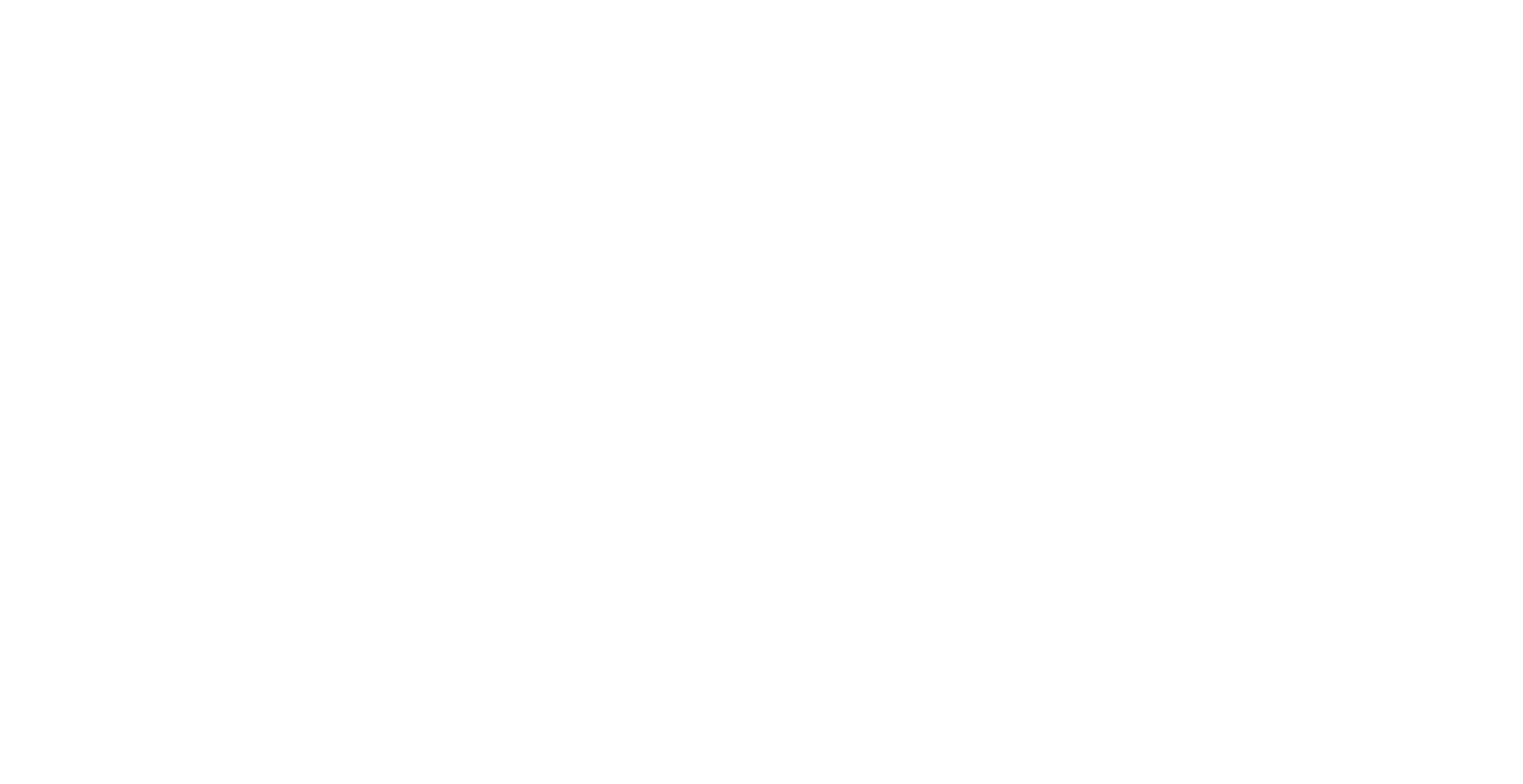 scroll, scrollTop: 0, scrollLeft: 0, axis: both 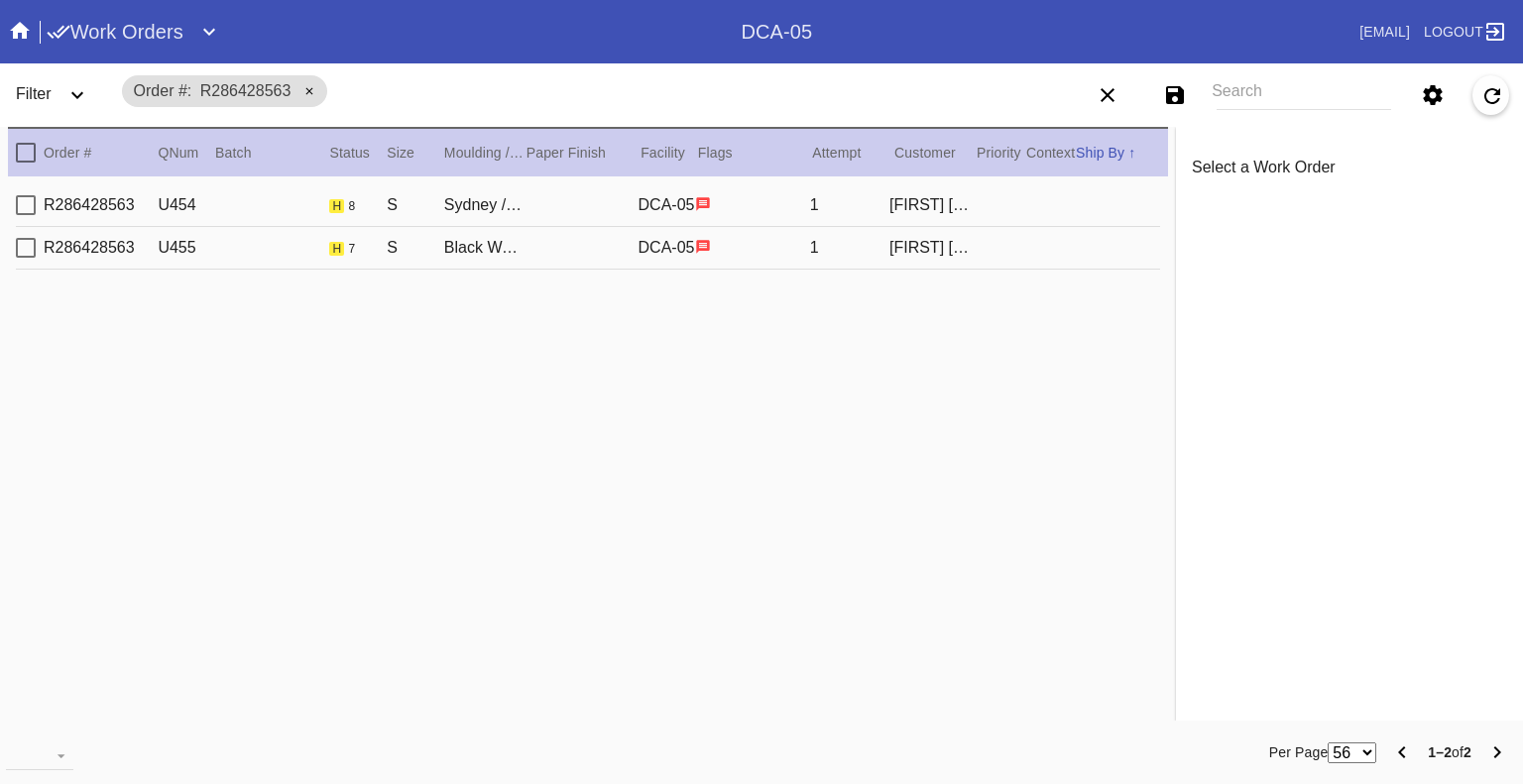 click at bounding box center [26, 248] 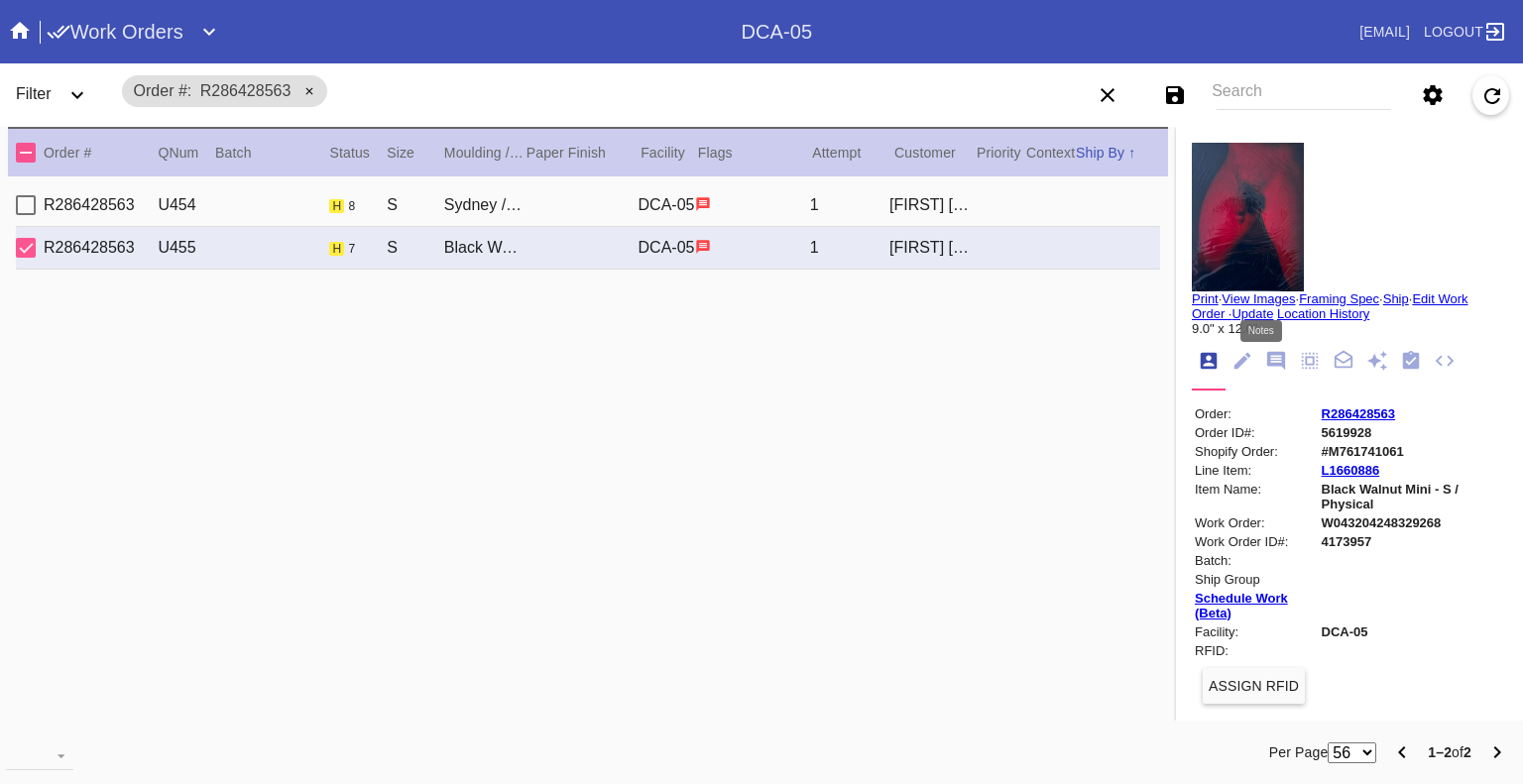 click 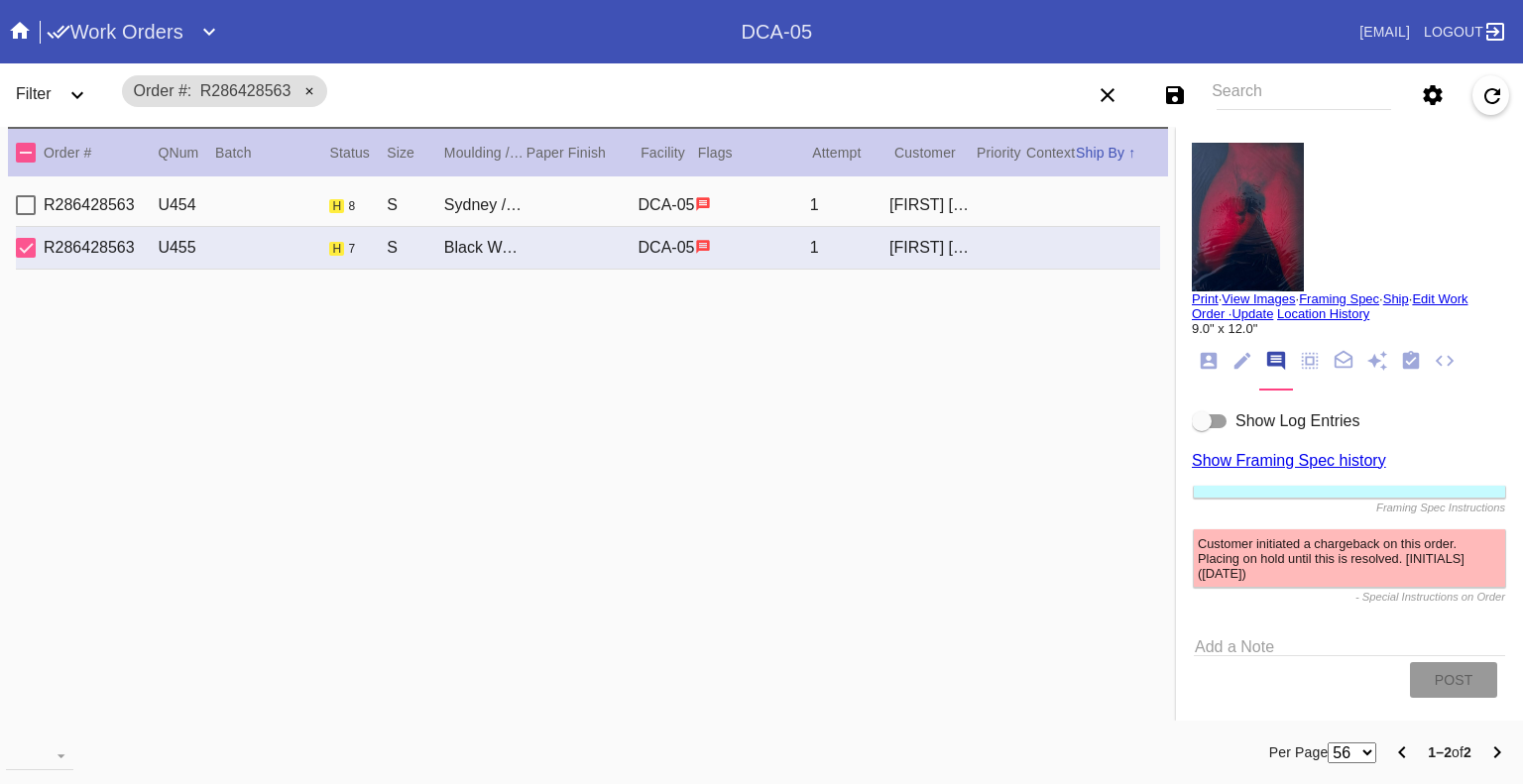 click at bounding box center (1202, 421) 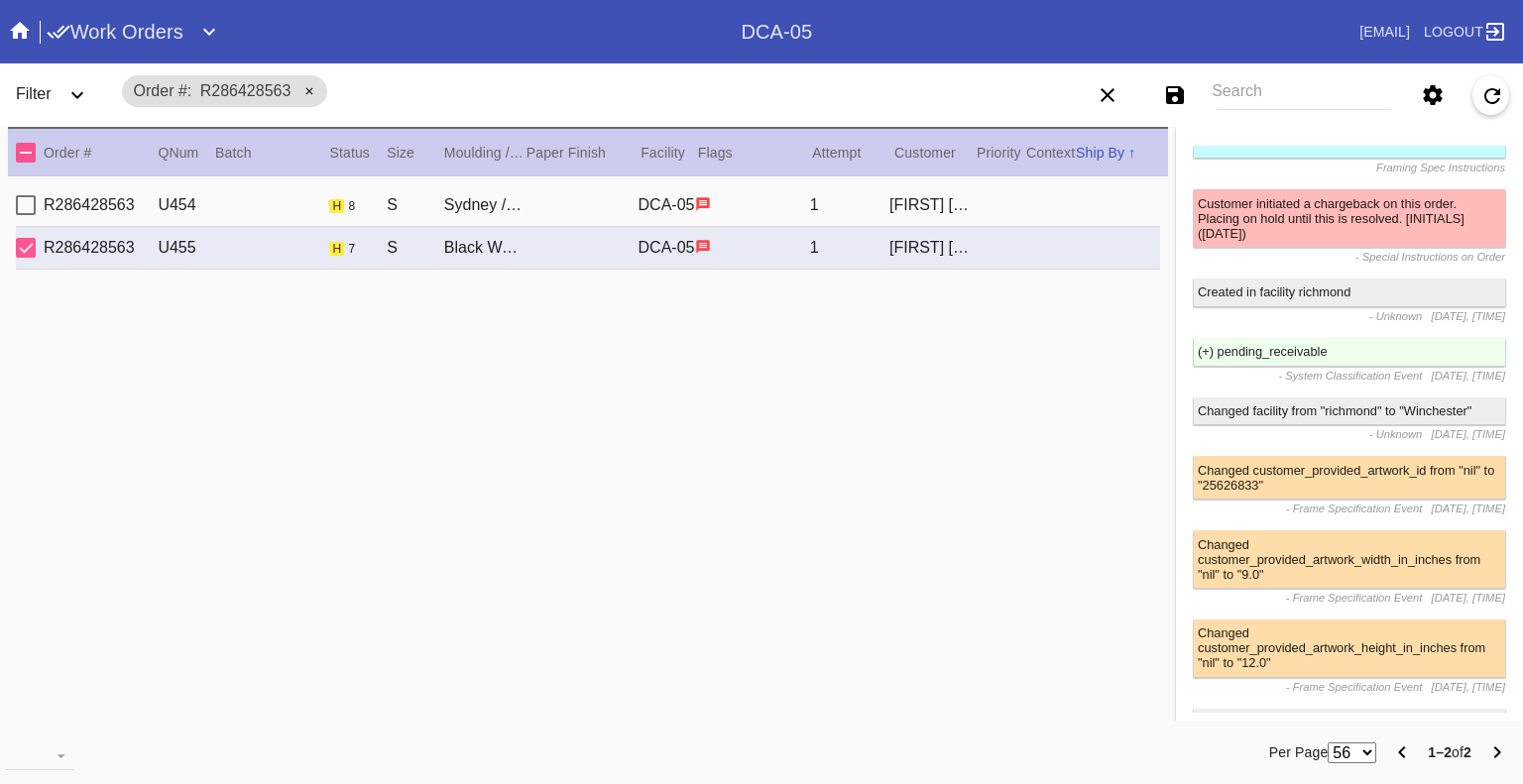 scroll, scrollTop: 0, scrollLeft: 0, axis: both 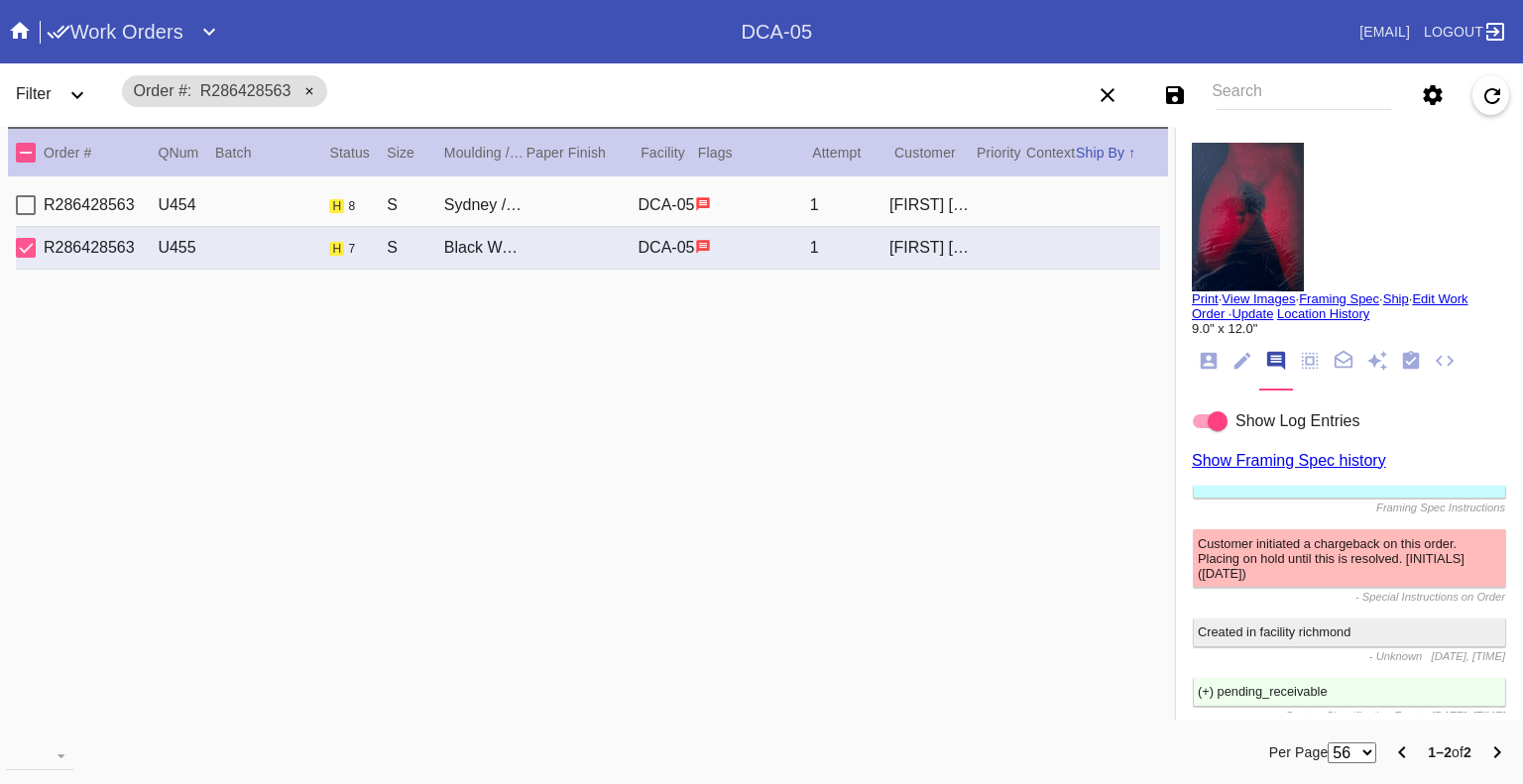 click on "Print" at bounding box center [1205, 298] 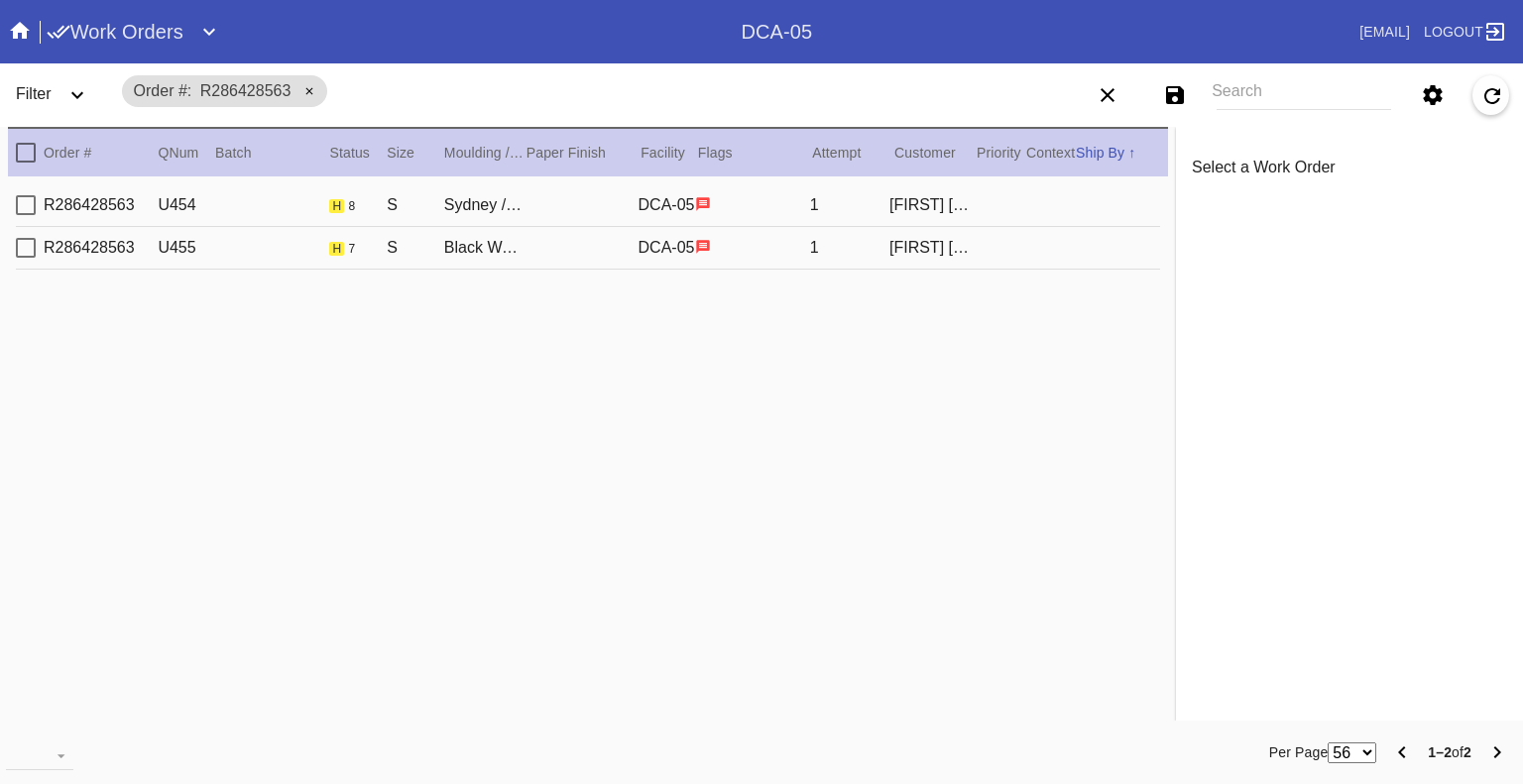 click on "R286428563 U454 h   8 S Sydney / Dove White DCA-05 1 Adam Van Dusen" at bounding box center [588, 205] 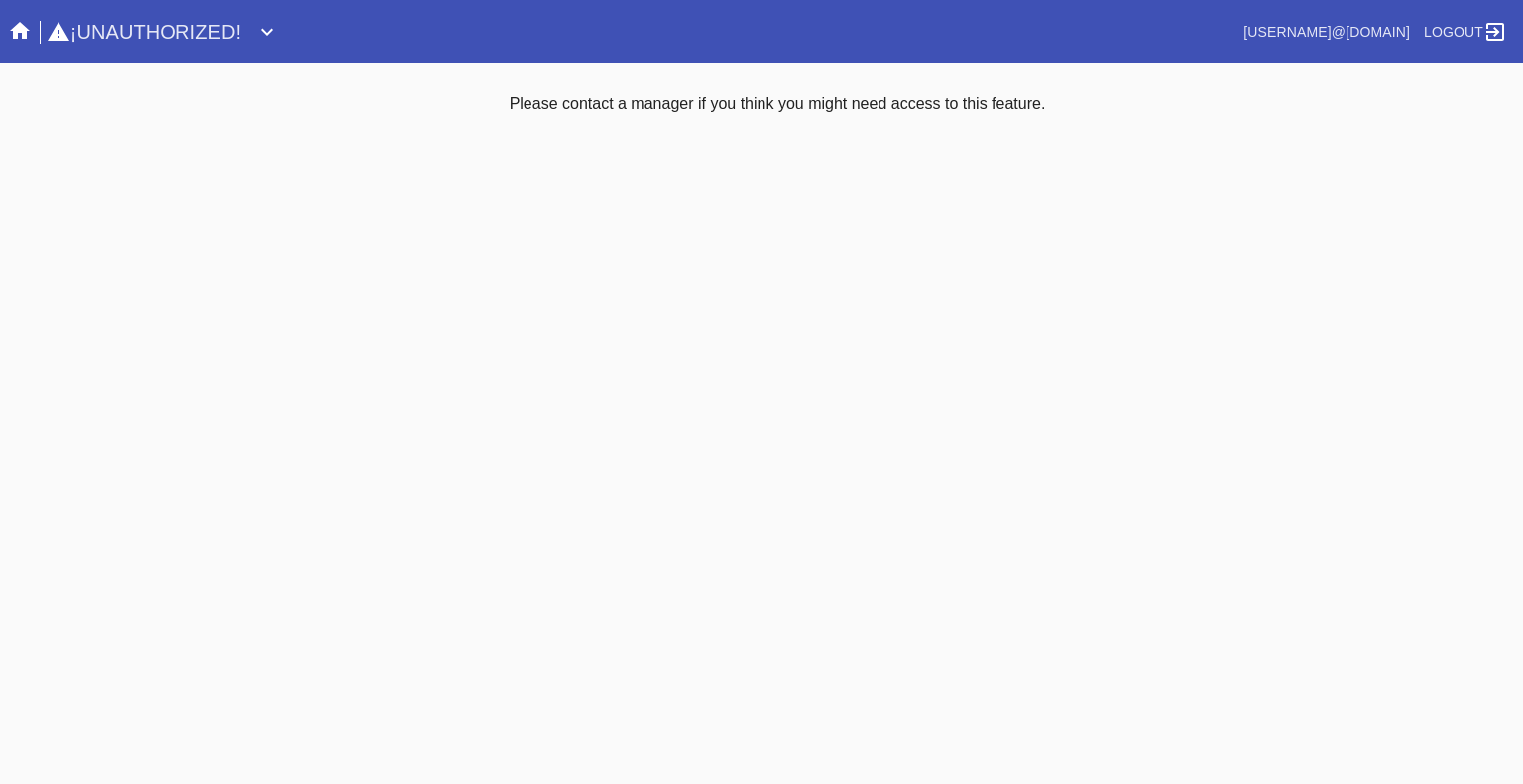 scroll, scrollTop: 0, scrollLeft: 0, axis: both 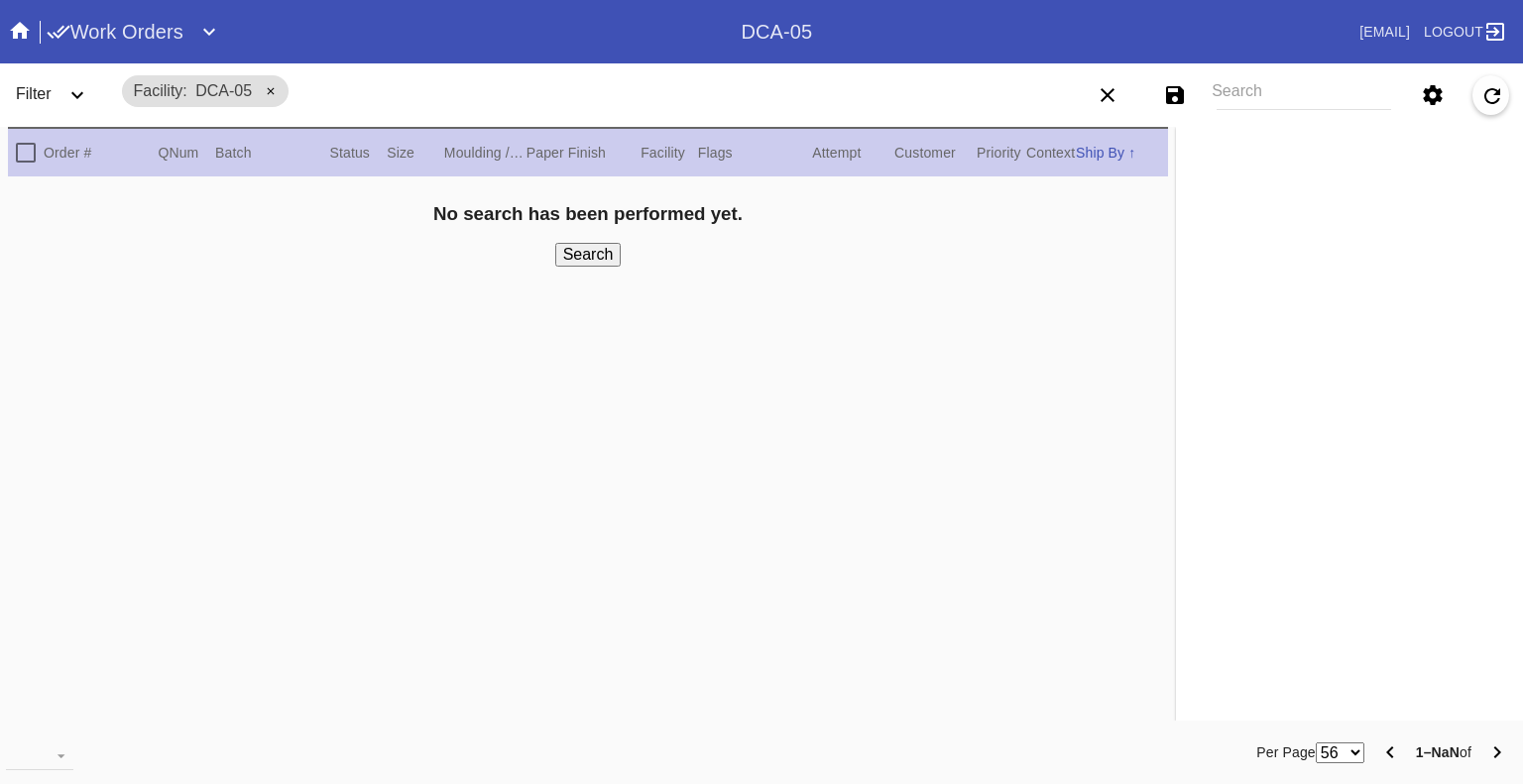 click on "Search" at bounding box center (1304, 95) 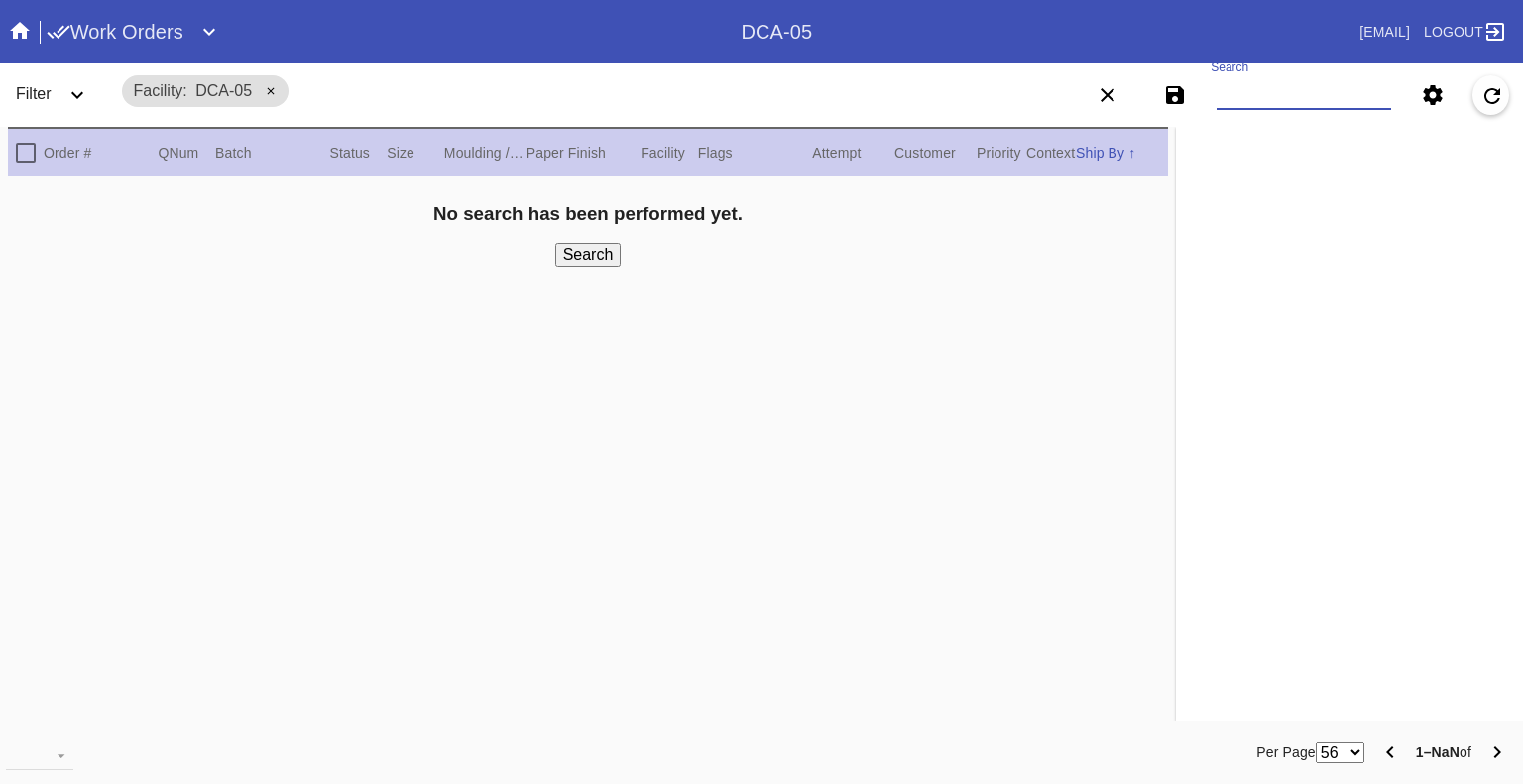 paste on "[NUMBER] [NUMBER] [NUMBER] [NUMBER] [NUMBER] [NUMBER] [NUMBER] [NUMBER] [NUMBER] [NUMBER]" 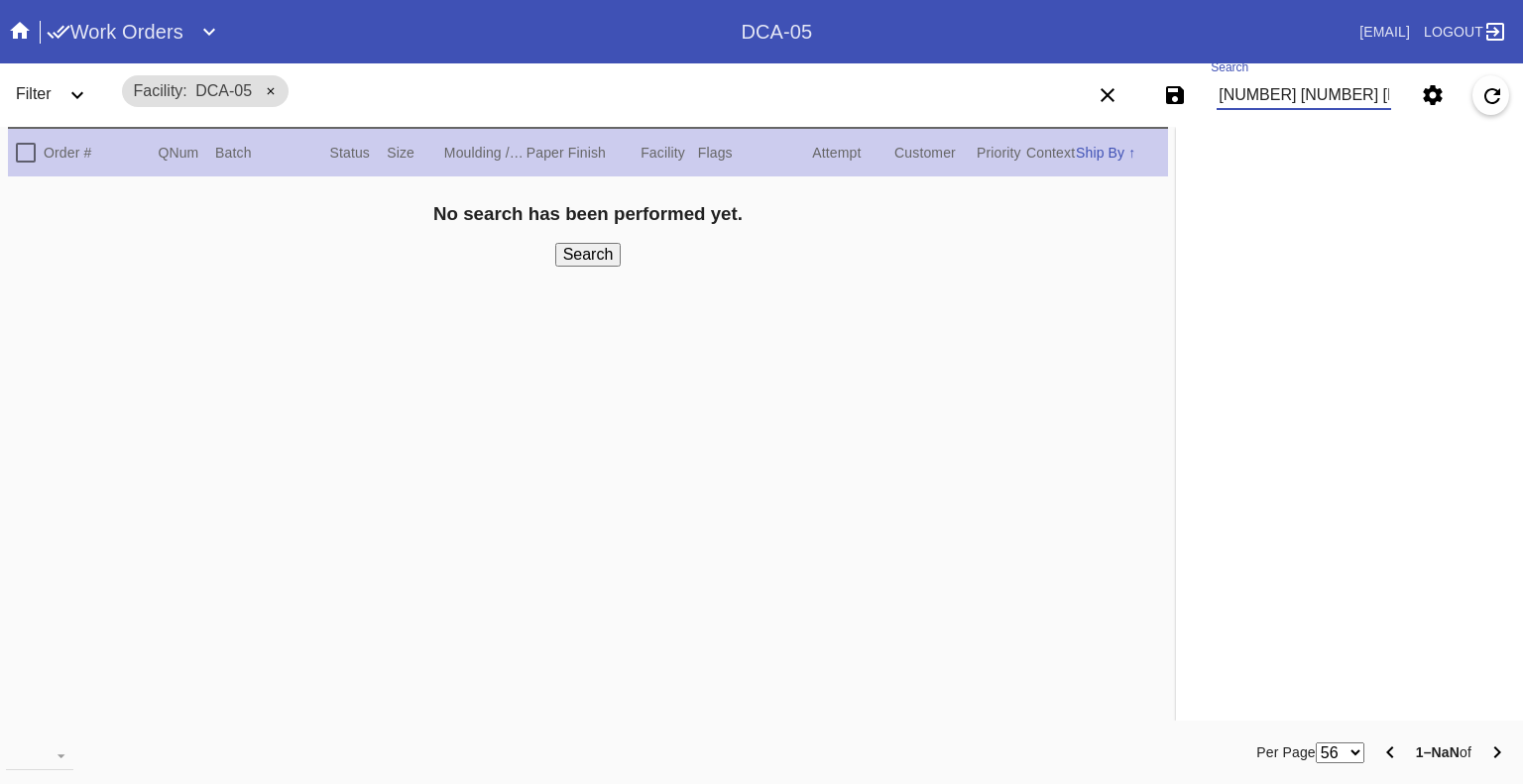 scroll, scrollTop: 0, scrollLeft: 1492, axis: horizontal 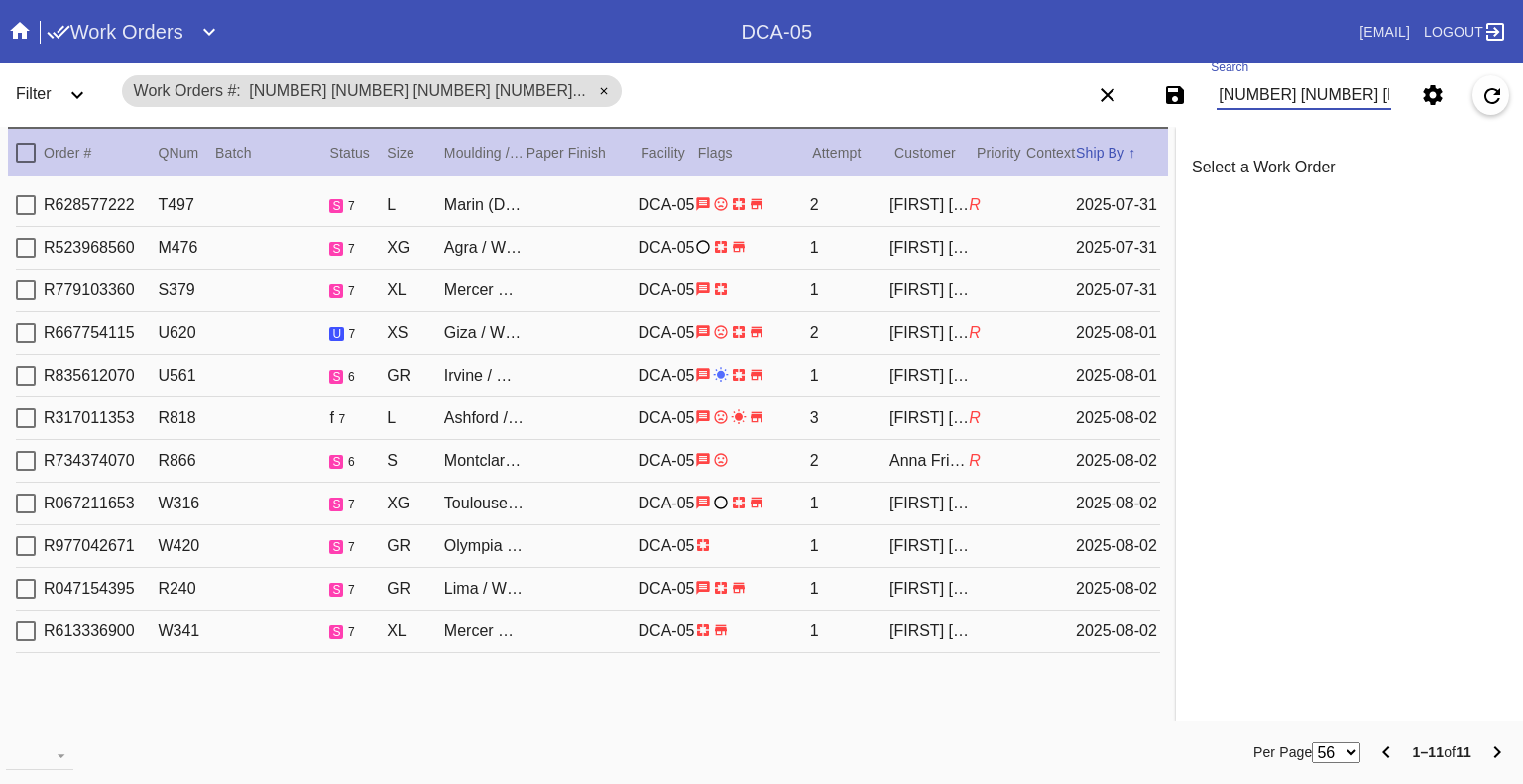 click on "[NUMBER] [NUMBER] [NUMBER] [NUMBER] [NUMBER] [NUMBER] [NUMBER] [NUMBER] [NUMBER] [NUMBER]" at bounding box center [1304, 95] 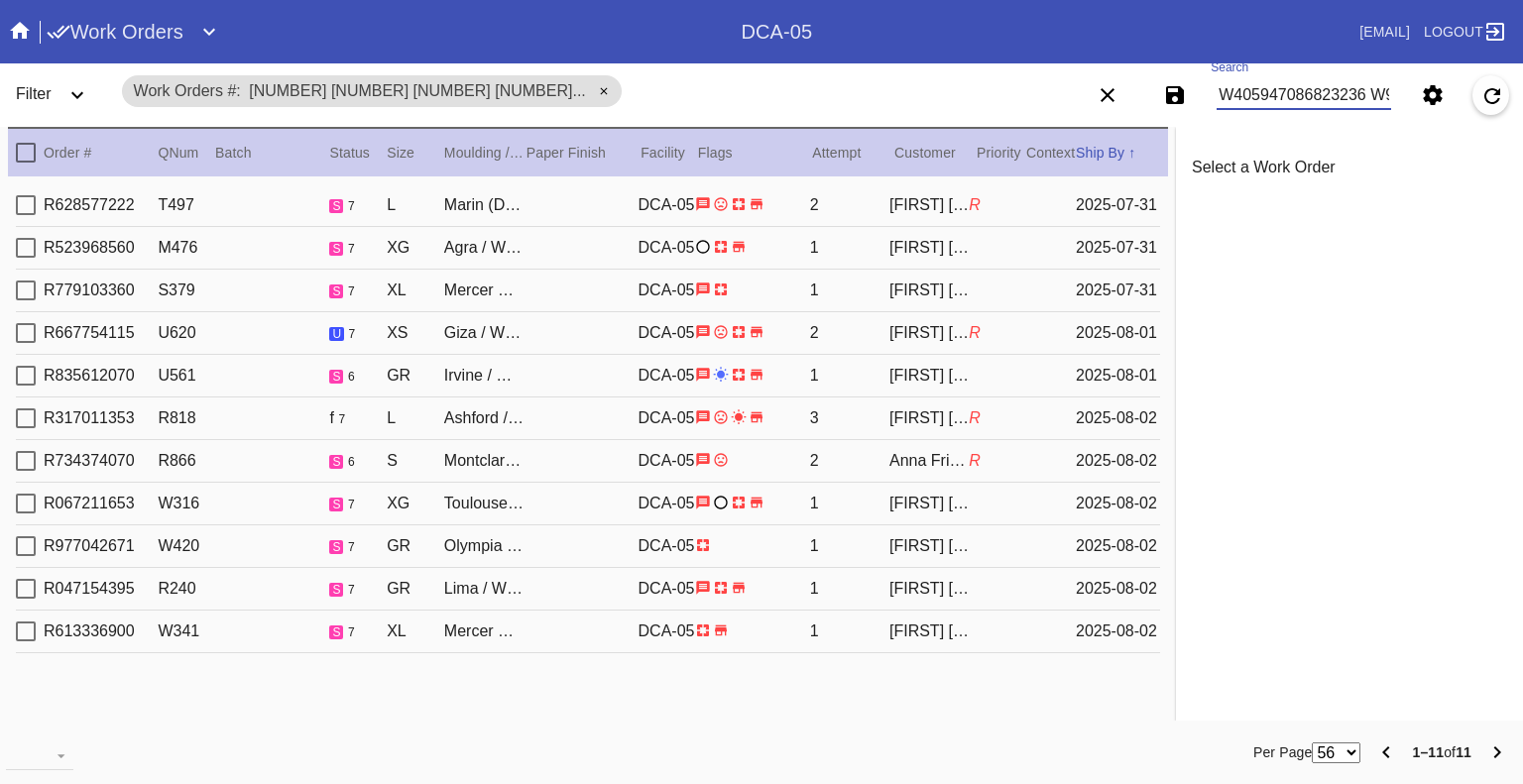 scroll, scrollTop: 0, scrollLeft: 886, axis: horizontal 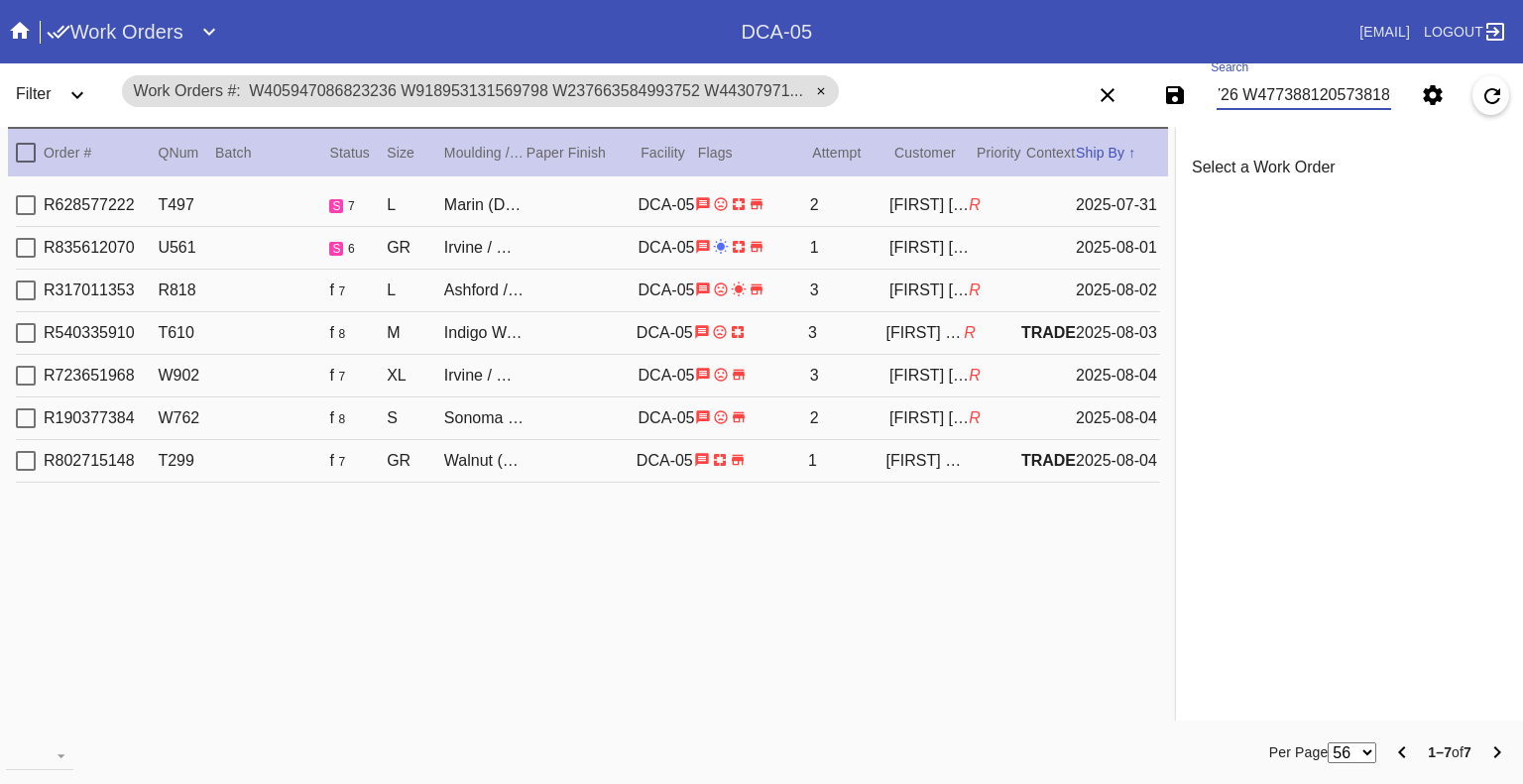 type on "W405947086823236 W918953131569798 W237663584993752 W443079714741710 W910029760356884 W109024678462726 W477388120573818" 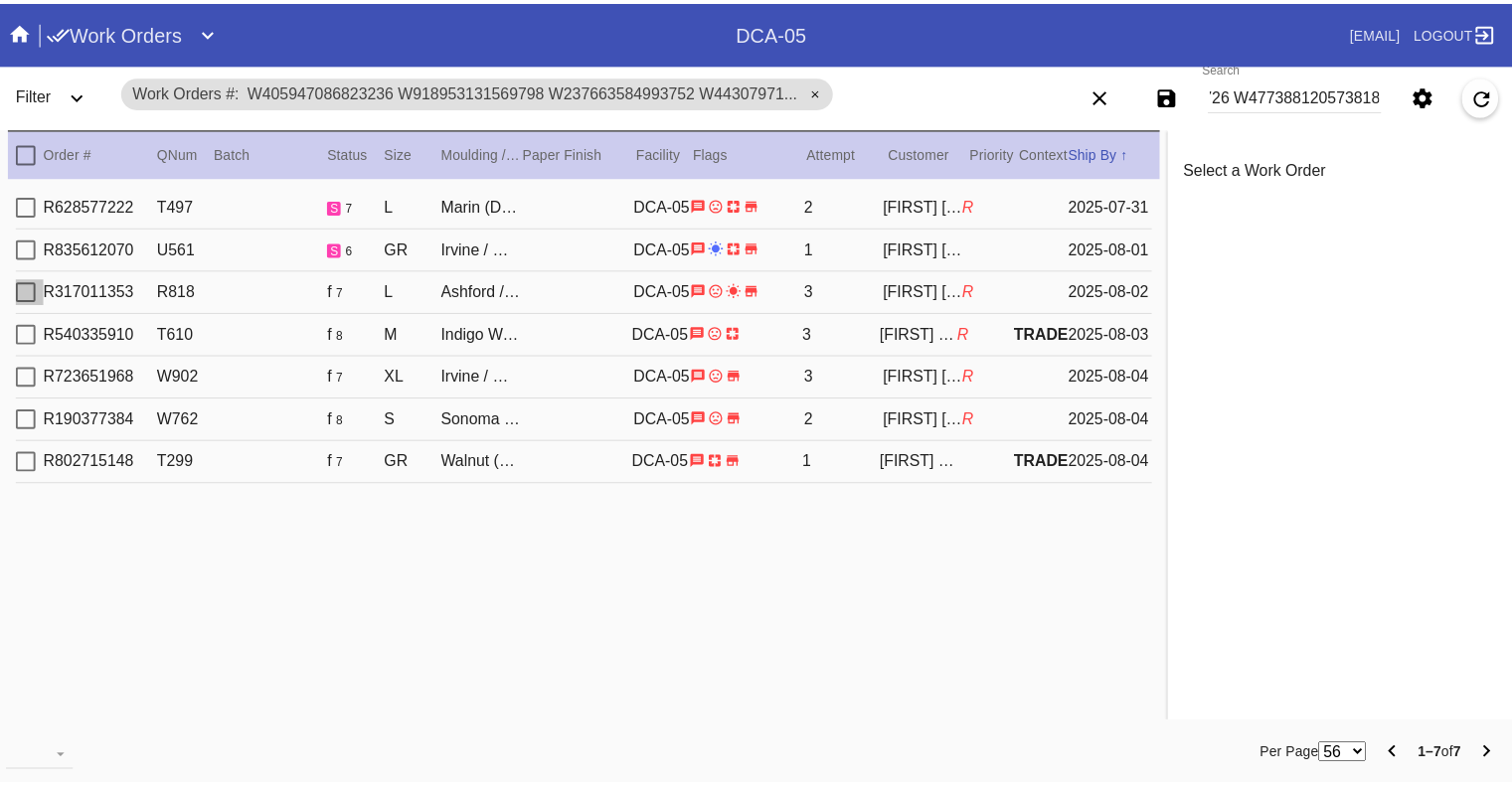 scroll, scrollTop: 0, scrollLeft: 0, axis: both 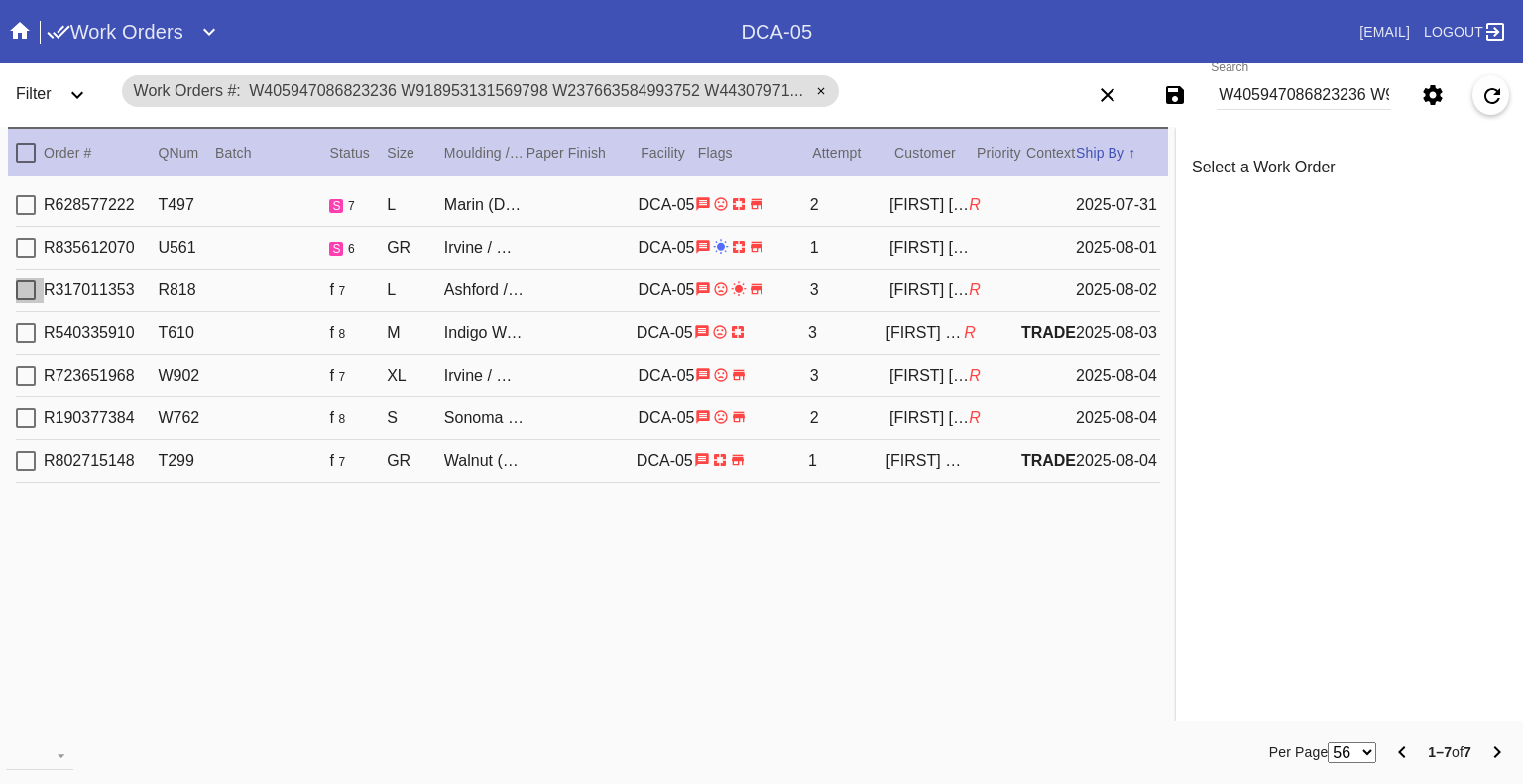 click at bounding box center (26, 290) 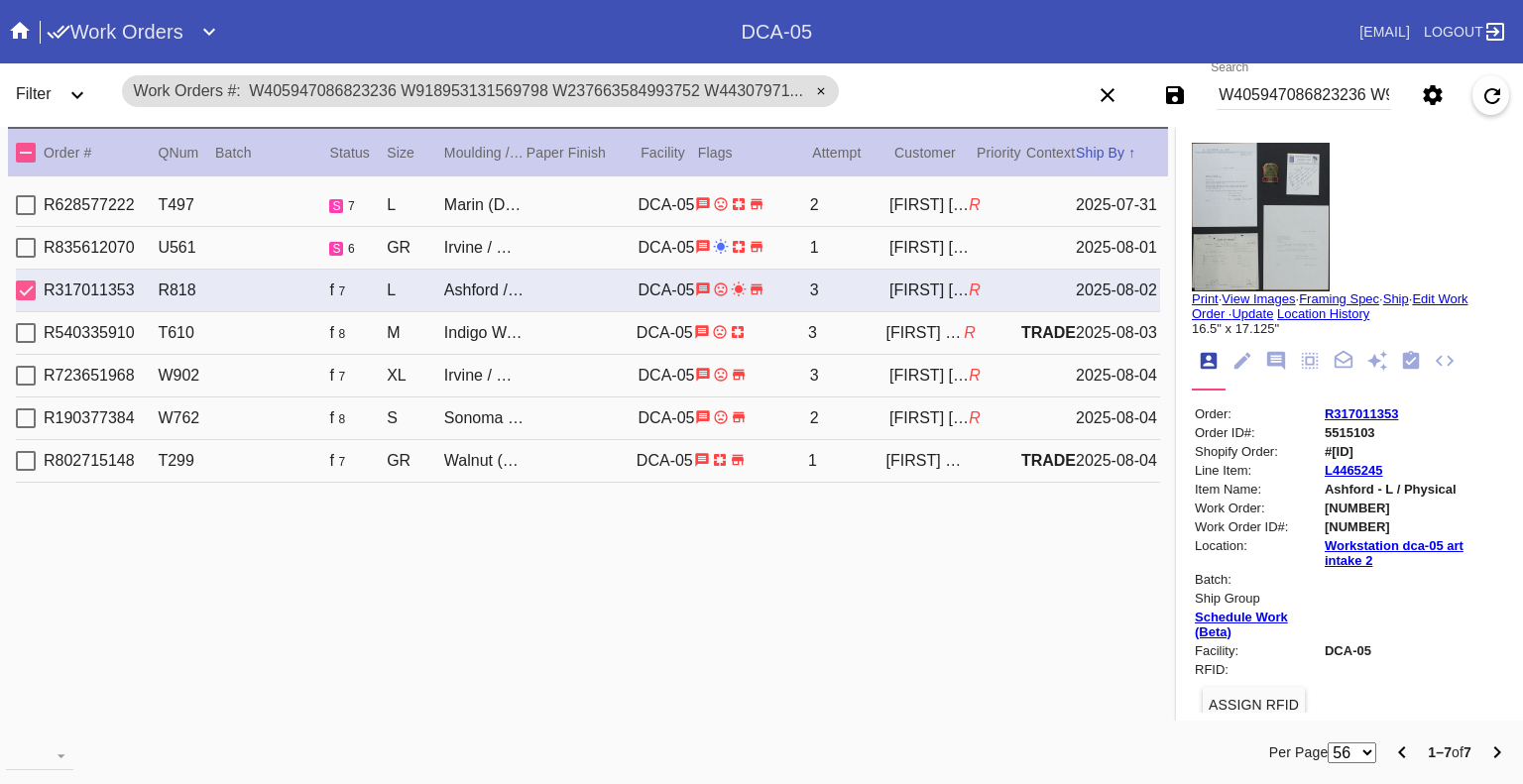 click at bounding box center [26, 290] 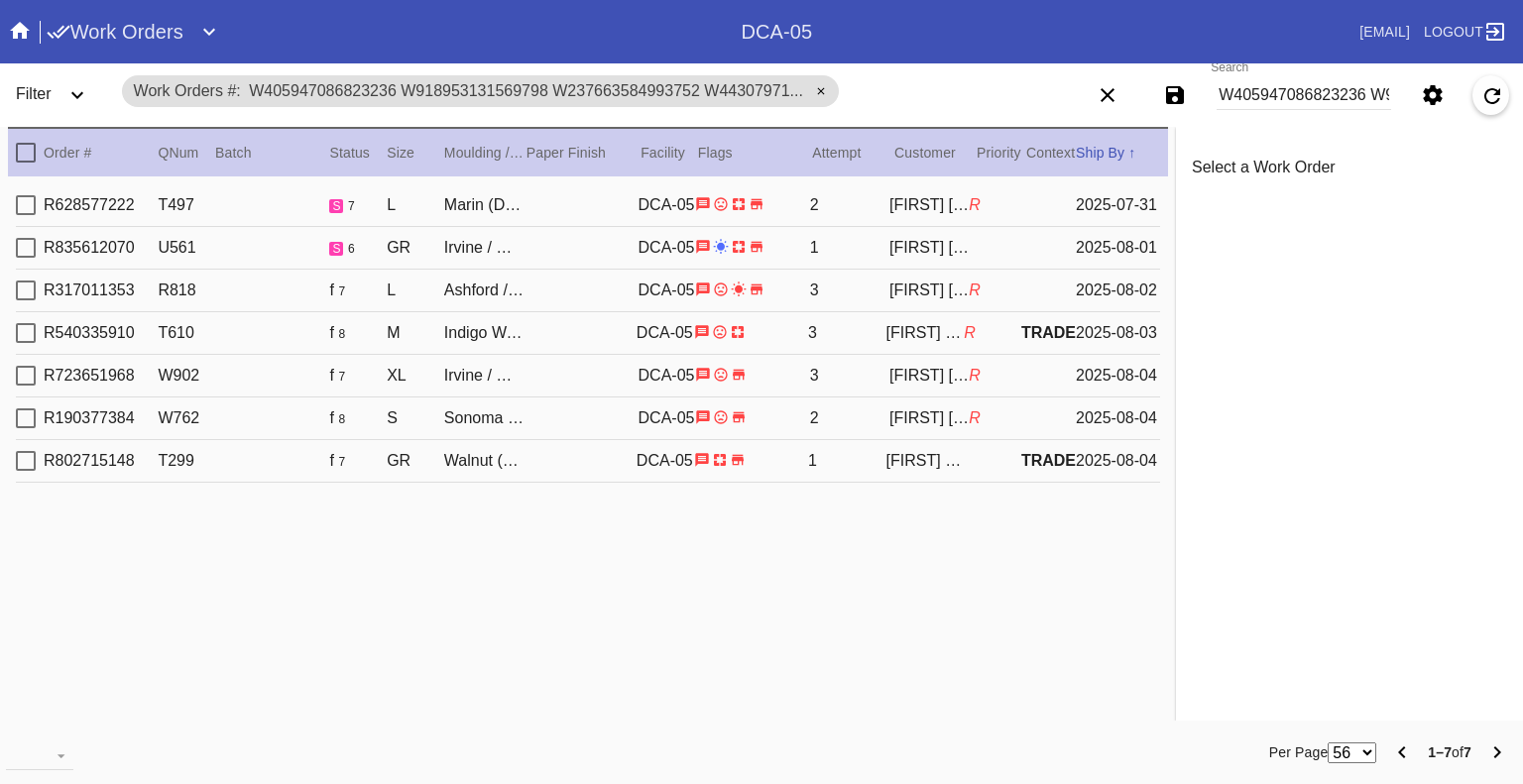 click at bounding box center (26, 333) 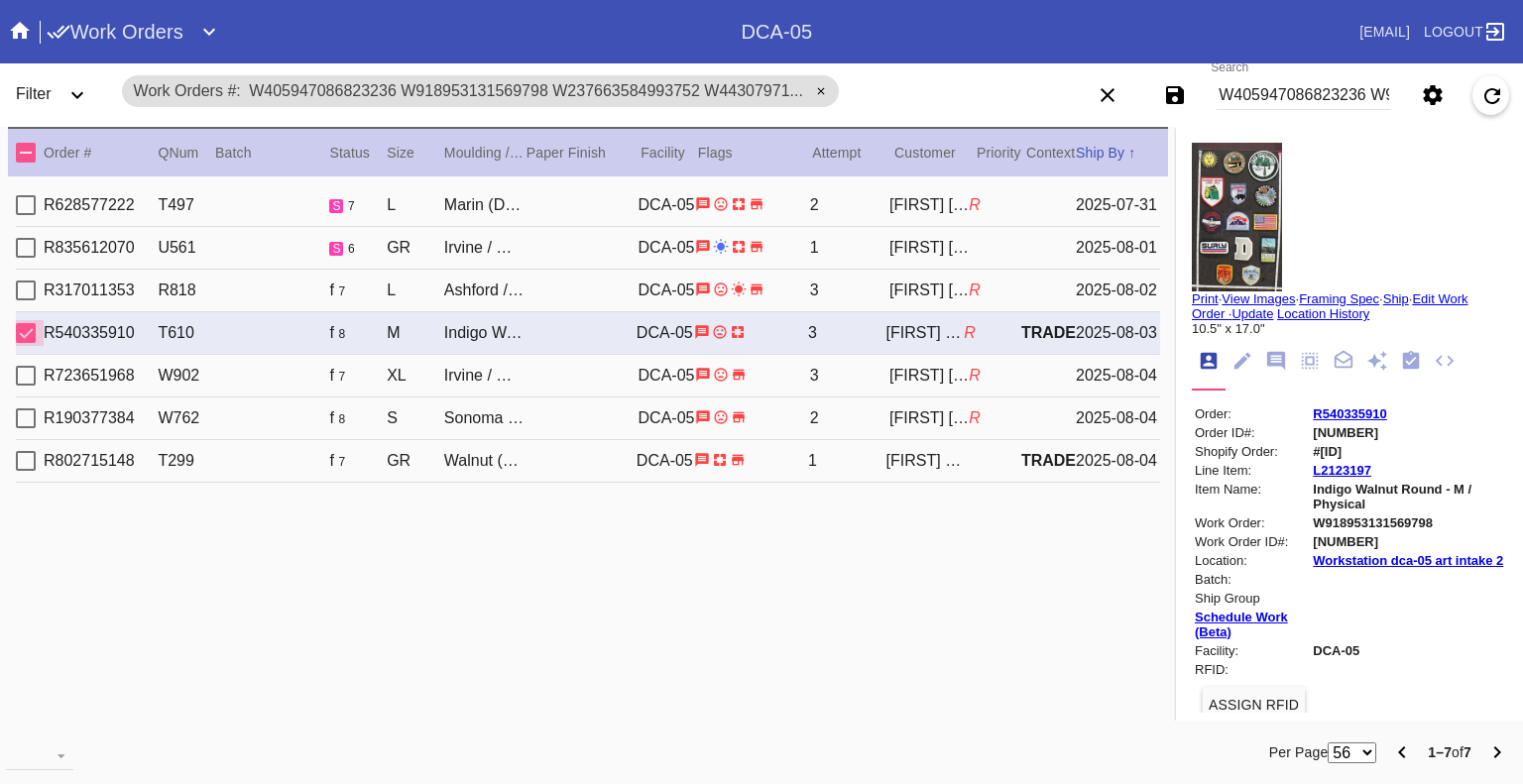 click at bounding box center (26, 333) 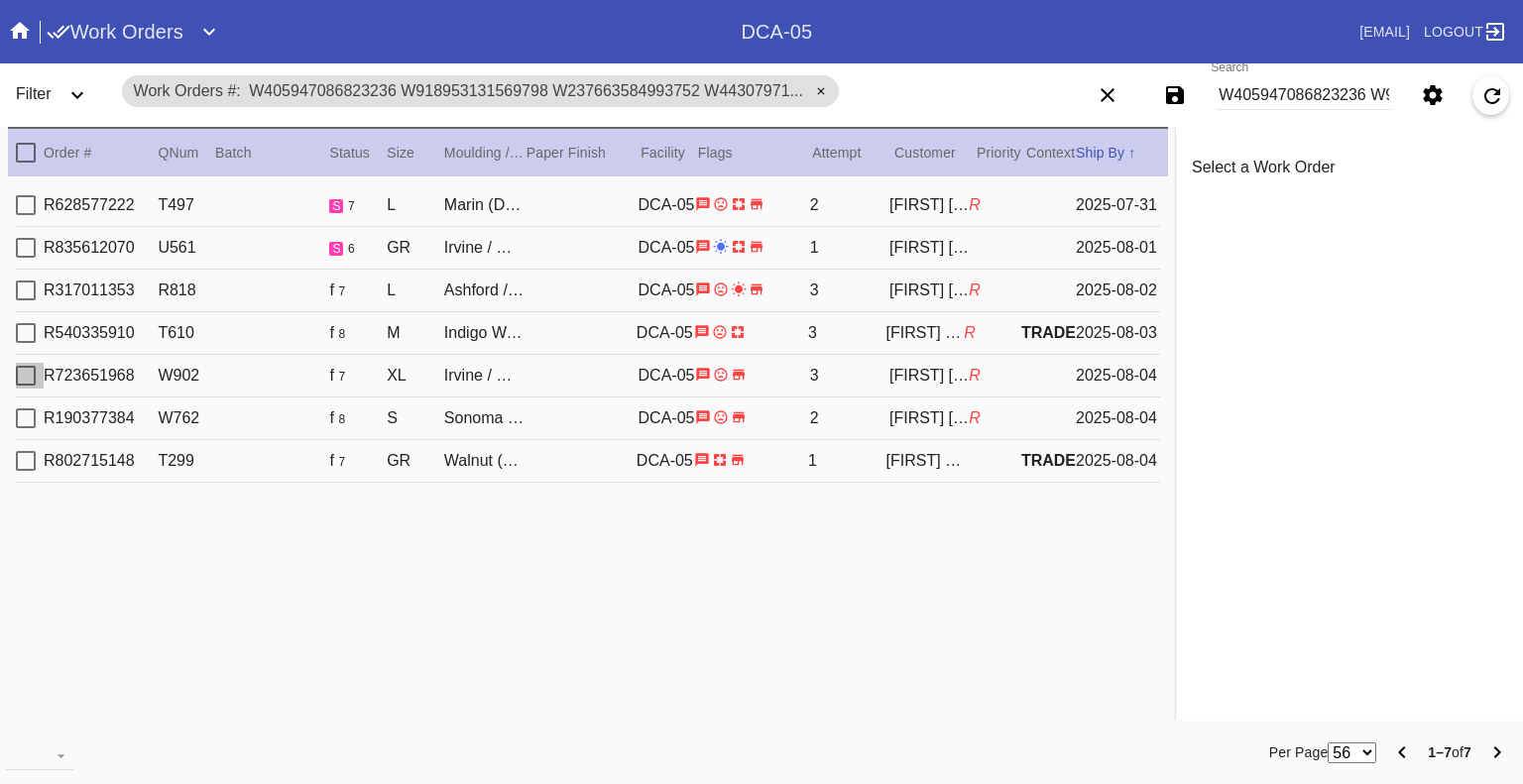 click at bounding box center (26, 376) 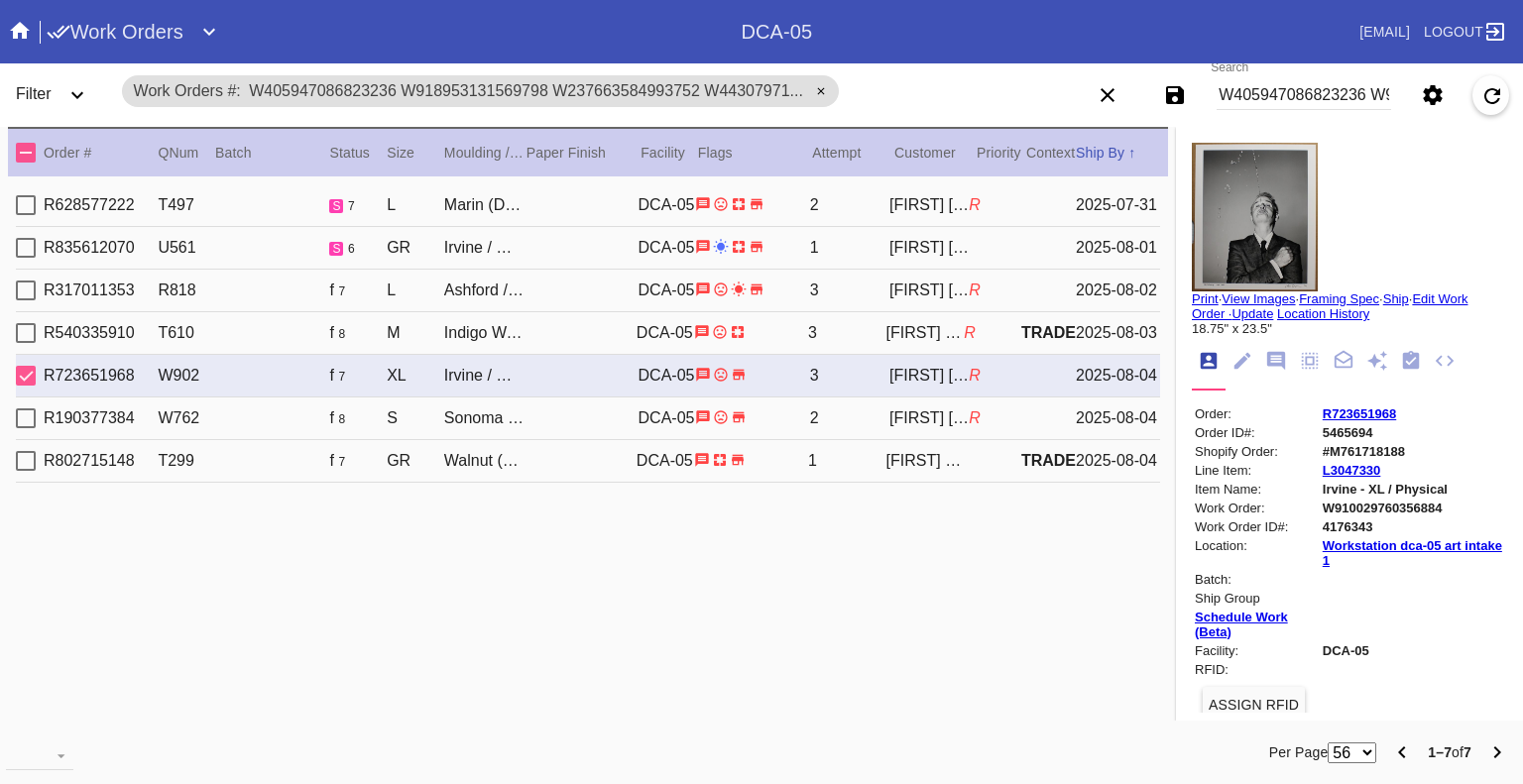 click at bounding box center [26, 376] 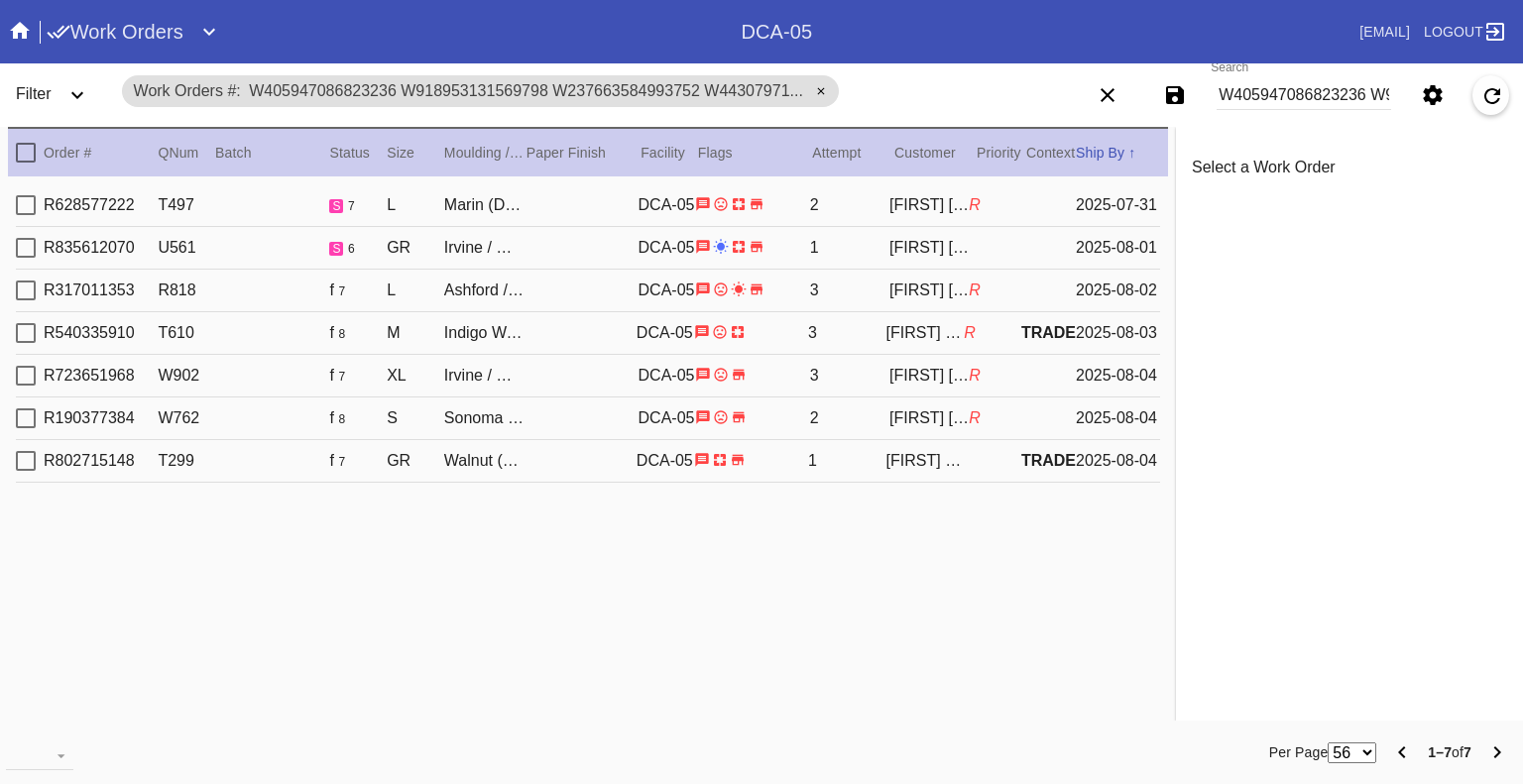 click on "Order # QNum Batch Status
Size
↑
↓
Moulding / Mat Paper Finish Facility Flags Attempt Customer
Priority
↑
↓
Context
Ship By
↑
↓
R[NUMBER] T[NUMBER] s 7 L Marin (Deep) / White DCA-05 2 [FIRST] [LAST]
R
[DATE] R[NUMBER] U[NUMBER] s 6 GR Irvine / White DCA-05 1 [FIRST] [LAST]
[DATE] R[NUMBER] R[NUMBER] f 7 L Ashford / Navy DCA-05 3 [FIRST] [LAST]
R
[DATE] R[NUMBER] T[NUMBER] f 8 M Indigo Walnut Round / White DCA-05 3 [FIRST] [LAST]
R
TRADE [DATE] R[NUMBER] W[NUMBER] f 7 XL Irvine / Warm White - 8 Ply DCA-05 3 [FIRST] [LAST]
R
[DATE] R[NUMBER] W[NUMBER] f 8 S Sonoma / Chai DCA-05 2 [FIRST] [LAST]
R
[DATE] R[NUMBER] T[NUMBER] f 7 GR Walnut (Gallery) / White DCA-05 1 [FIRST] [LAST]
TRADE [DATE]" at bounding box center [588, 423] 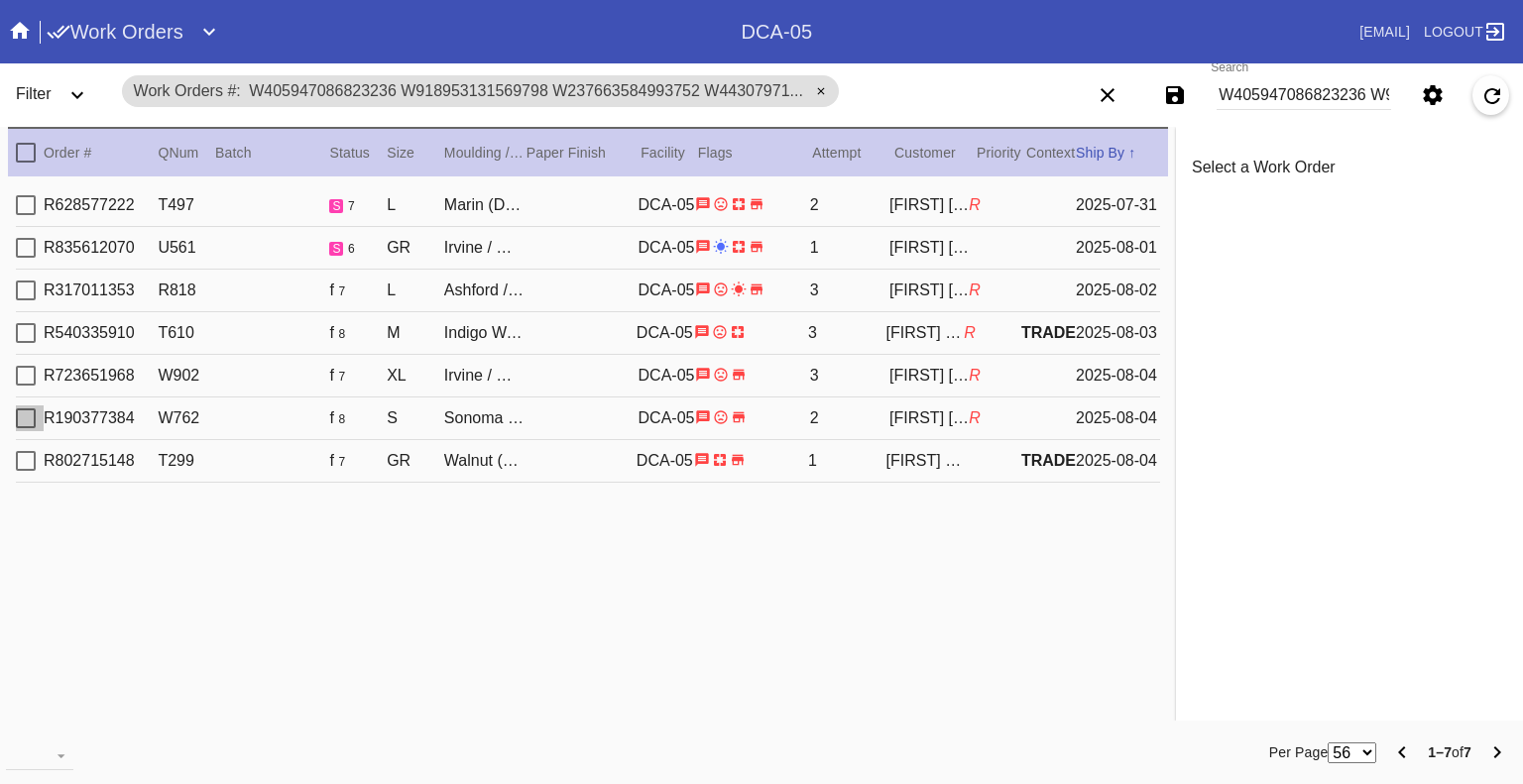 click at bounding box center [26, 418] 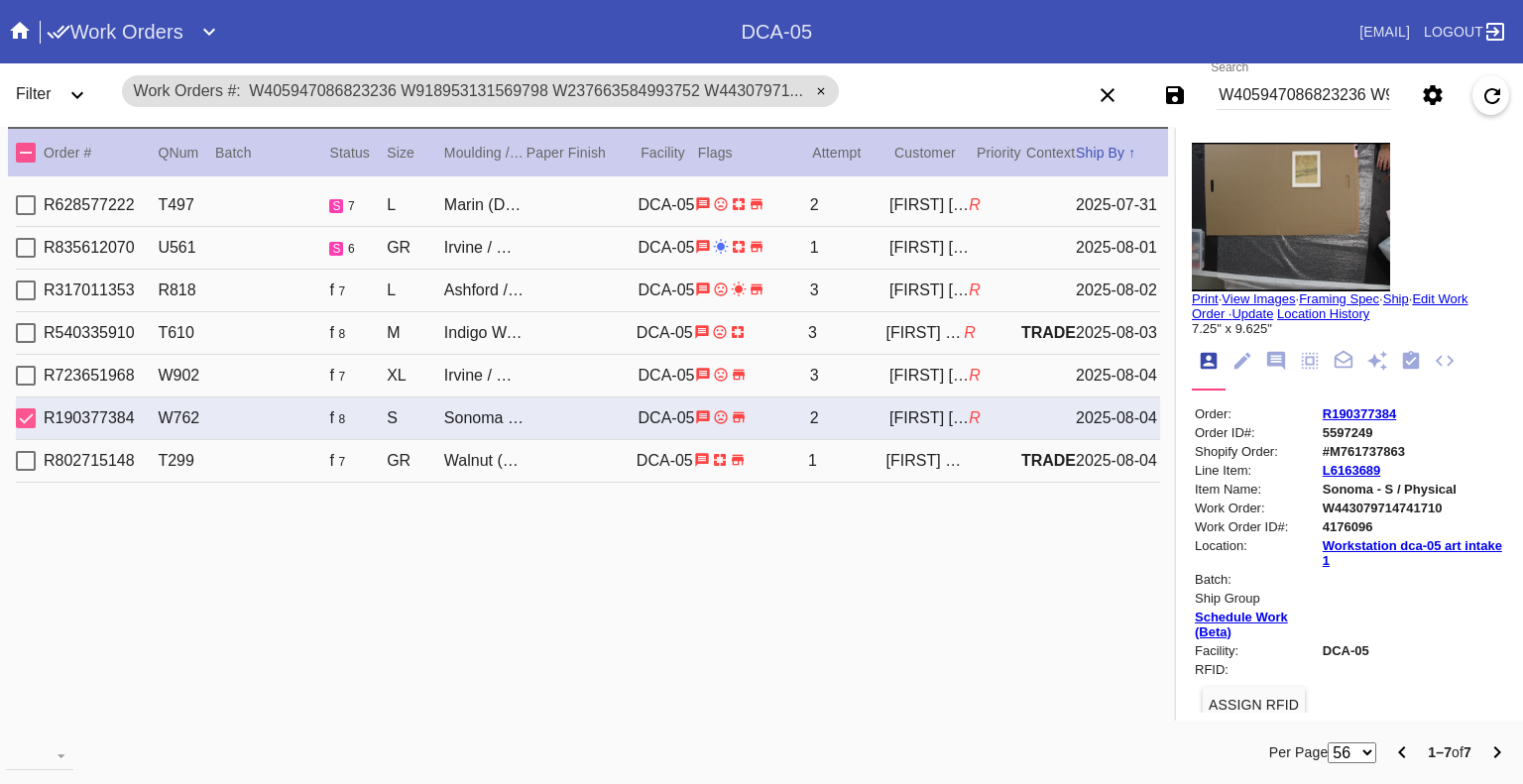 click at bounding box center (1291, 217) 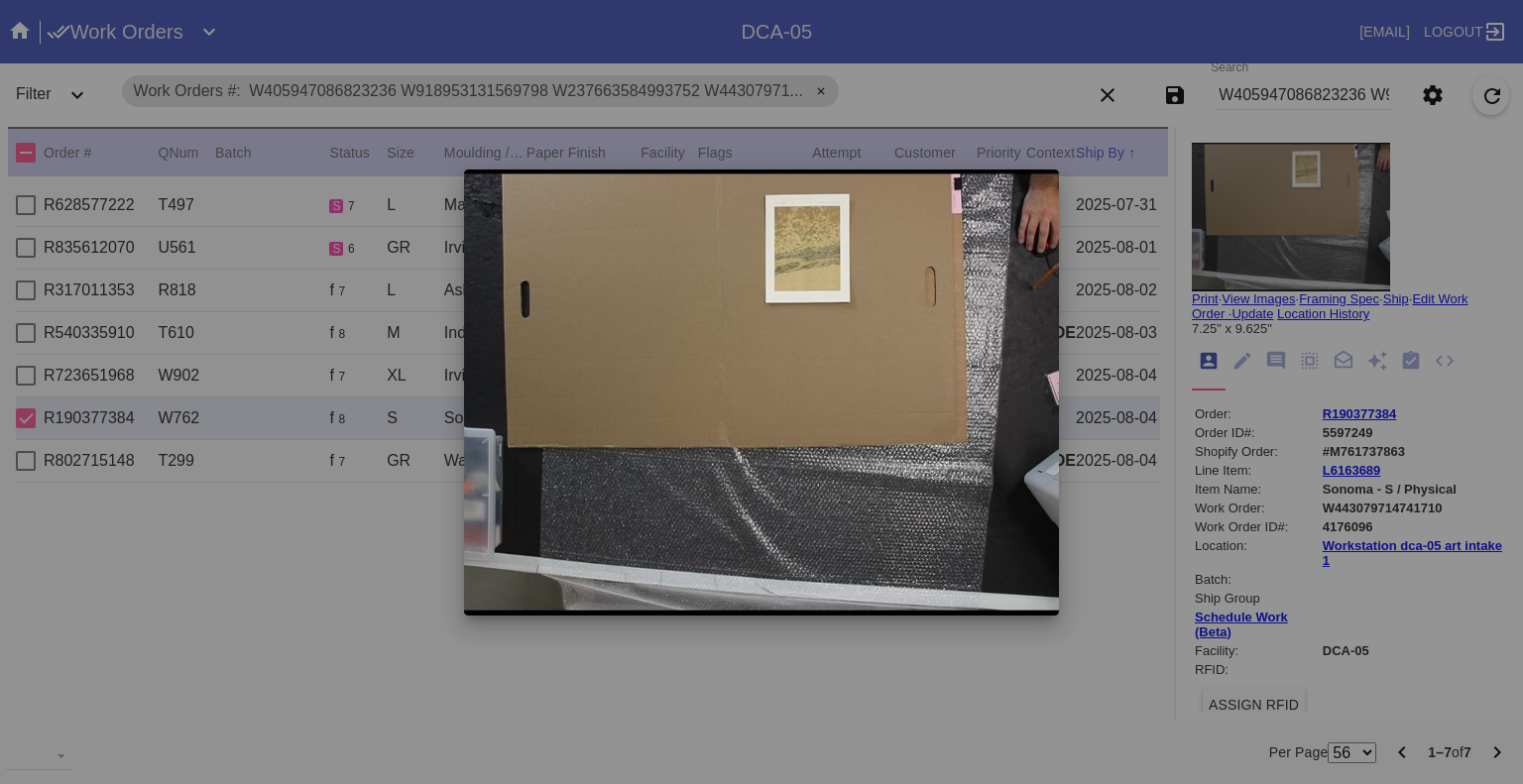 click at bounding box center (762, 392) 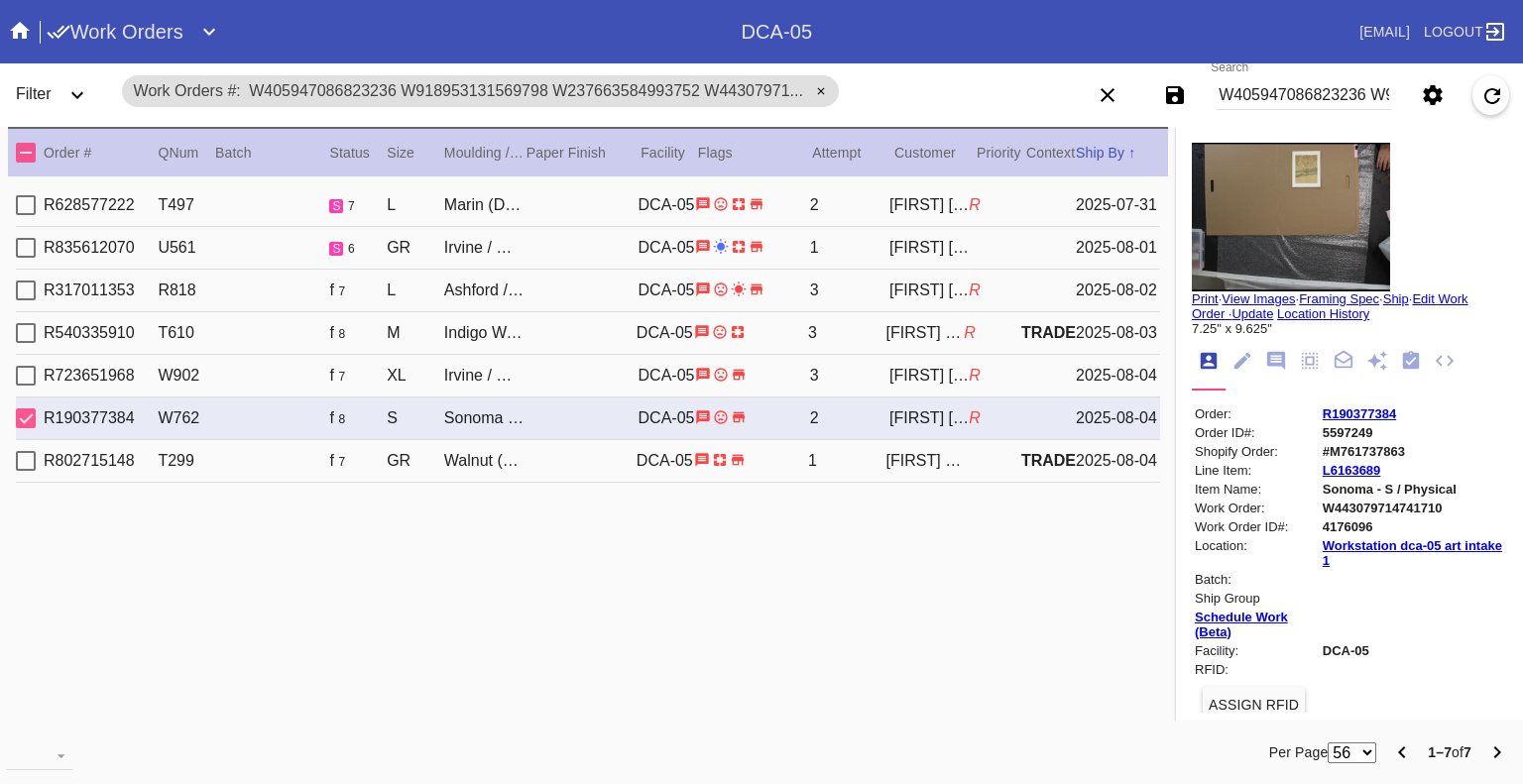 click at bounding box center (26, 418) 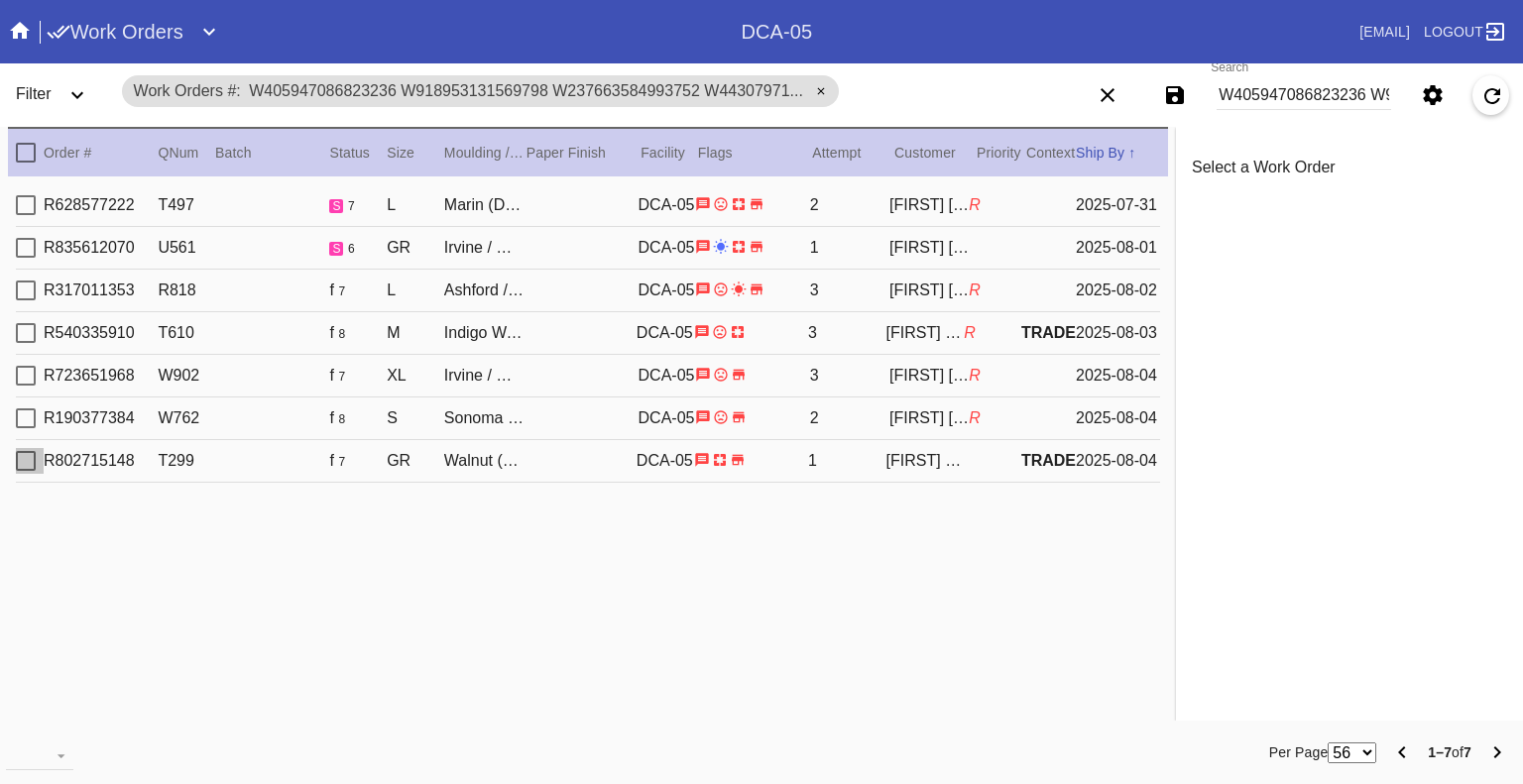 click at bounding box center (26, 461) 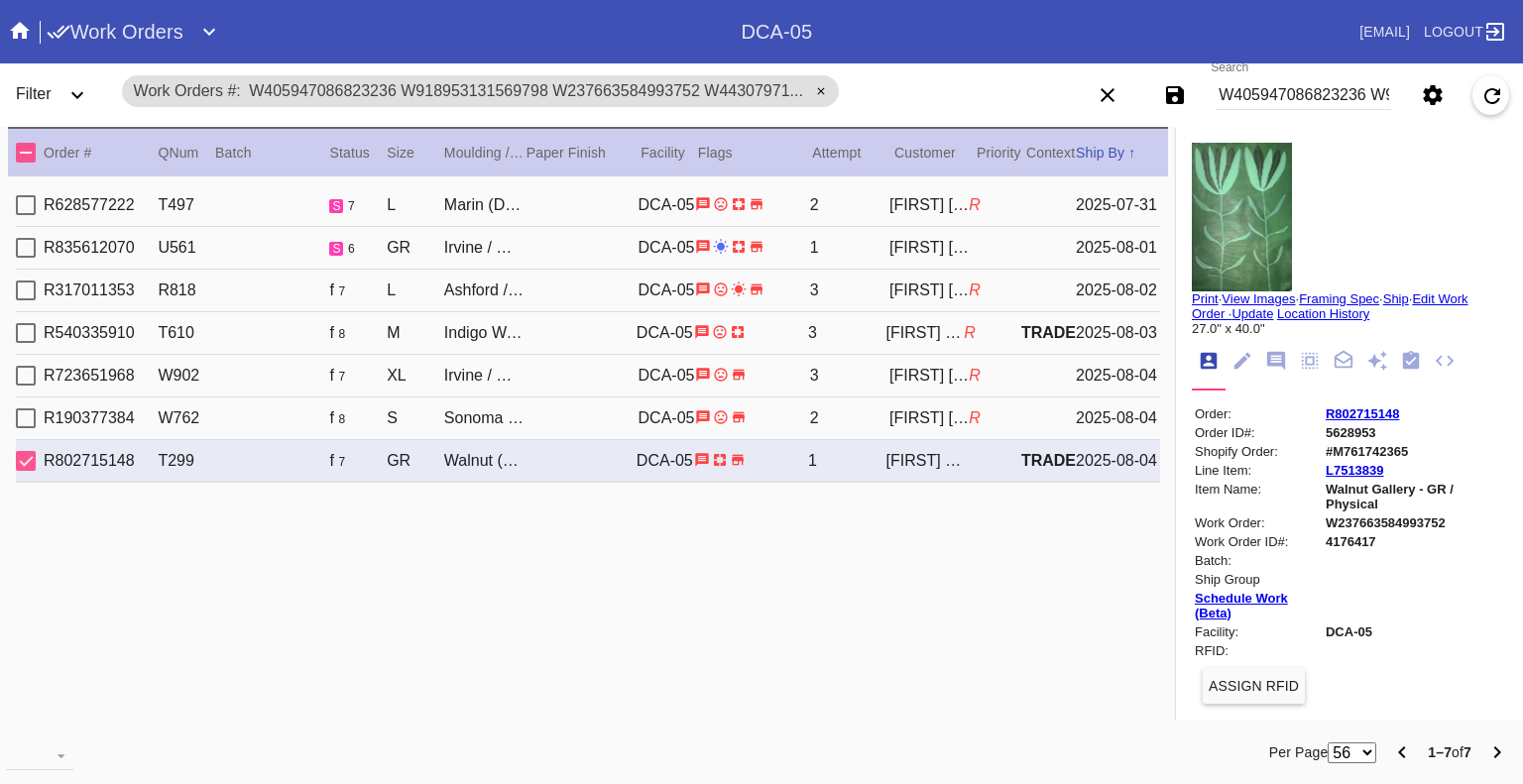 click on "Work Orders" at bounding box center [115, 32] 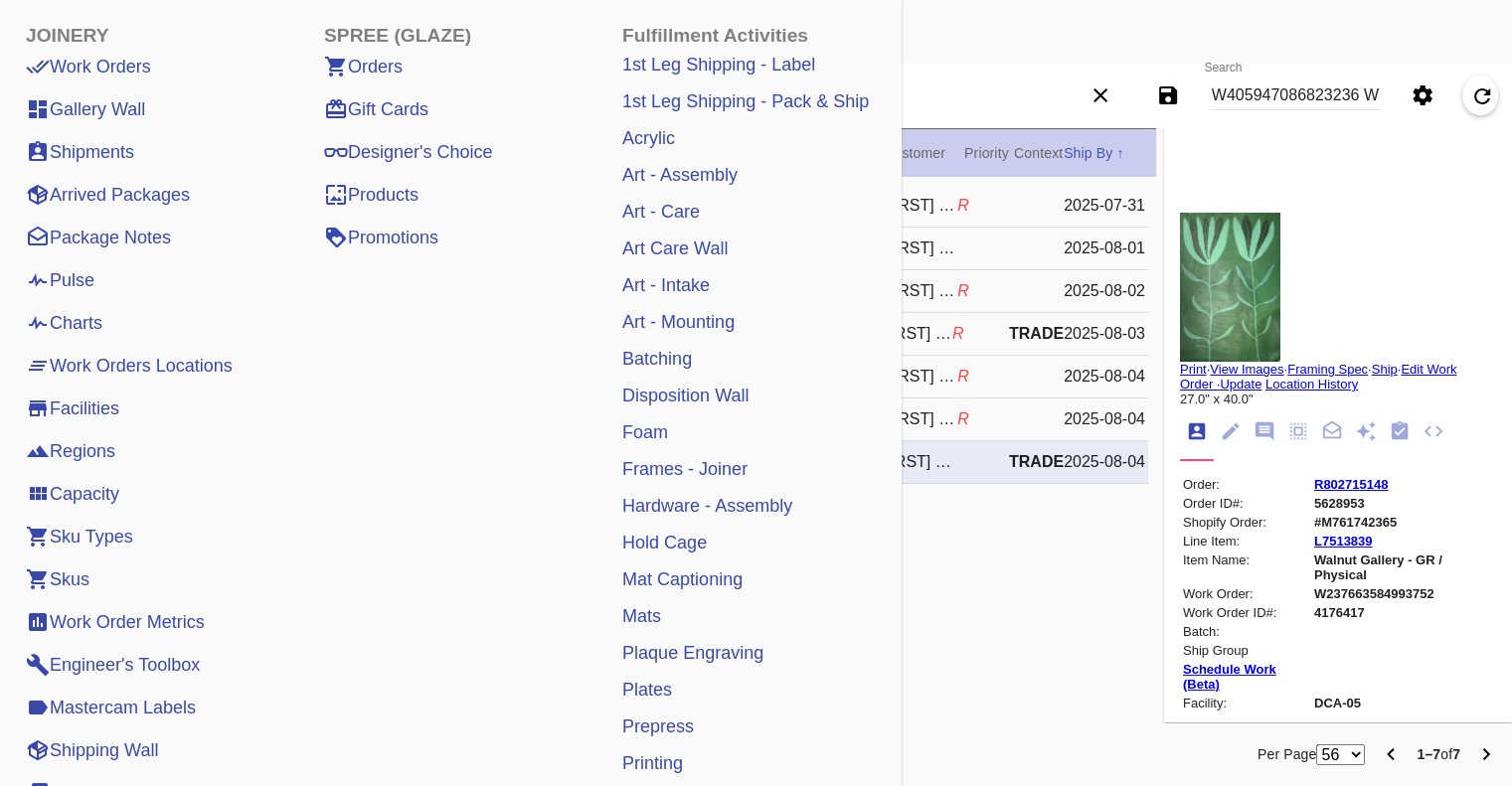scroll, scrollTop: 99, scrollLeft: 0, axis: vertical 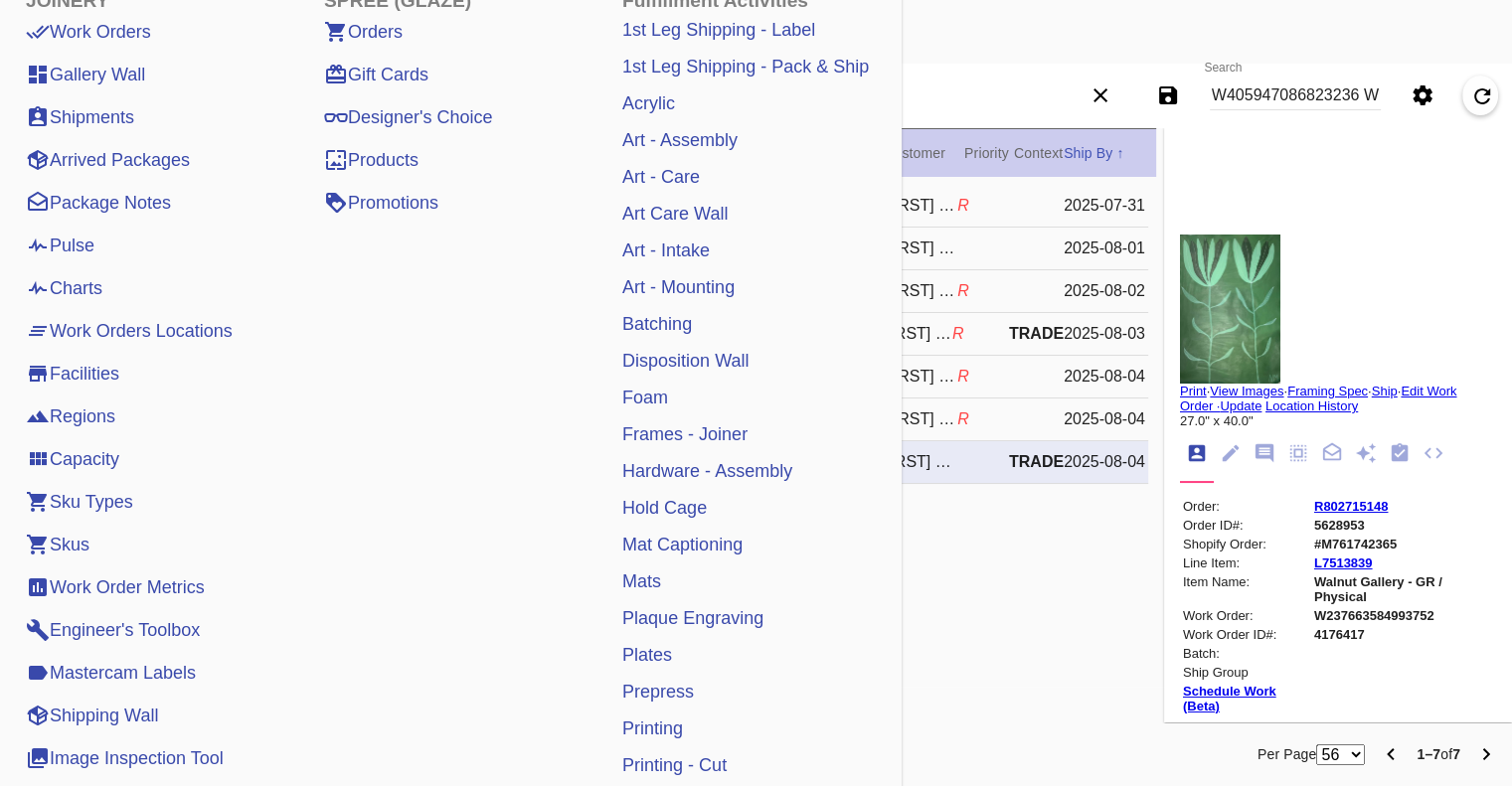 click on "Shipping Wall" at bounding box center [91, 715] 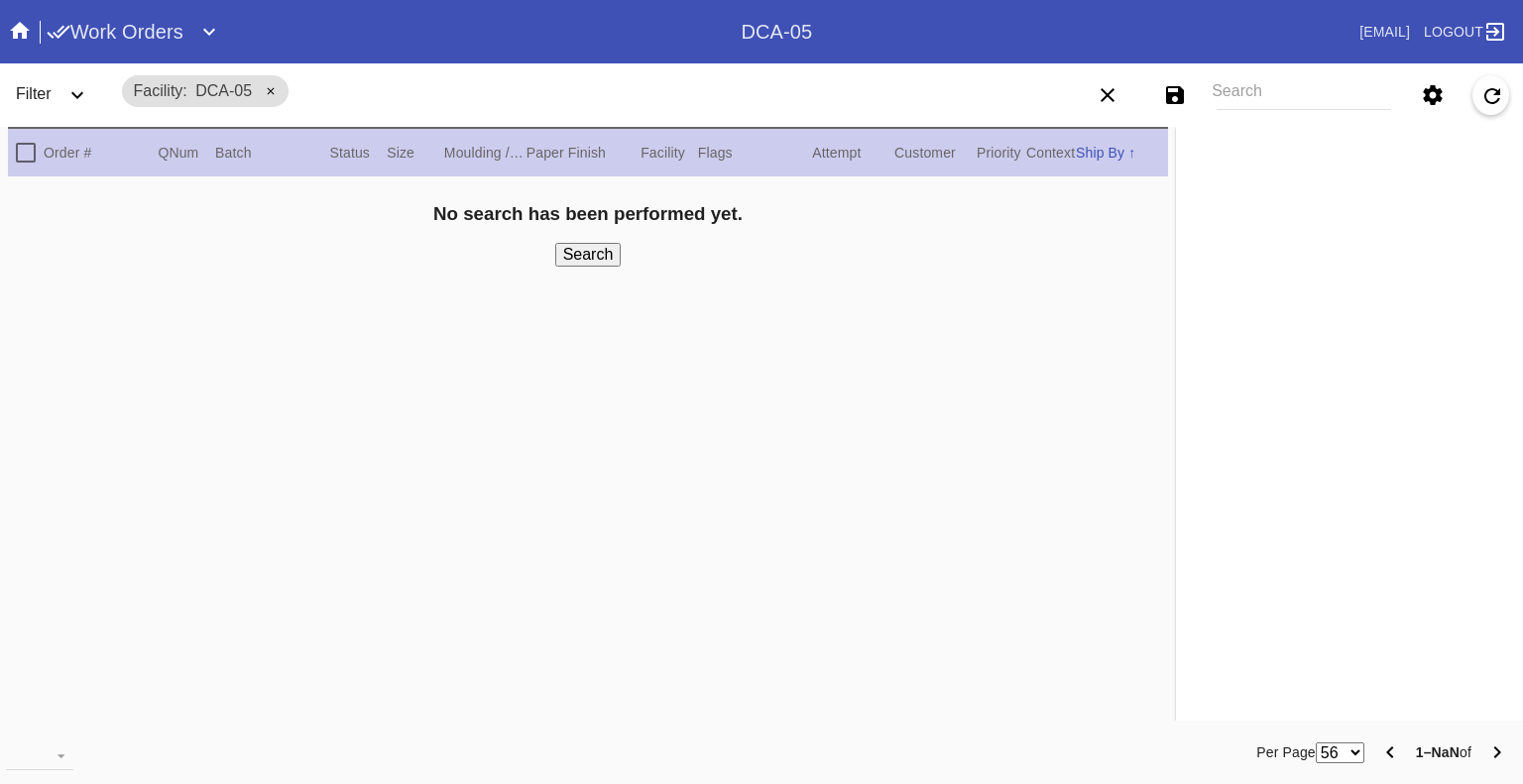scroll, scrollTop: 0, scrollLeft: 0, axis: both 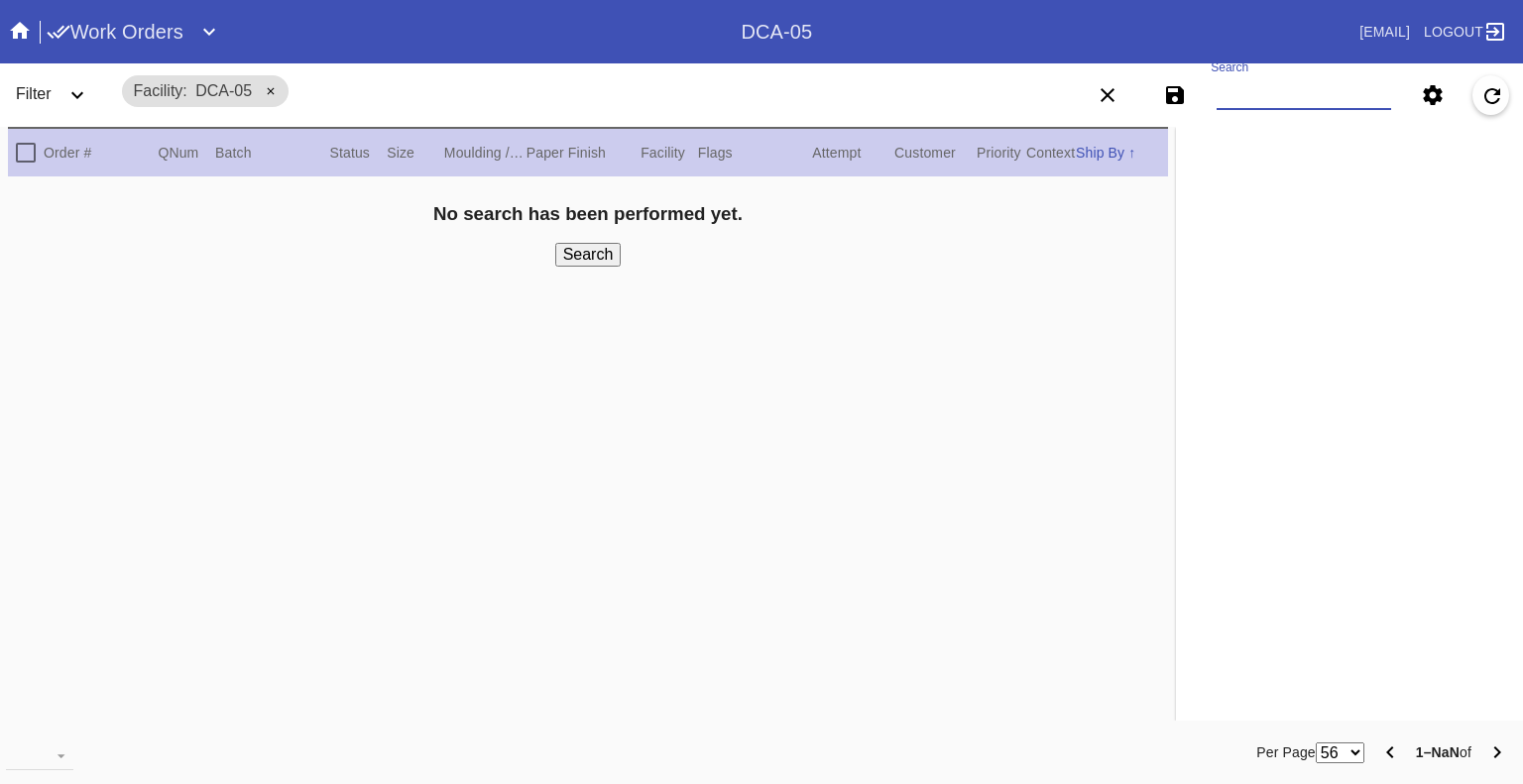 click on "Search" at bounding box center [1304, 95] 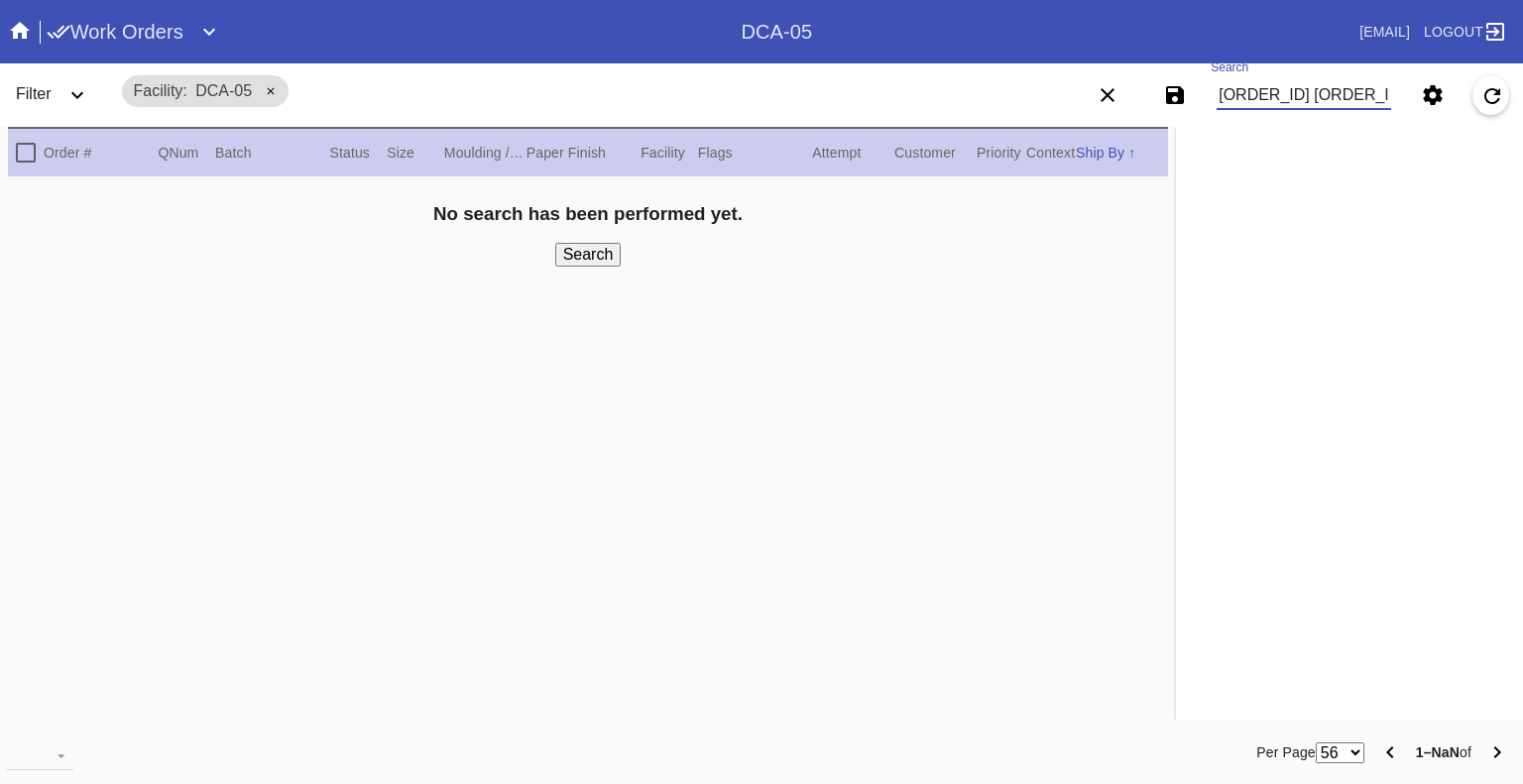 scroll, scrollTop: 0, scrollLeft: 1492, axis: horizontal 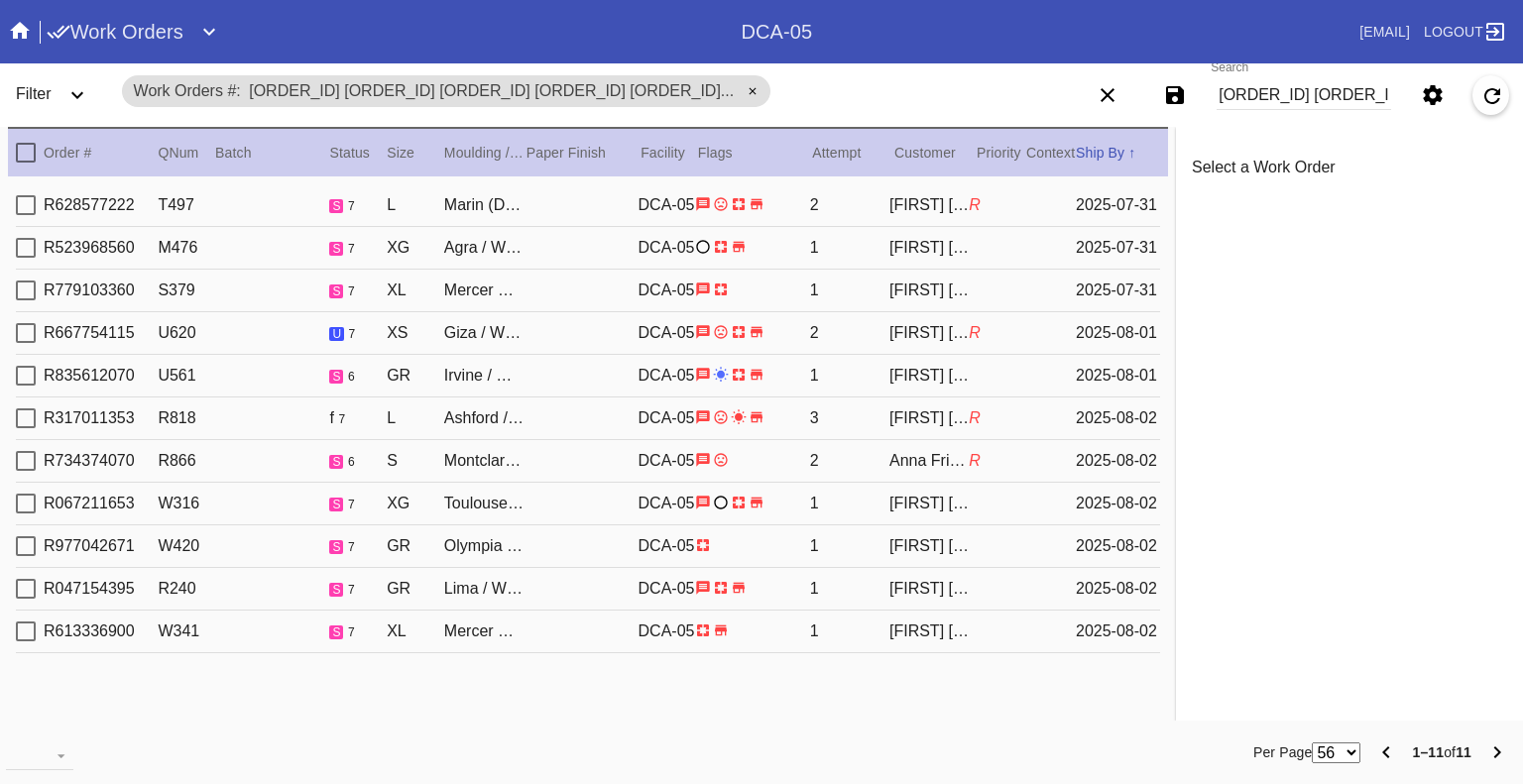 click on "[ORDER_ID] [ORDER_ID] [ORDER_ID] [ORDER_ID] [ORDER_ID] [ORDER_ID] [ORDER_ID] [ORDER_ID] [ORDER_ID] [ORDER_ID] [ORDER_ID]" at bounding box center [1304, 95] 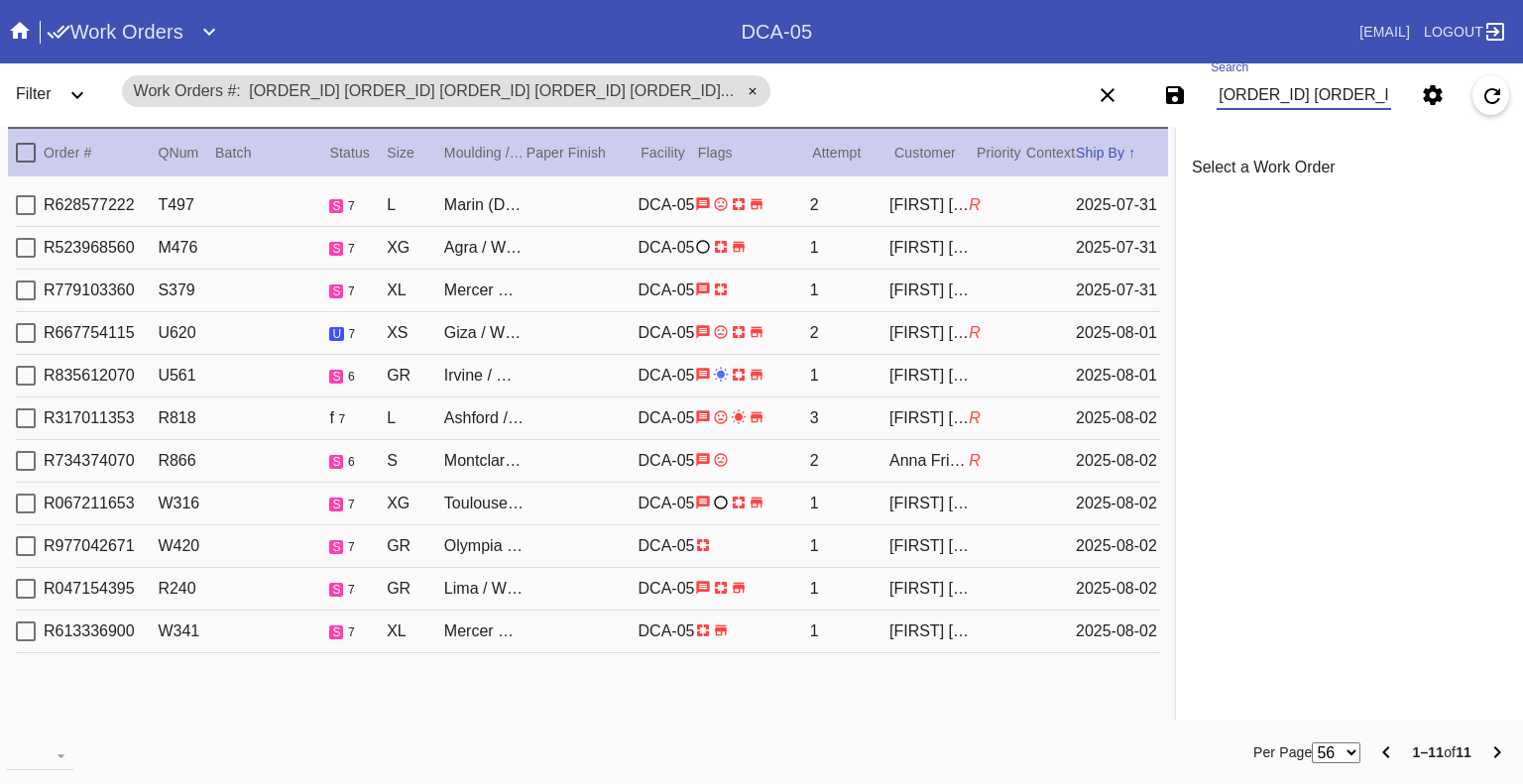 click on "[ORDER_ID] [ORDER_ID] [ORDER_ID] [ORDER_ID] [ORDER_ID] [ORDER_ID] [ORDER_ID] [ORDER_ID] [ORDER_ID] [ORDER_ID] [ORDER_ID]" at bounding box center [1304, 95] 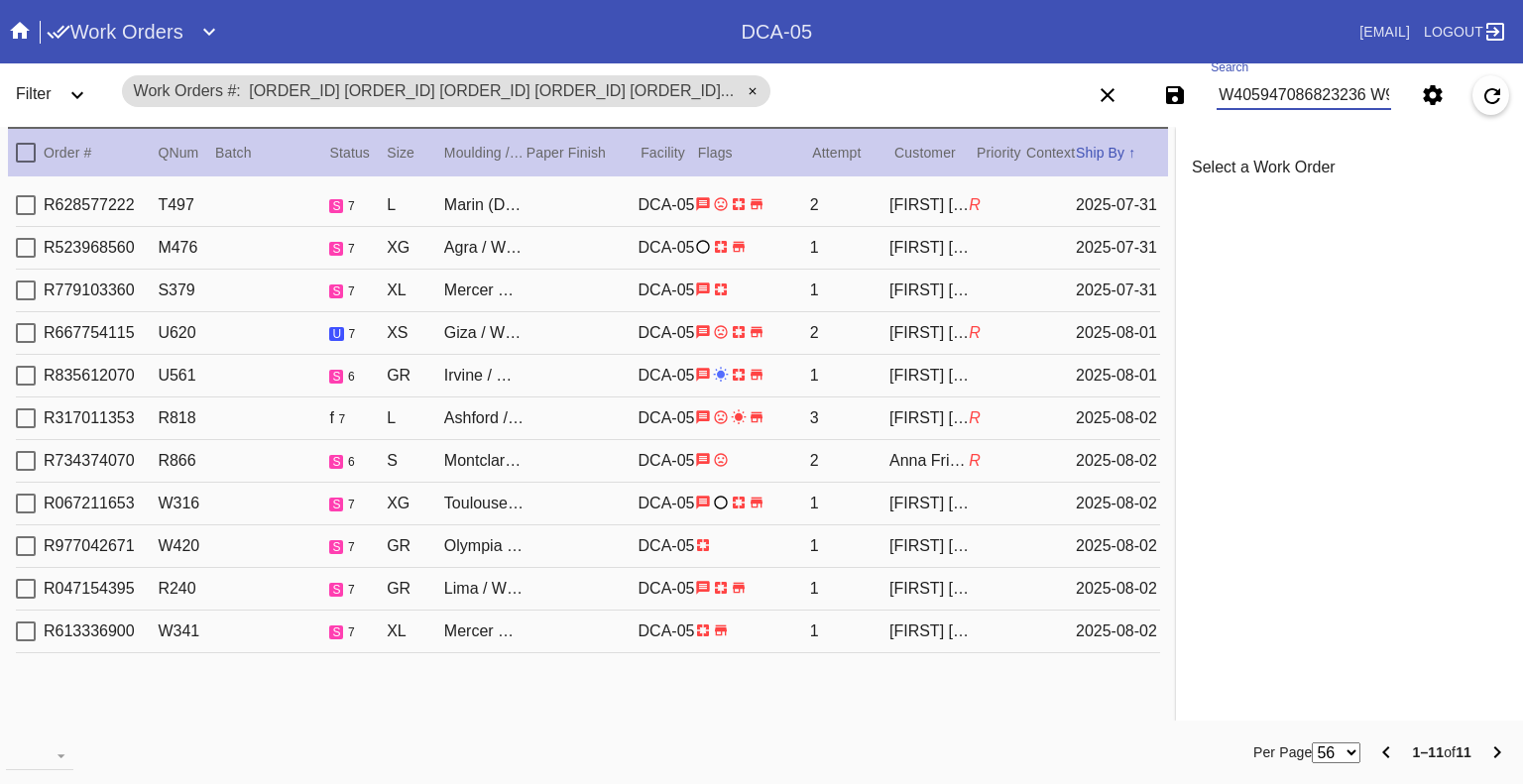 scroll, scrollTop: 0, scrollLeft: 886, axis: horizontal 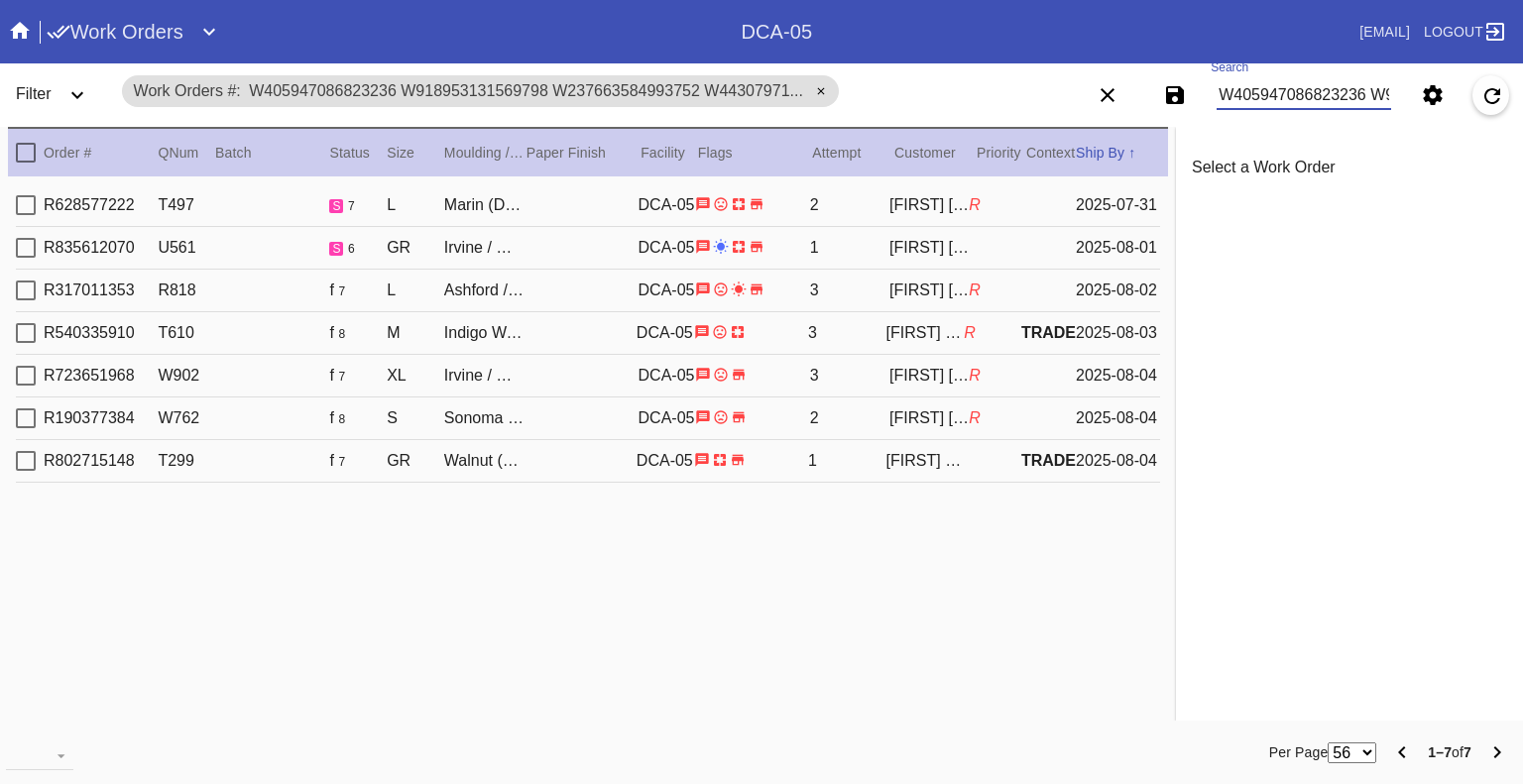 click on "W405947086823236 W918953131569798 W237663584993752 W443079714741710 W910029760356884 W109024678462726 W477388120573818" at bounding box center [1304, 95] 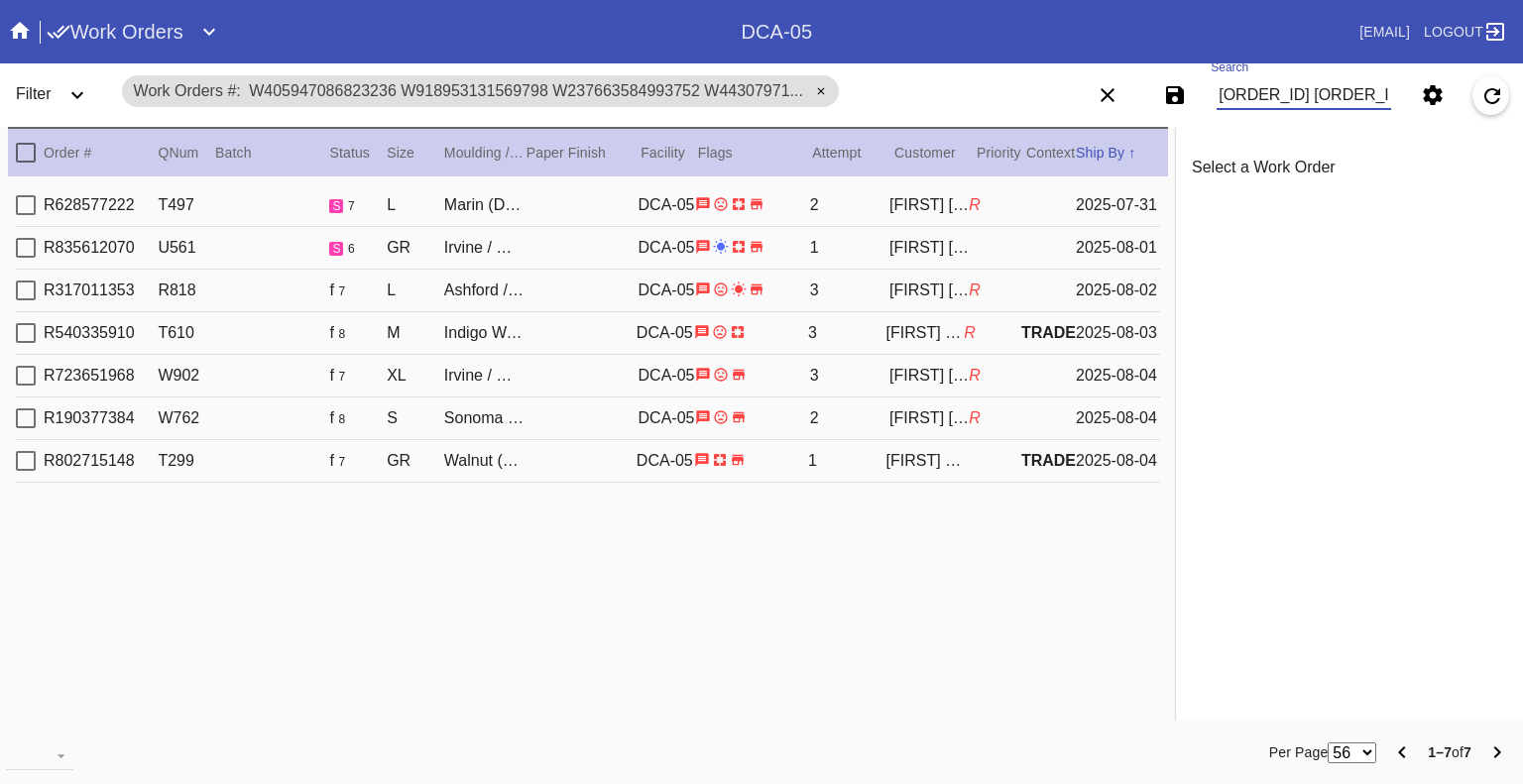 scroll, scrollTop: 0, scrollLeft: 127, axis: horizontal 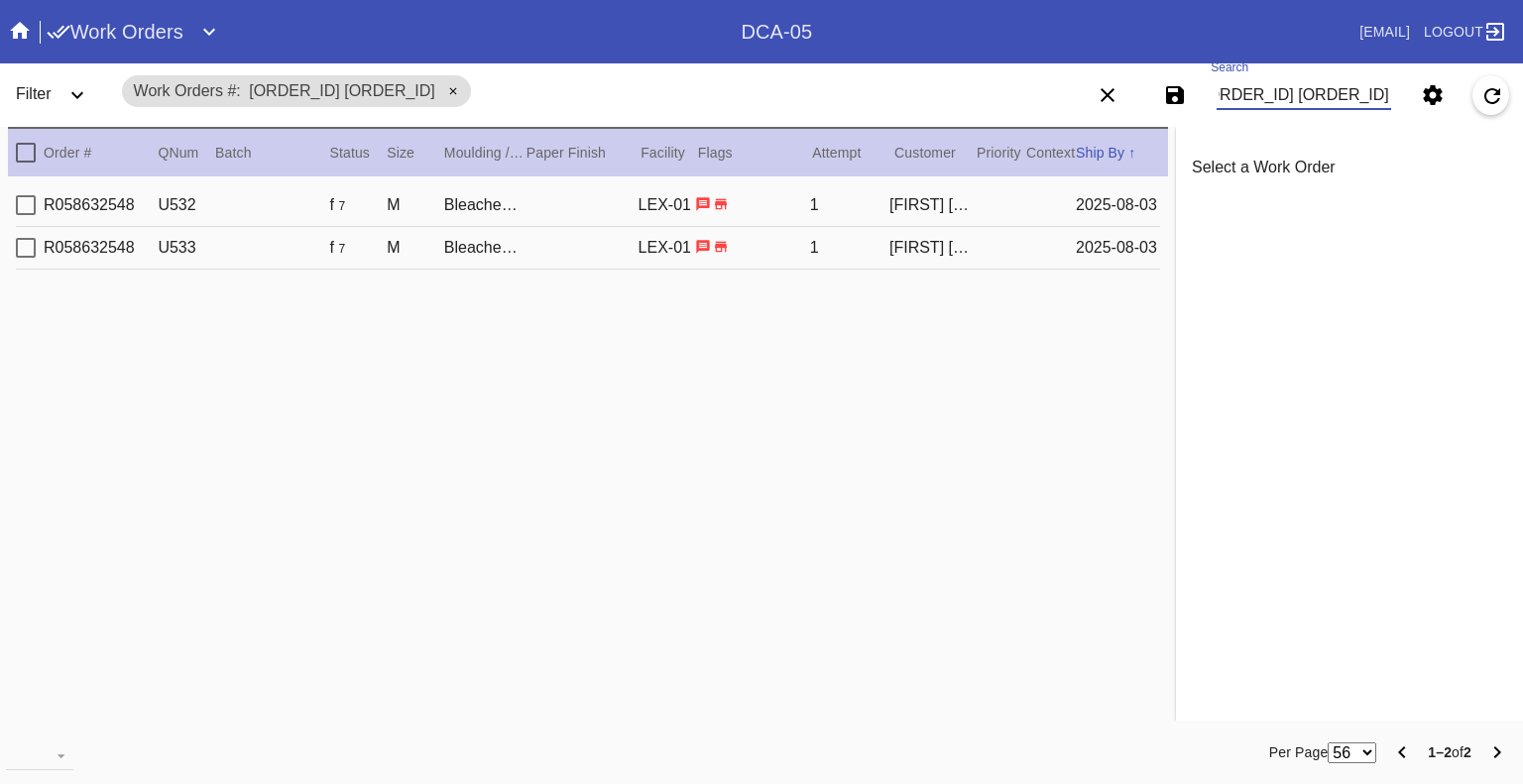 type on "W378119561460785 W386594974725188" 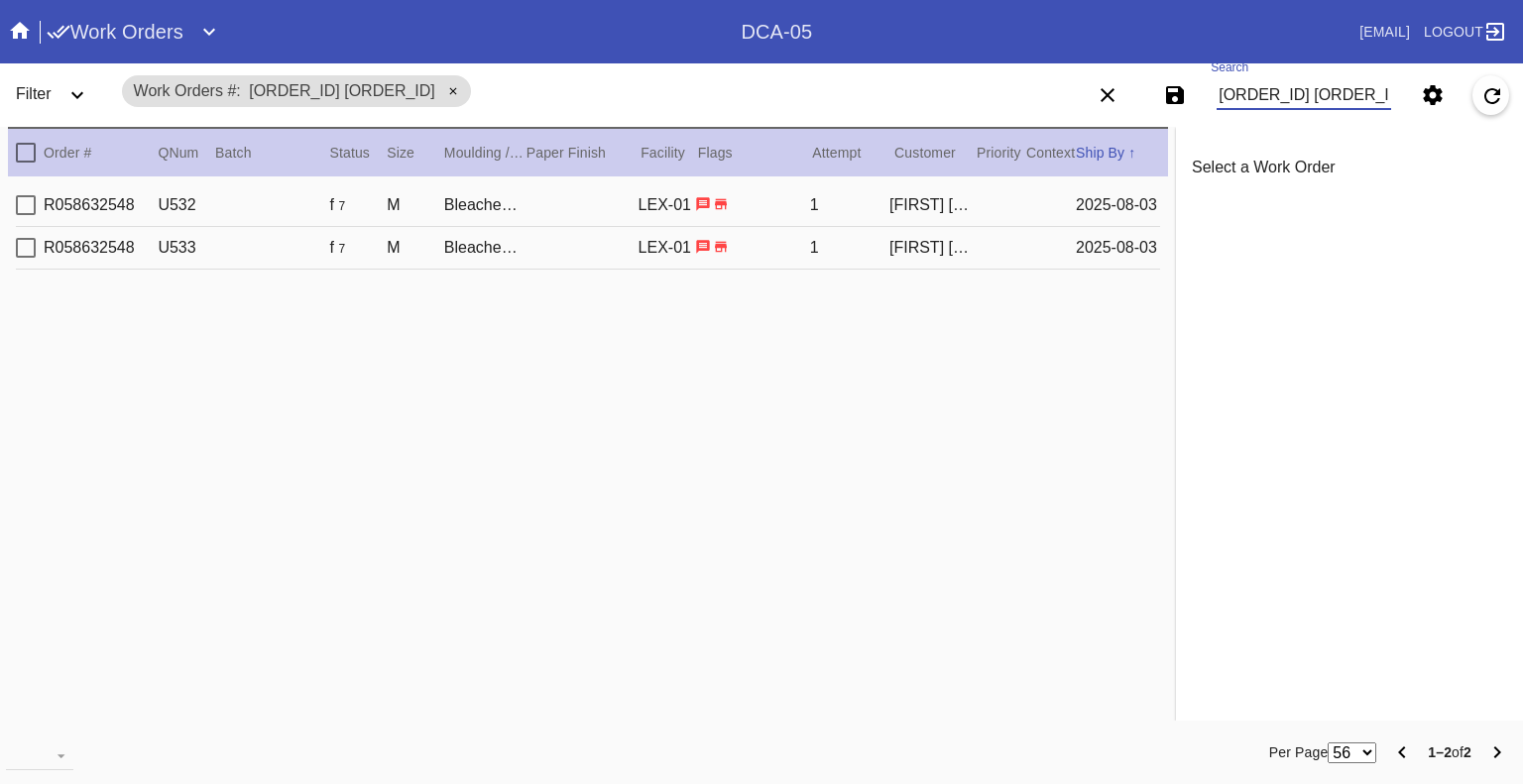 click at bounding box center [26, 205] 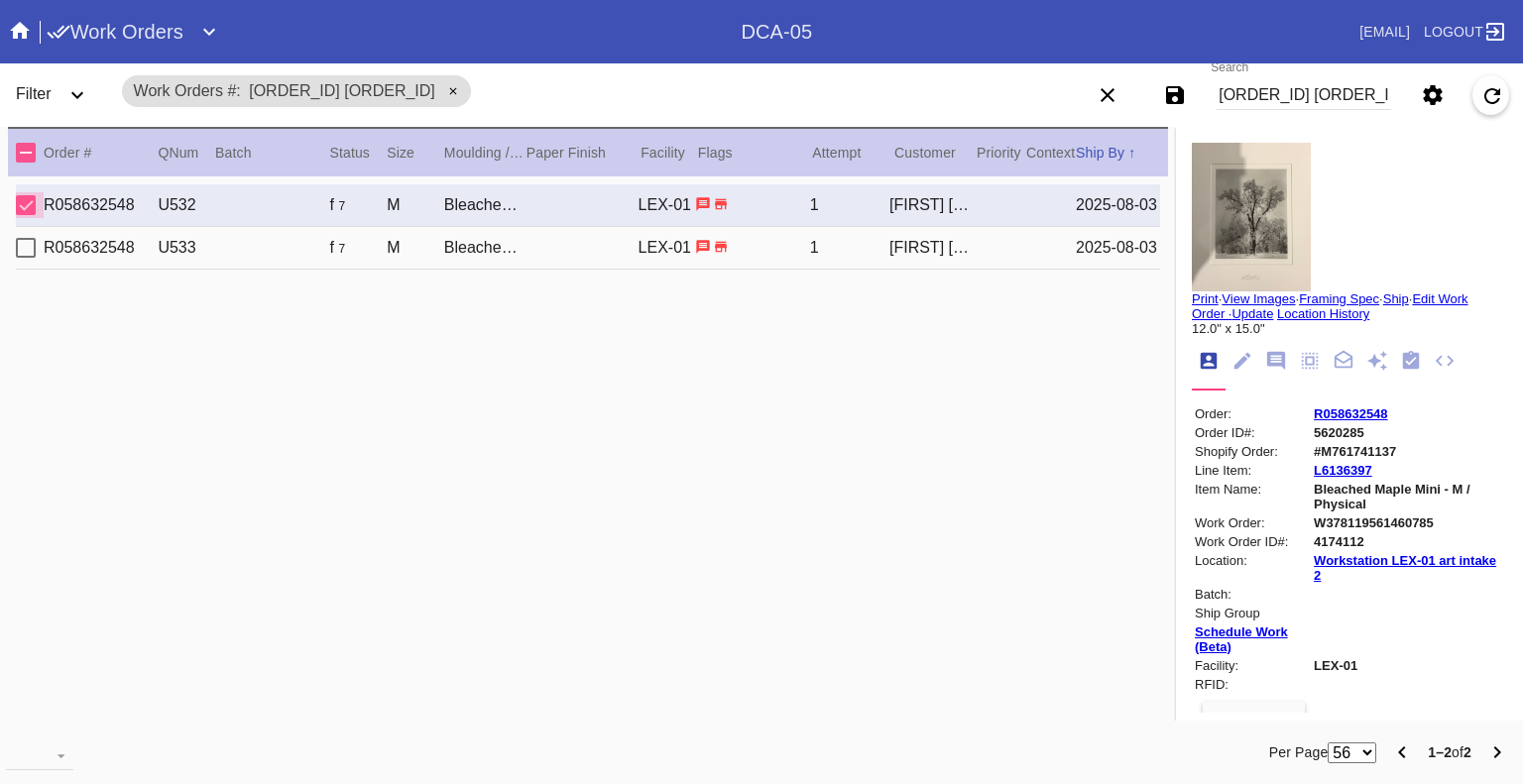 click at bounding box center [26, 205] 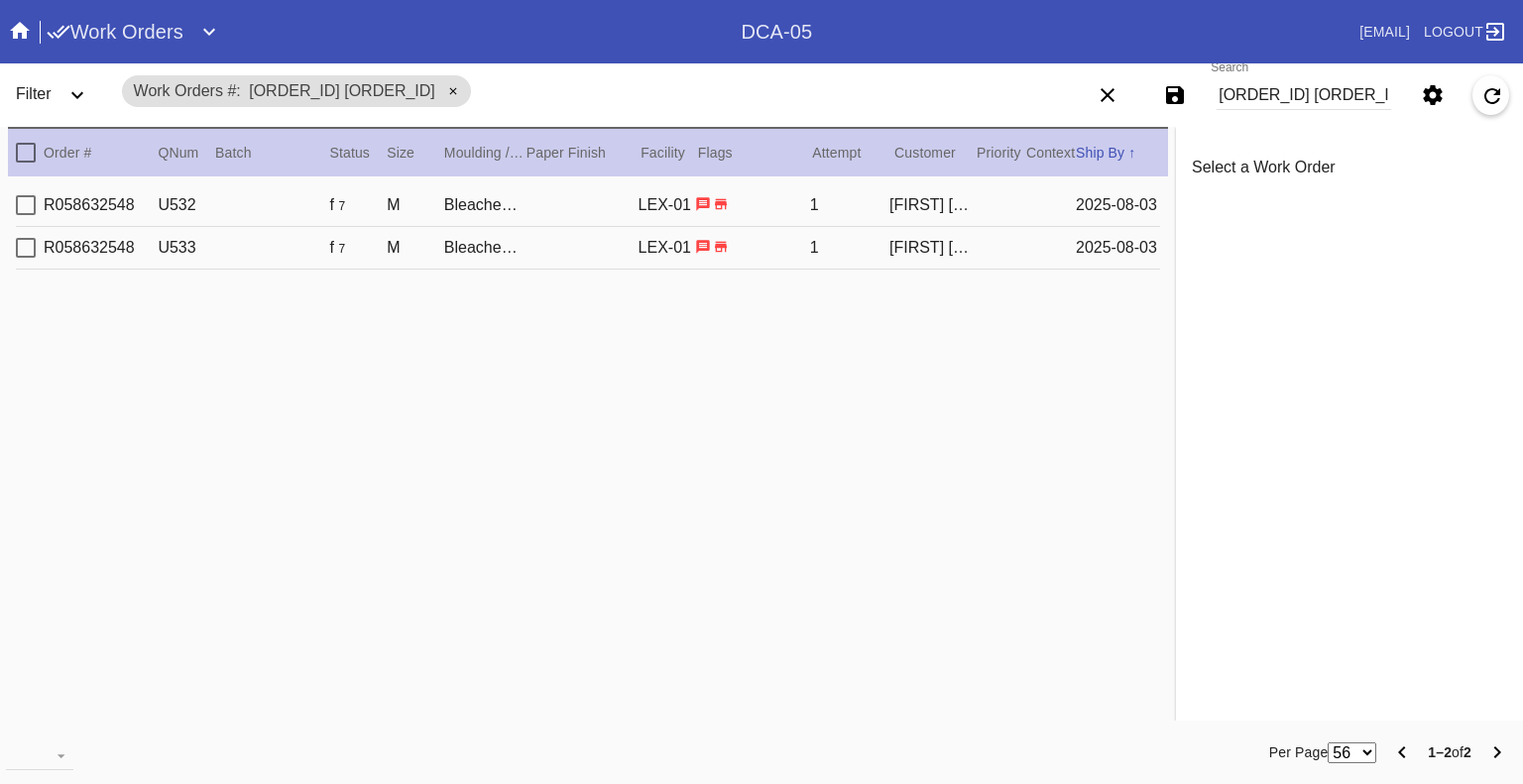 click at bounding box center [26, 248] 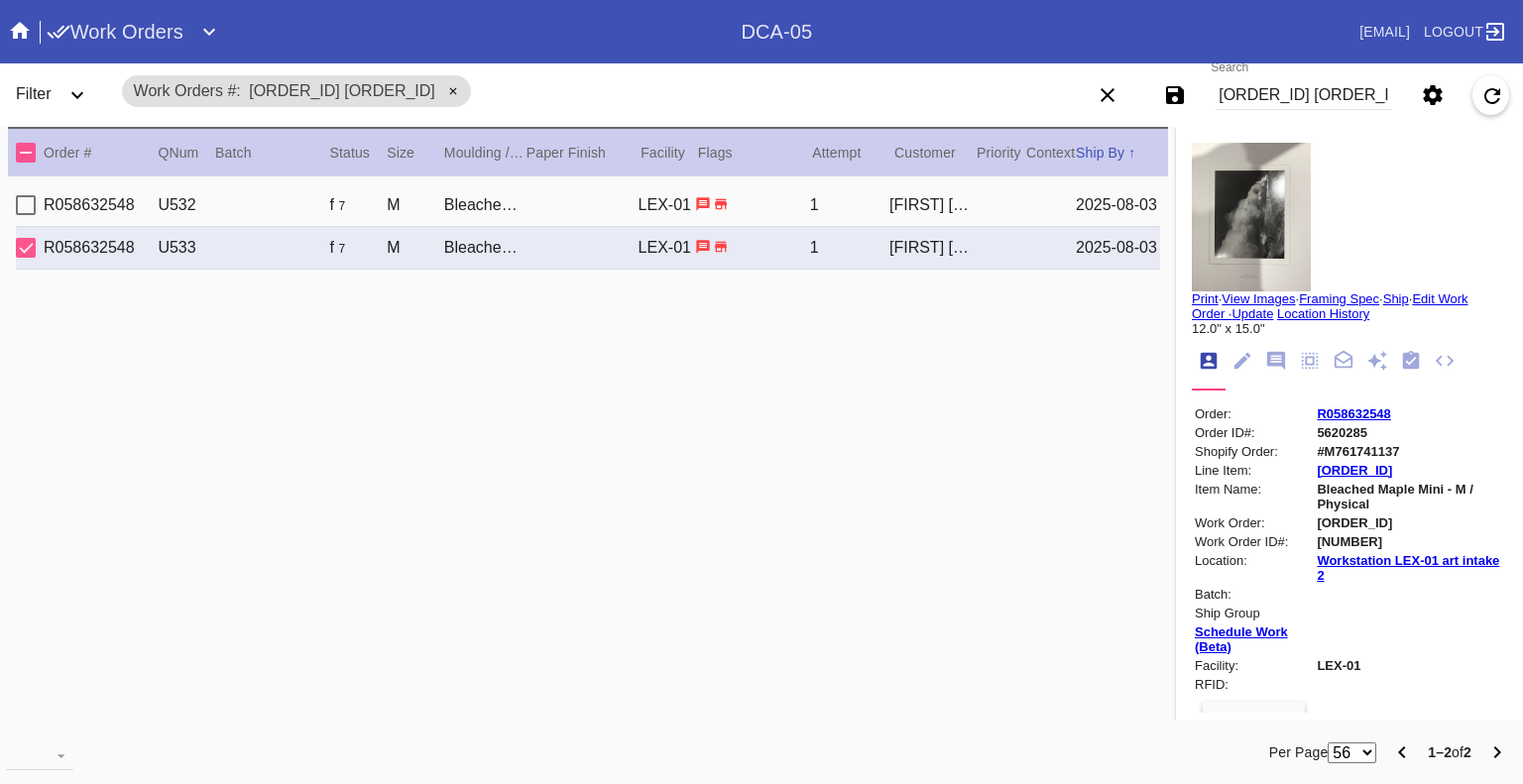 click at bounding box center [26, 248] 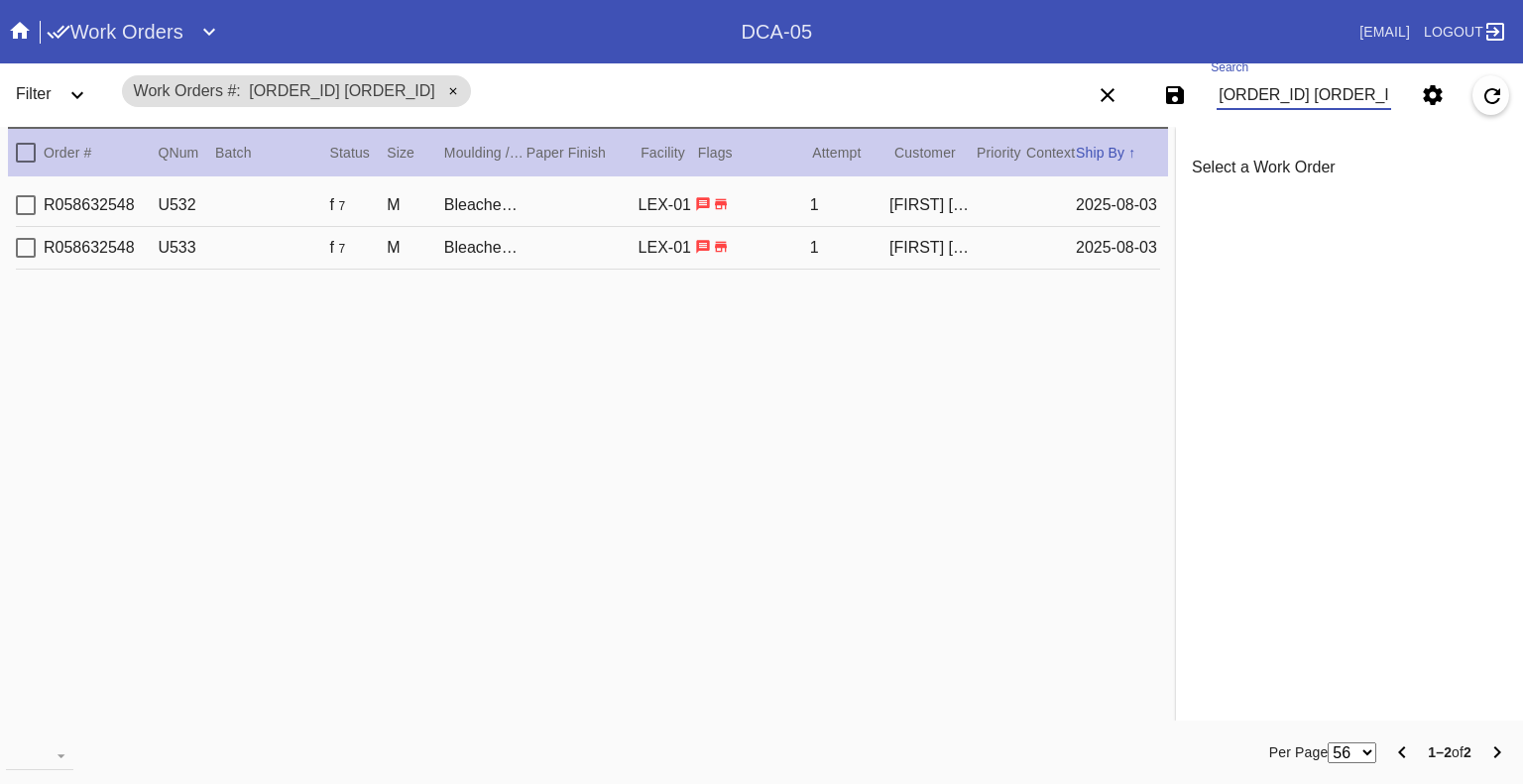 click on "W378119561460785 W386594974725188" at bounding box center [1304, 95] 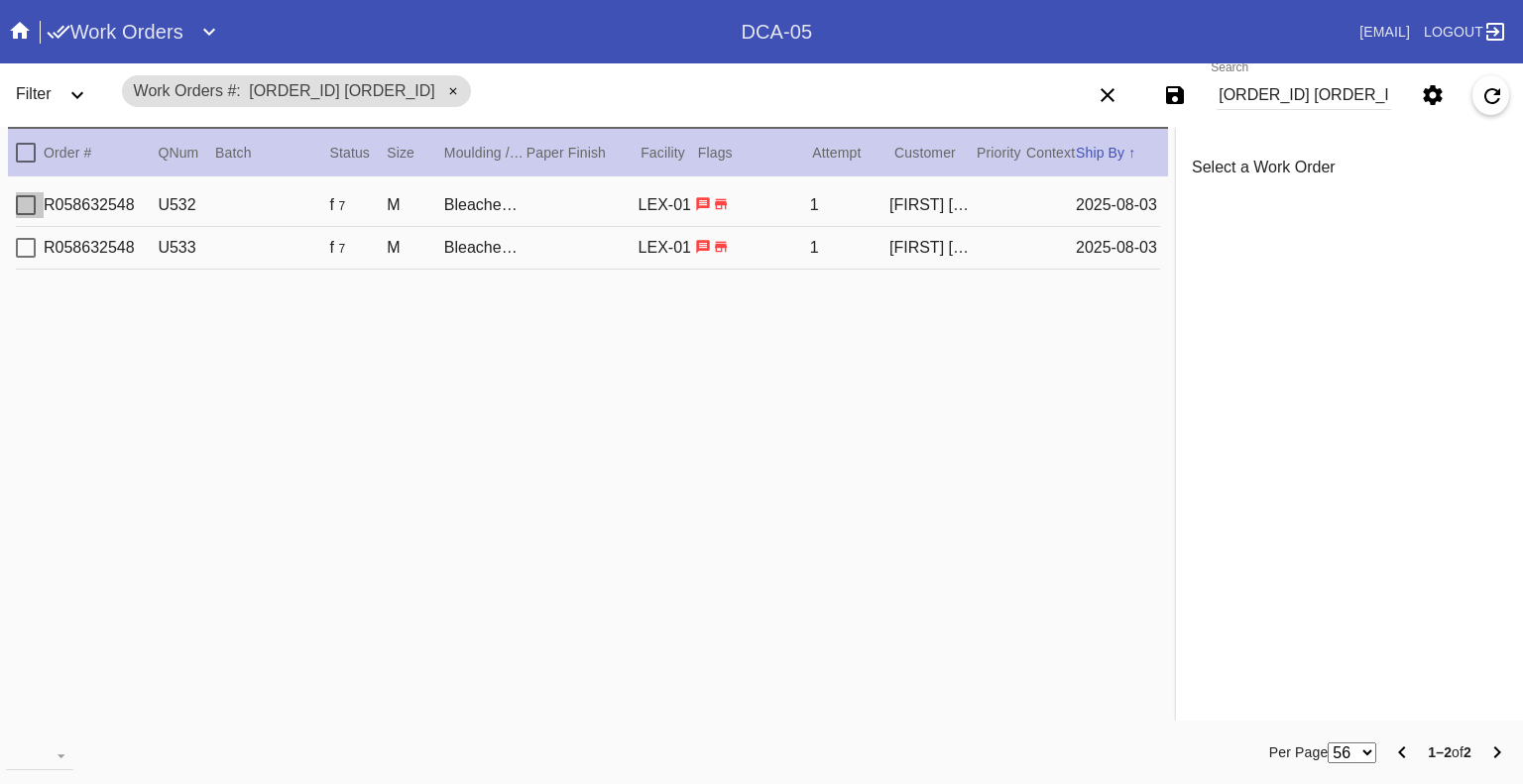 click at bounding box center [26, 205] 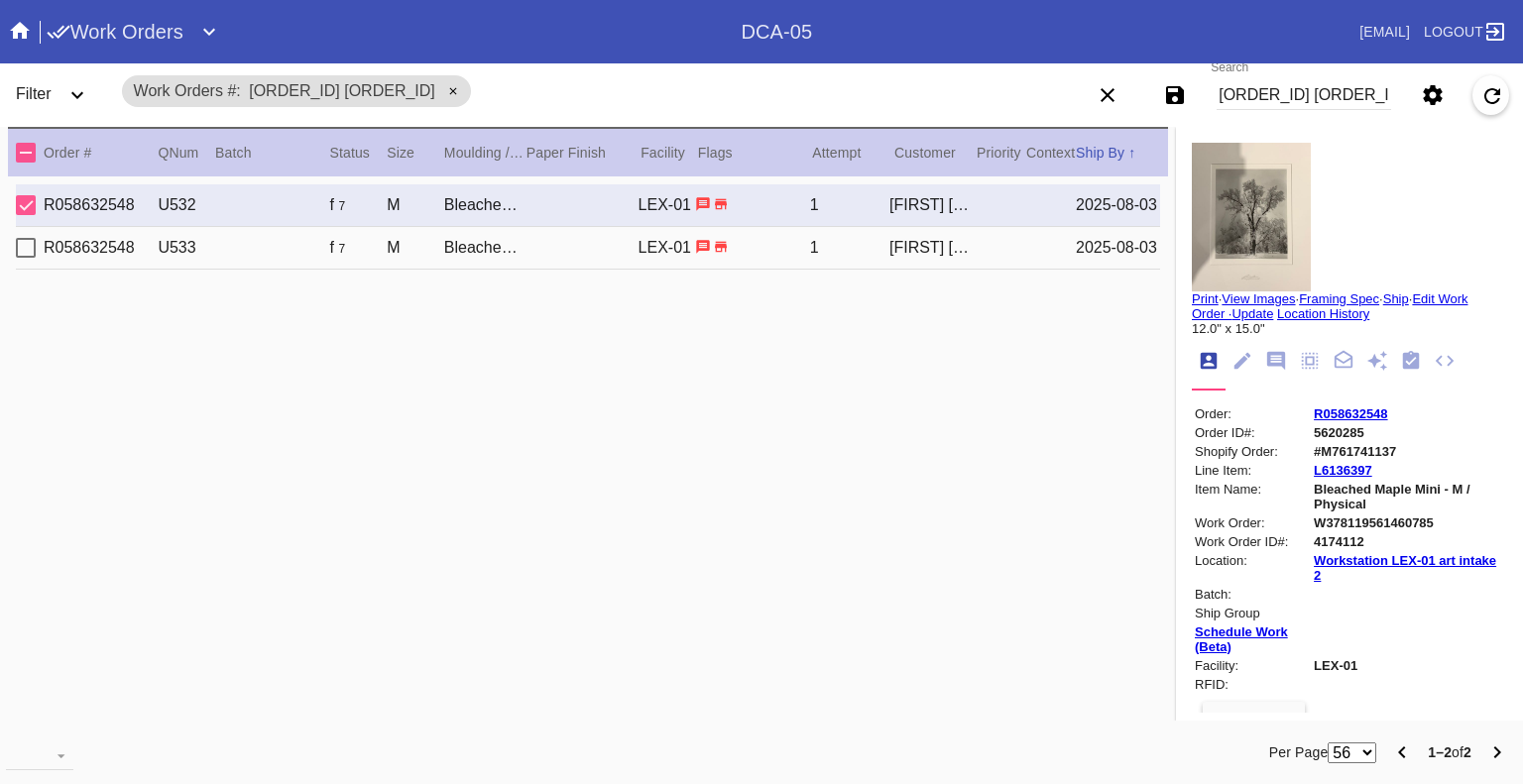 click 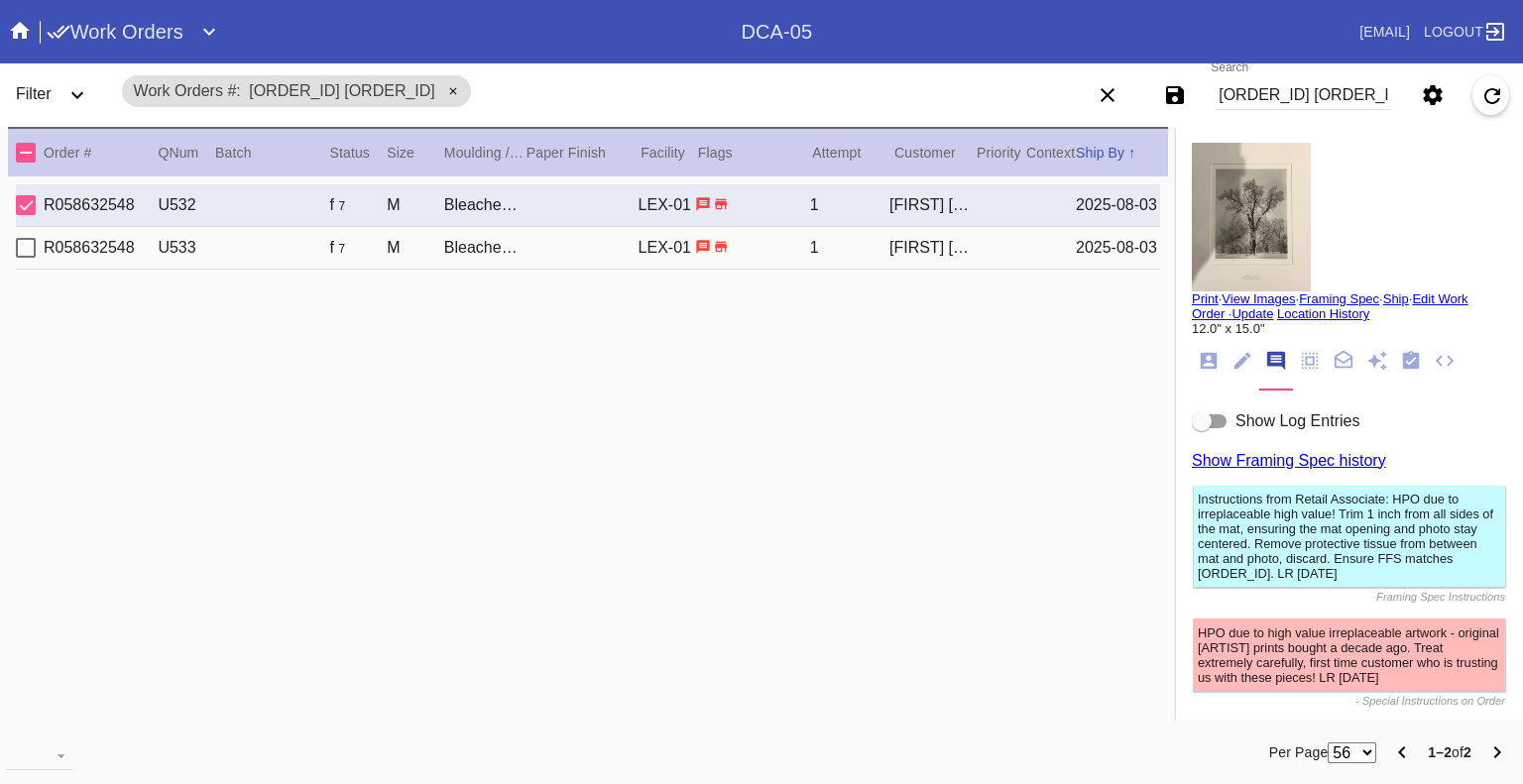 click at bounding box center (1210, 421) 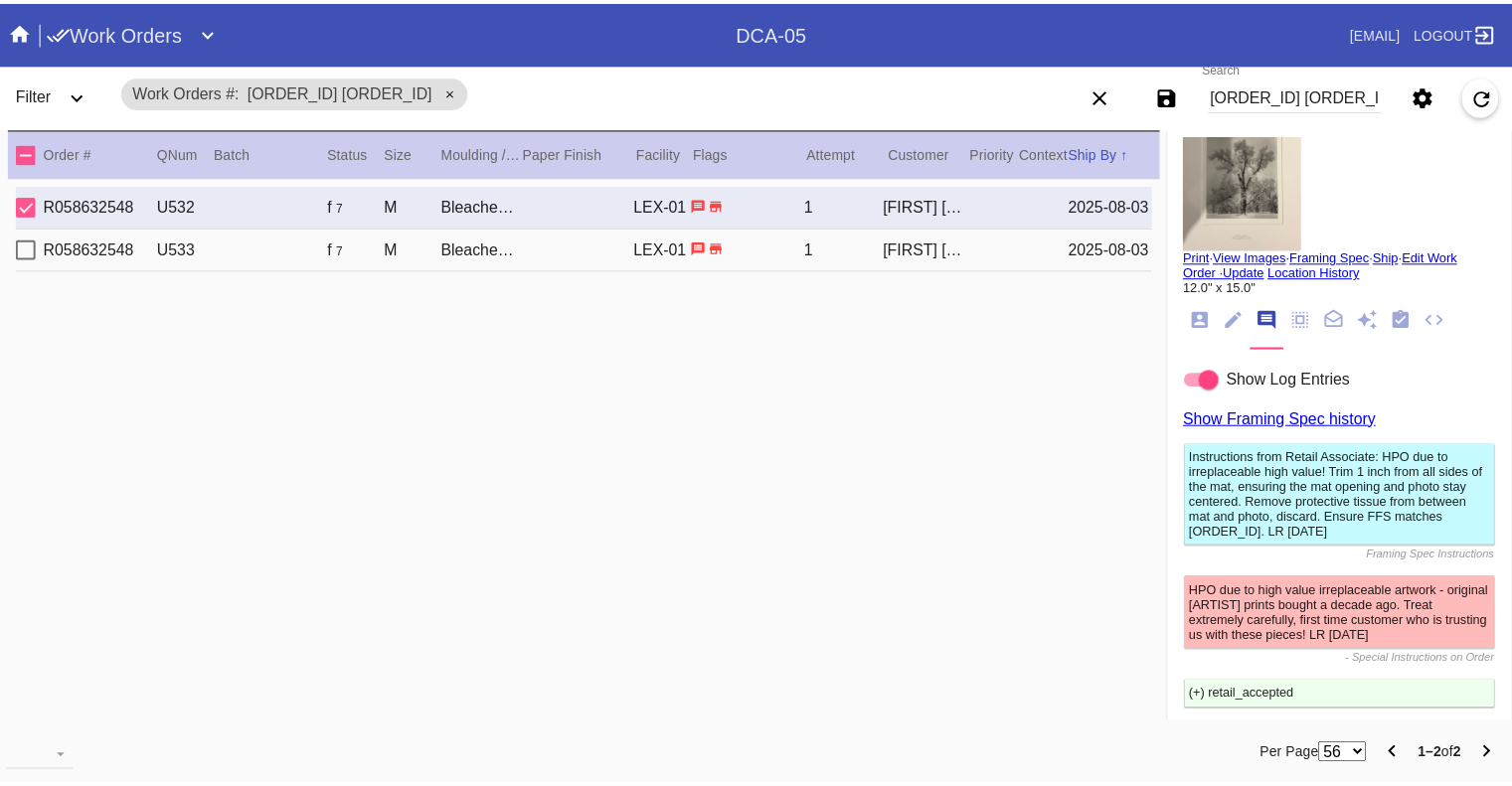 scroll, scrollTop: 0, scrollLeft: 0, axis: both 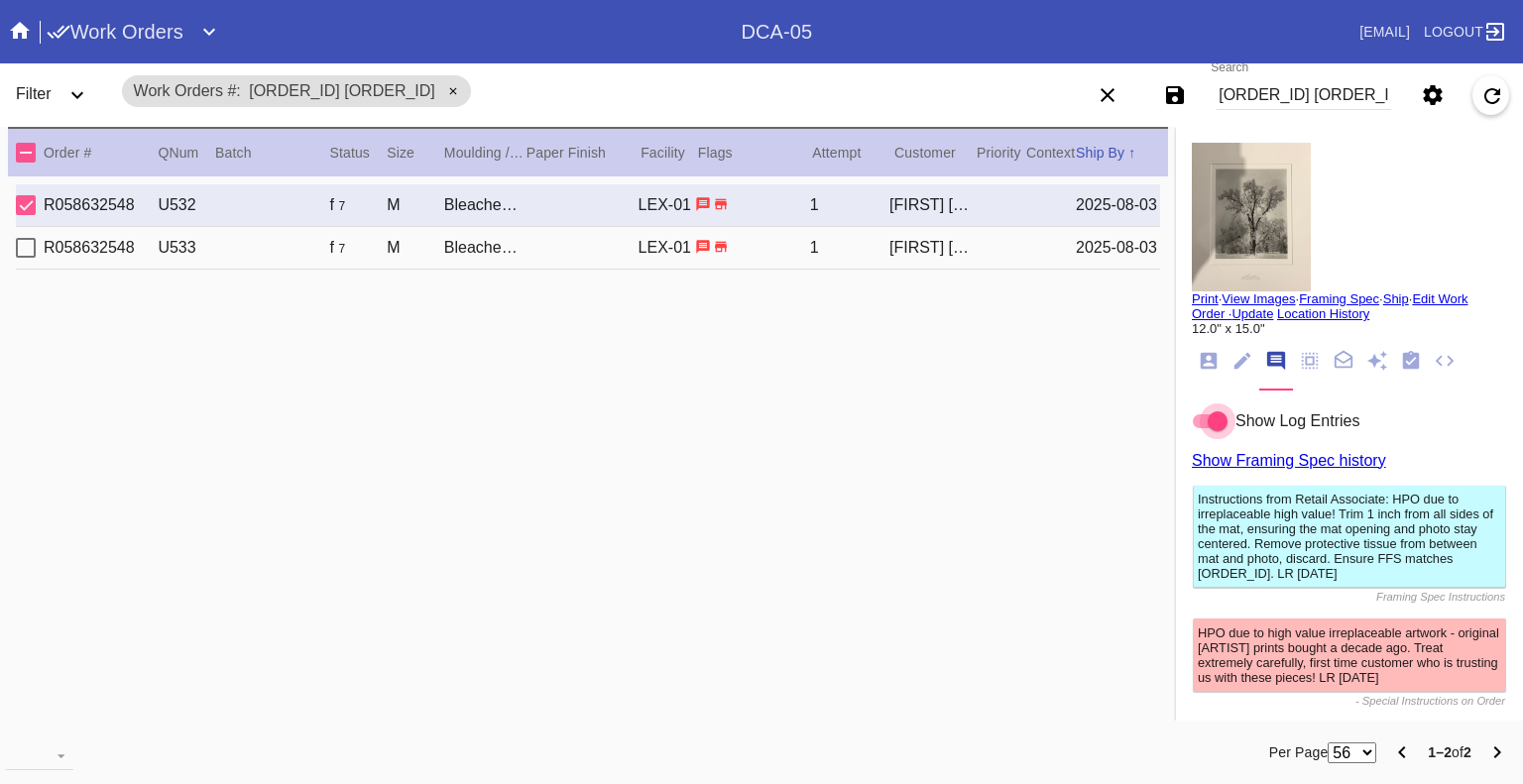 click on "R058632548 U532 f   7 M Bleached Maple Mini / No Mat LEX-01 1 Anne Marie Martin
2025-08-03 R058632548 U533 f   7 M Bleached Maple Mini / No Mat LEX-01 1 Anne Marie Martin
2025-08-03" at bounding box center [588, 451] 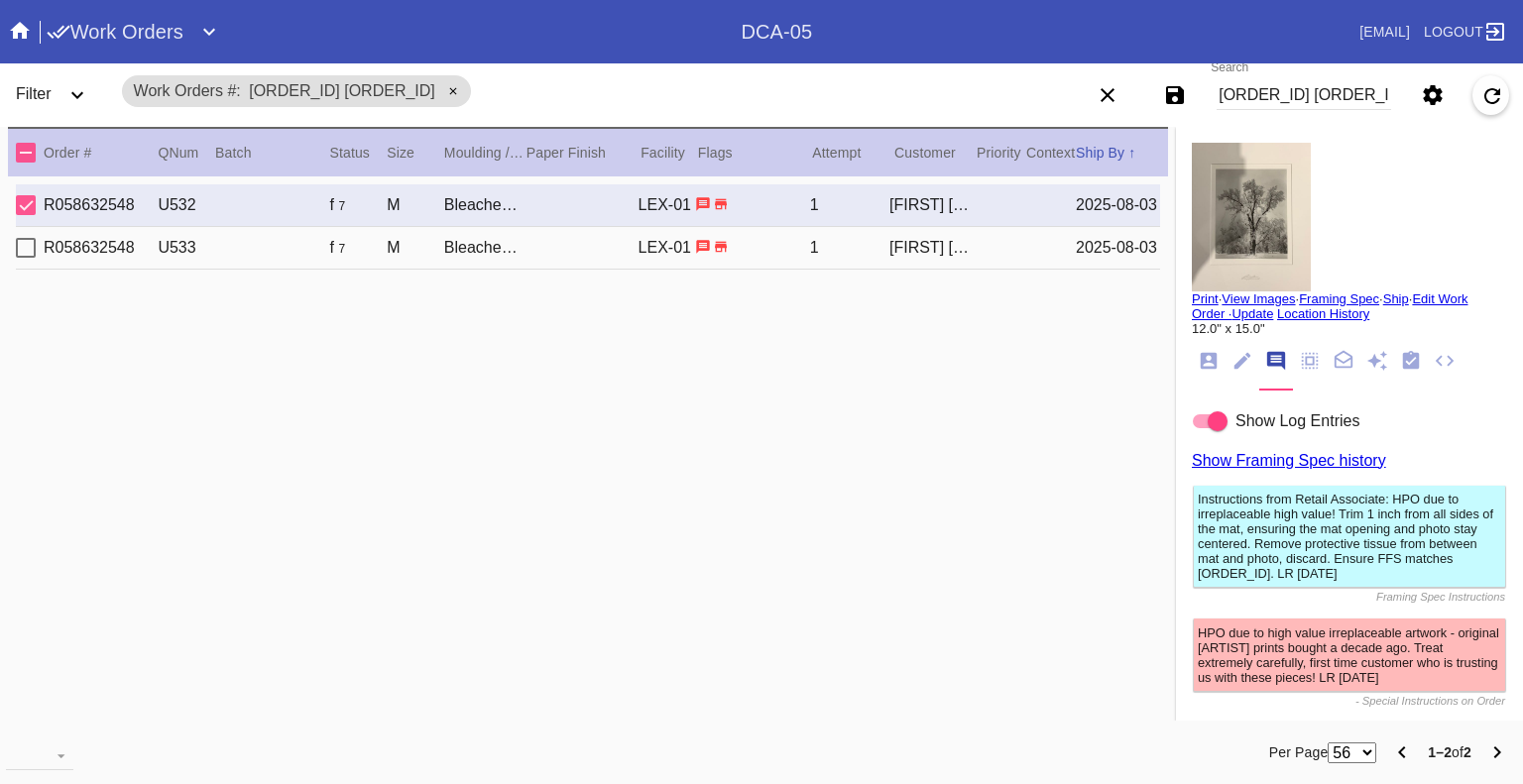 click at bounding box center (26, 205) 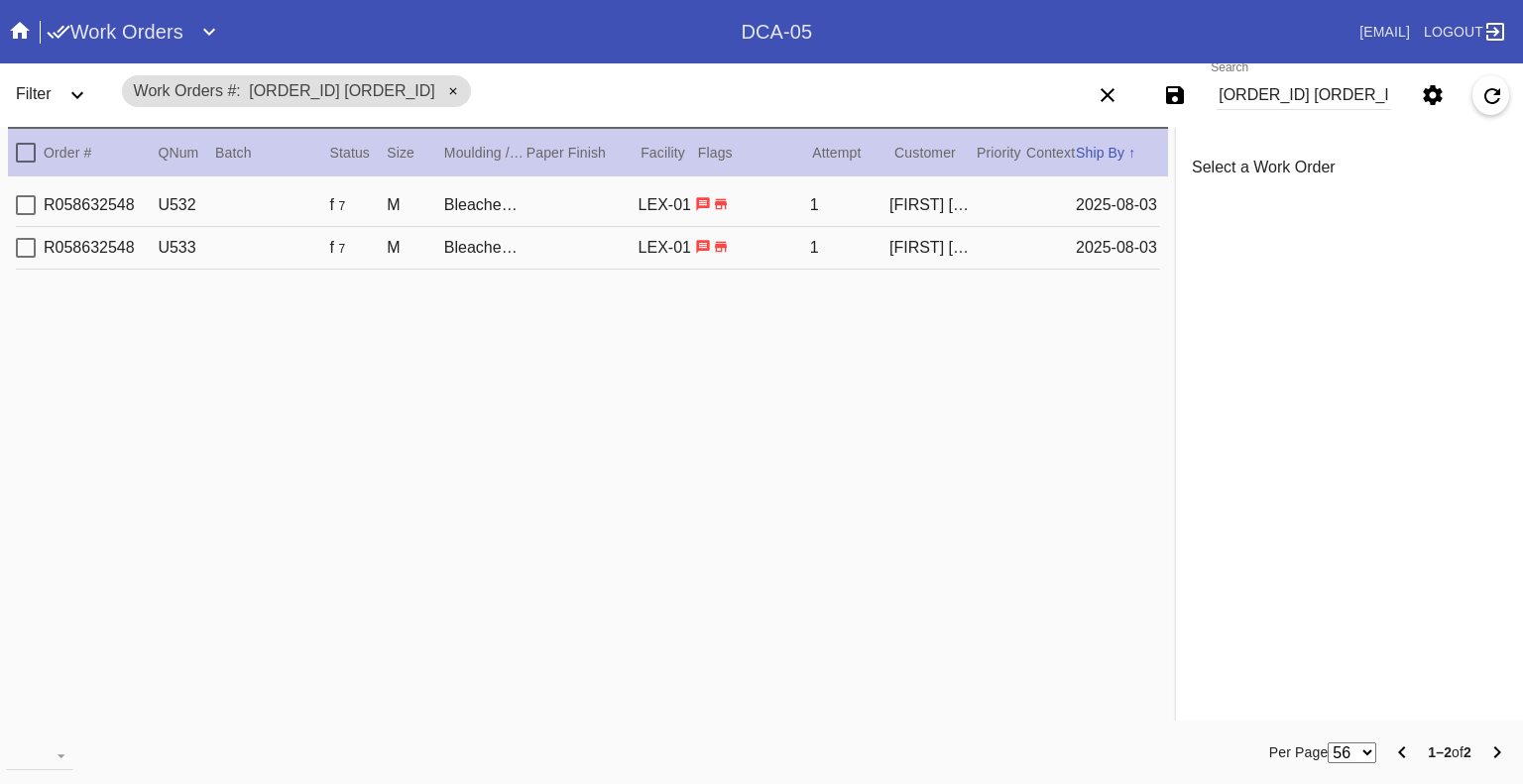 click on "Work Orders" at bounding box center [115, 32] 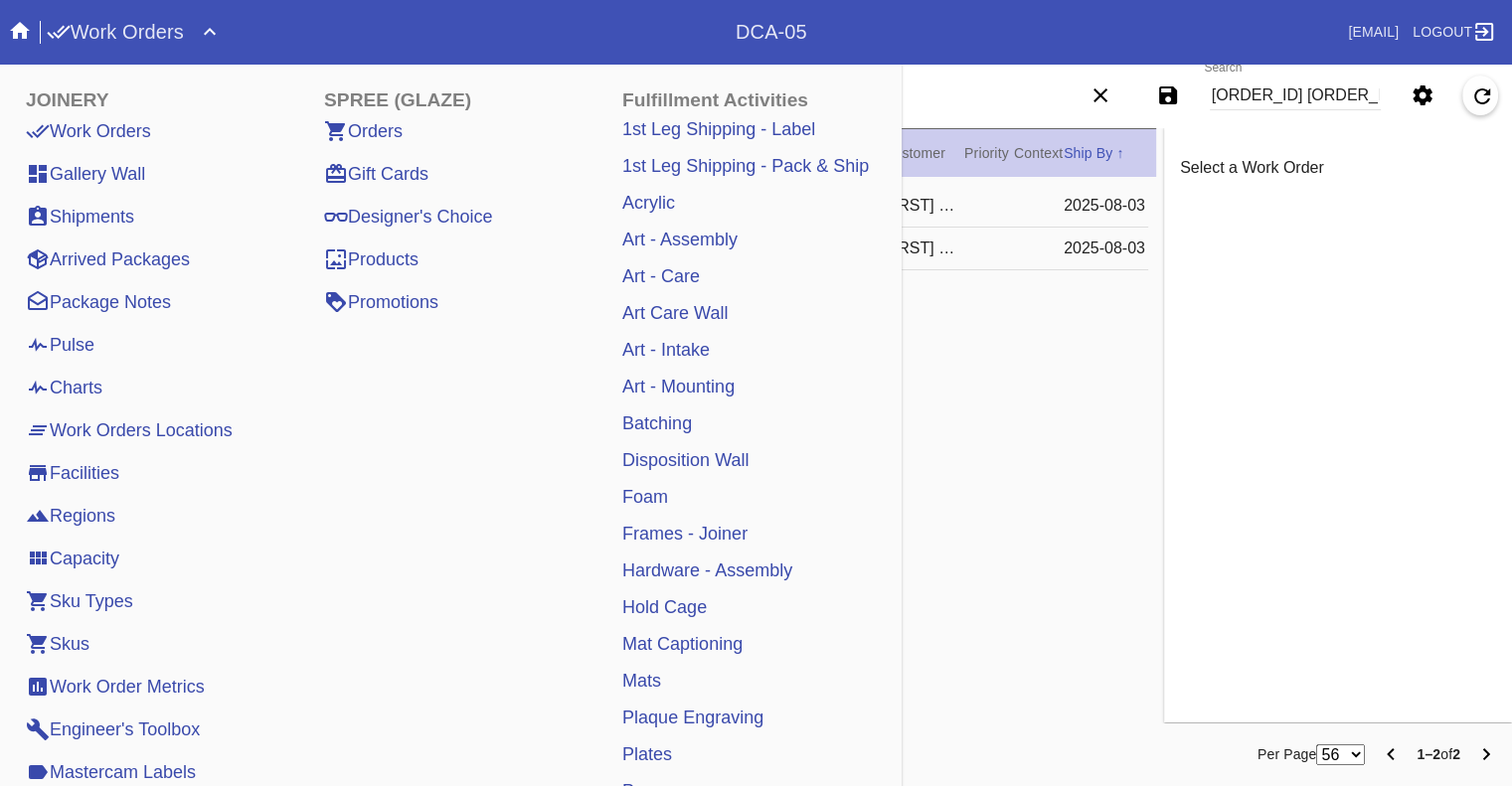click on "Pulse" at bounding box center (60, 345) 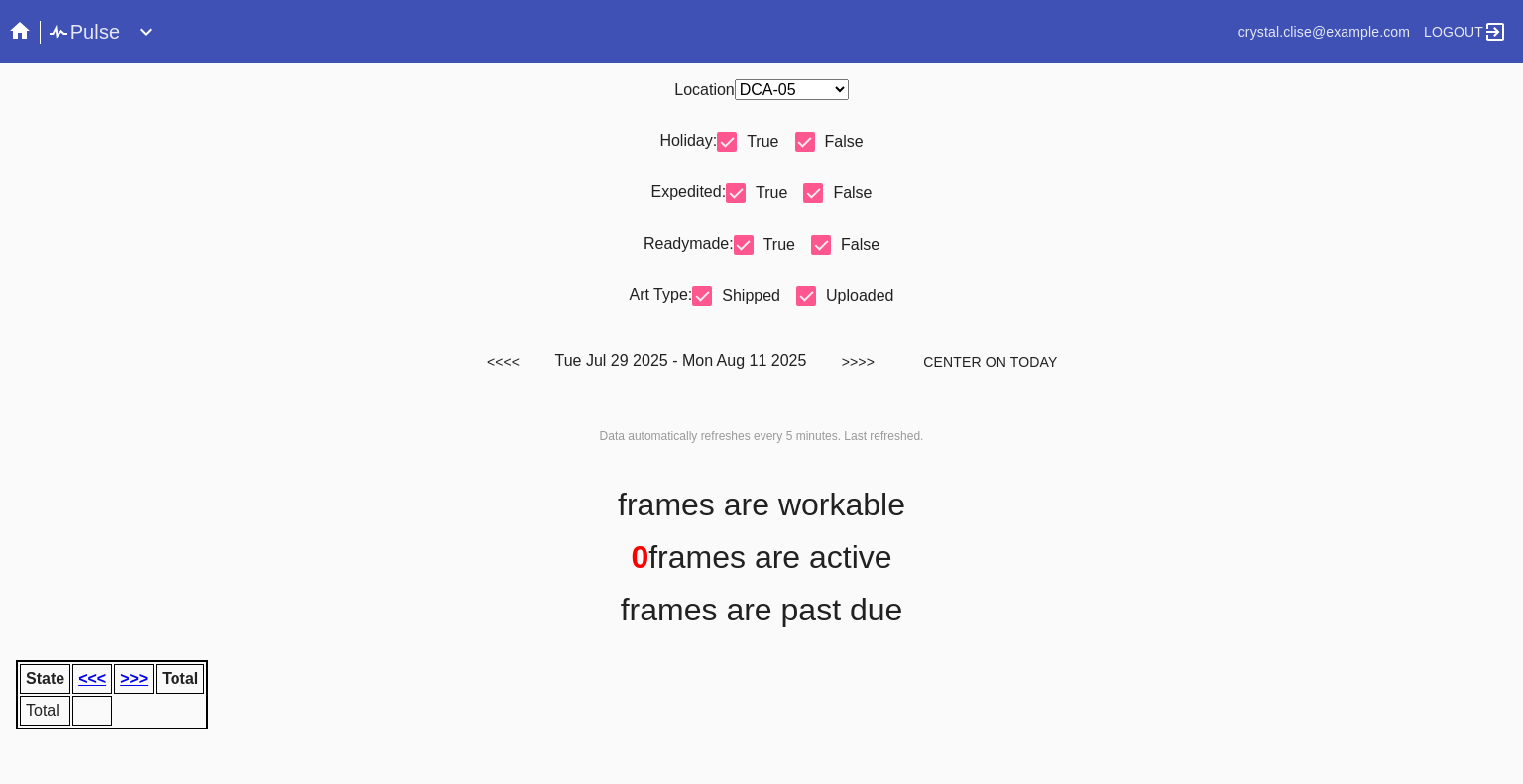 scroll, scrollTop: 0, scrollLeft: 0, axis: both 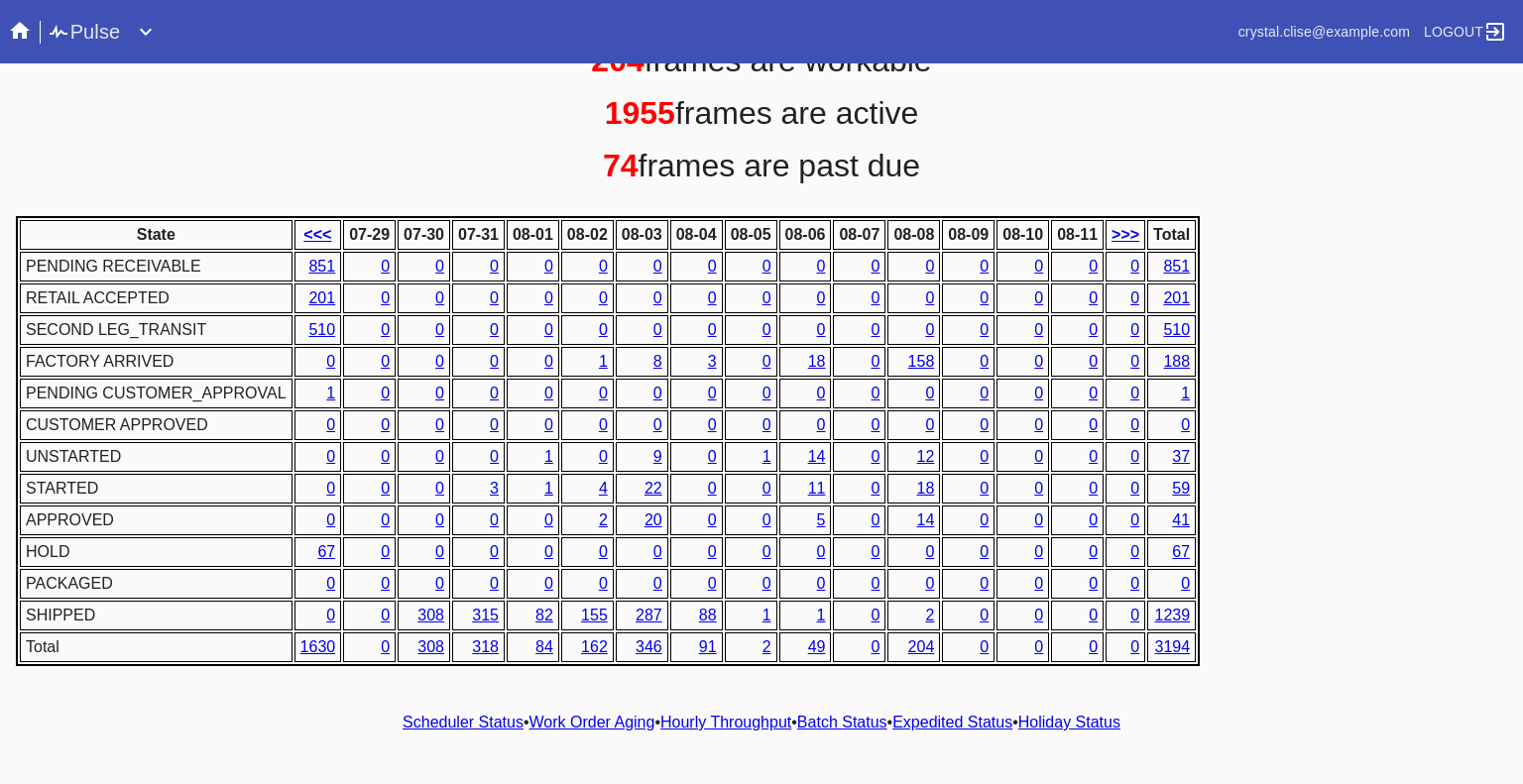 click 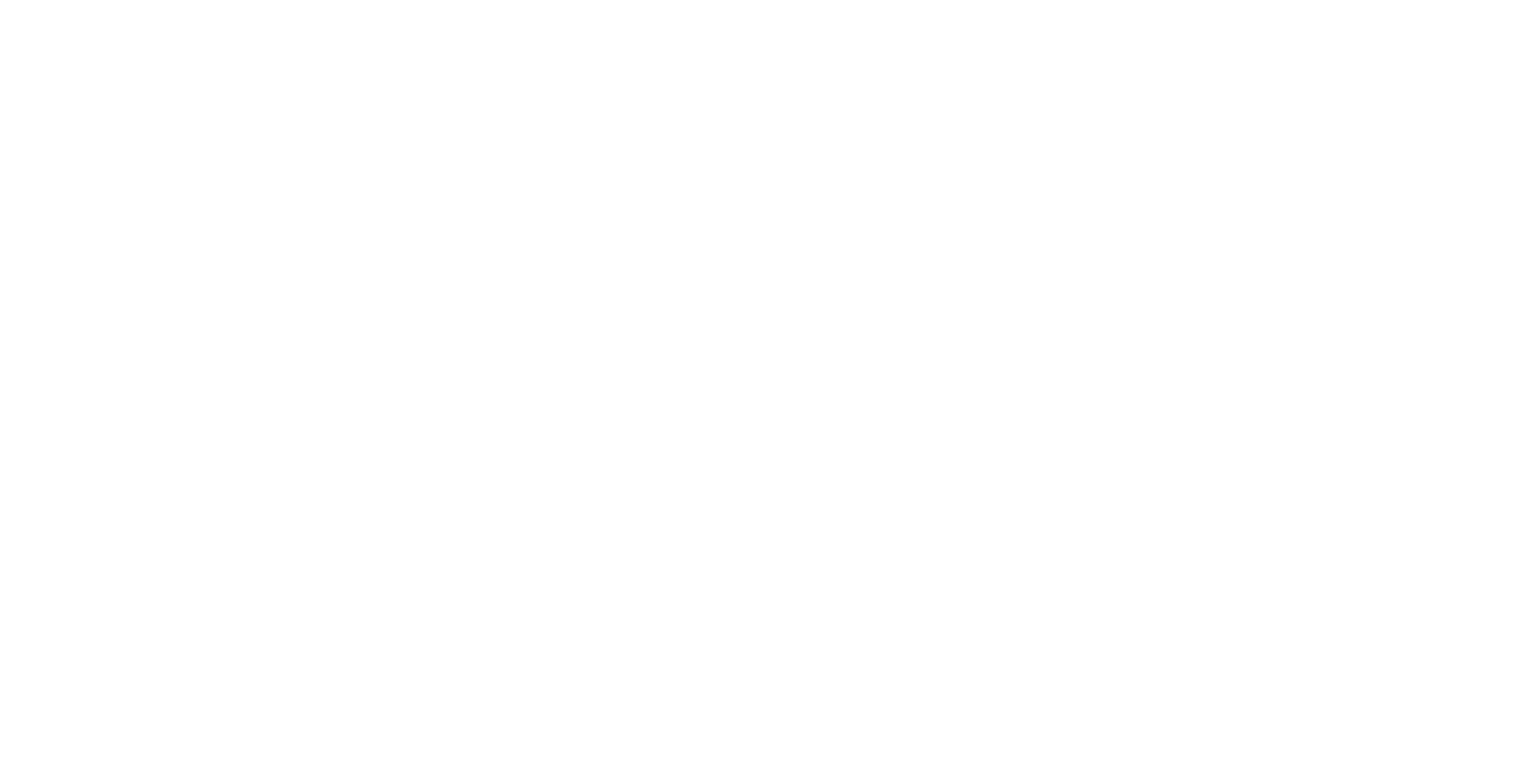 scroll, scrollTop: 0, scrollLeft: 0, axis: both 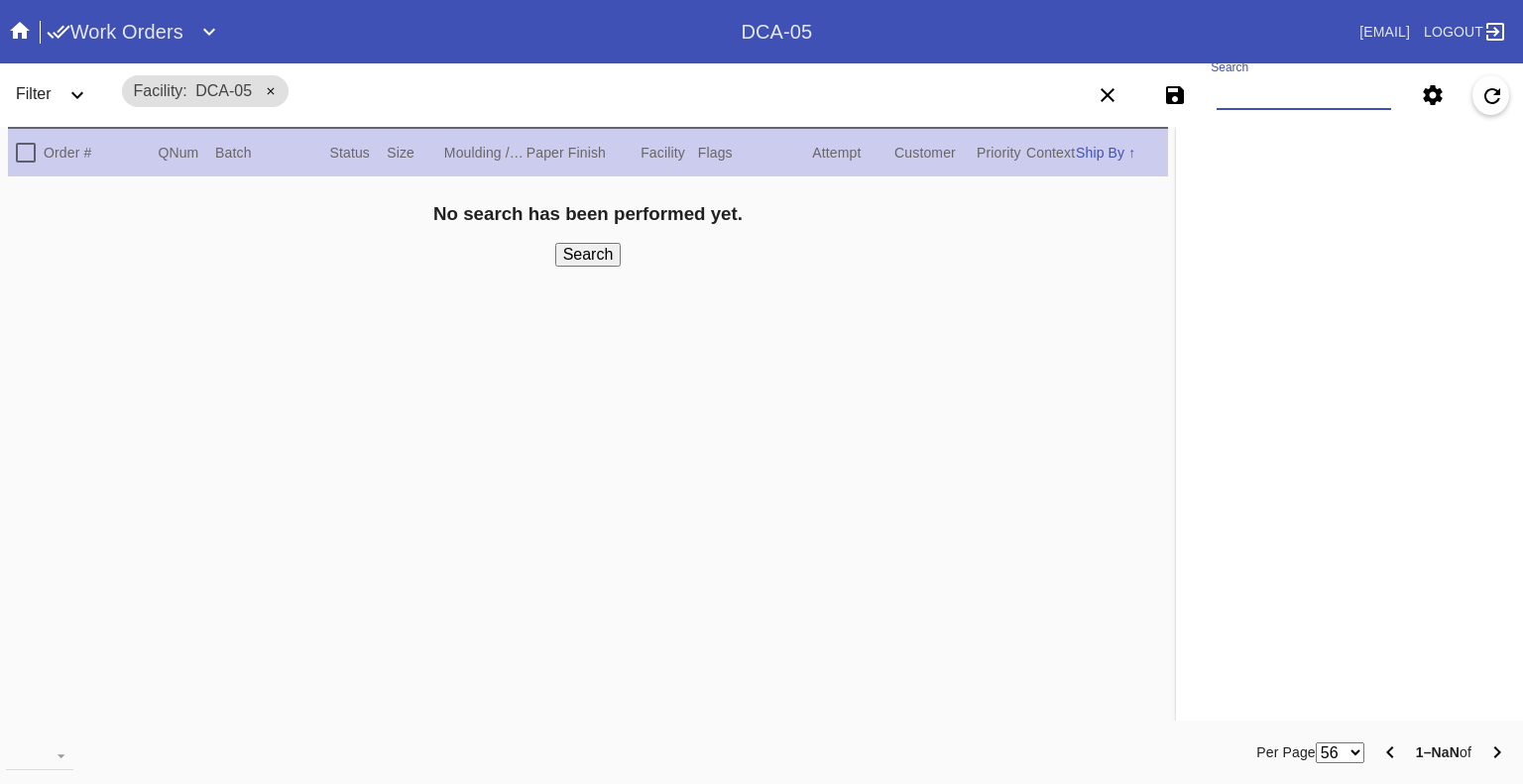 click on "Search" at bounding box center [1304, 95] 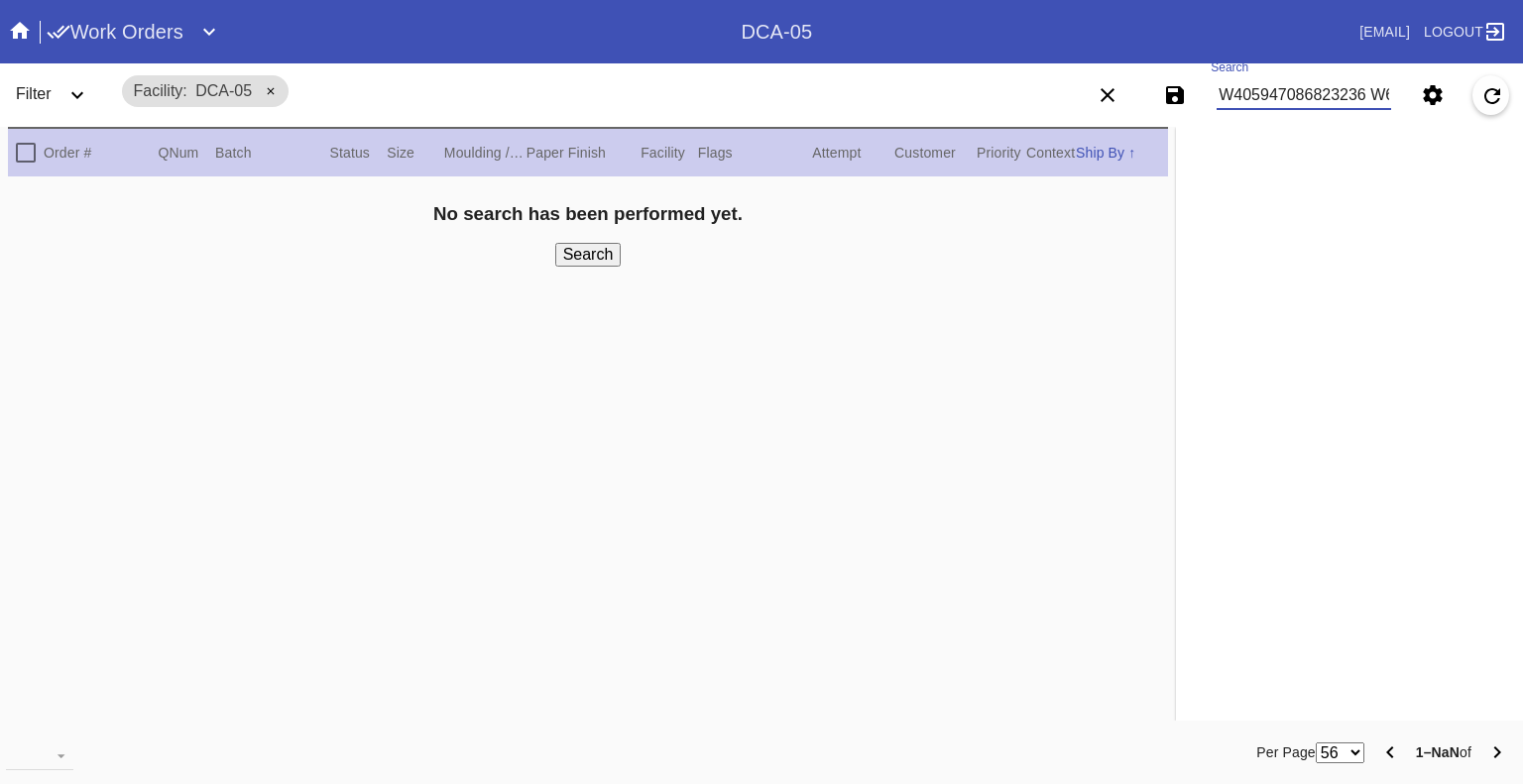 scroll, scrollTop: 0, scrollLeft: 1492, axis: horizontal 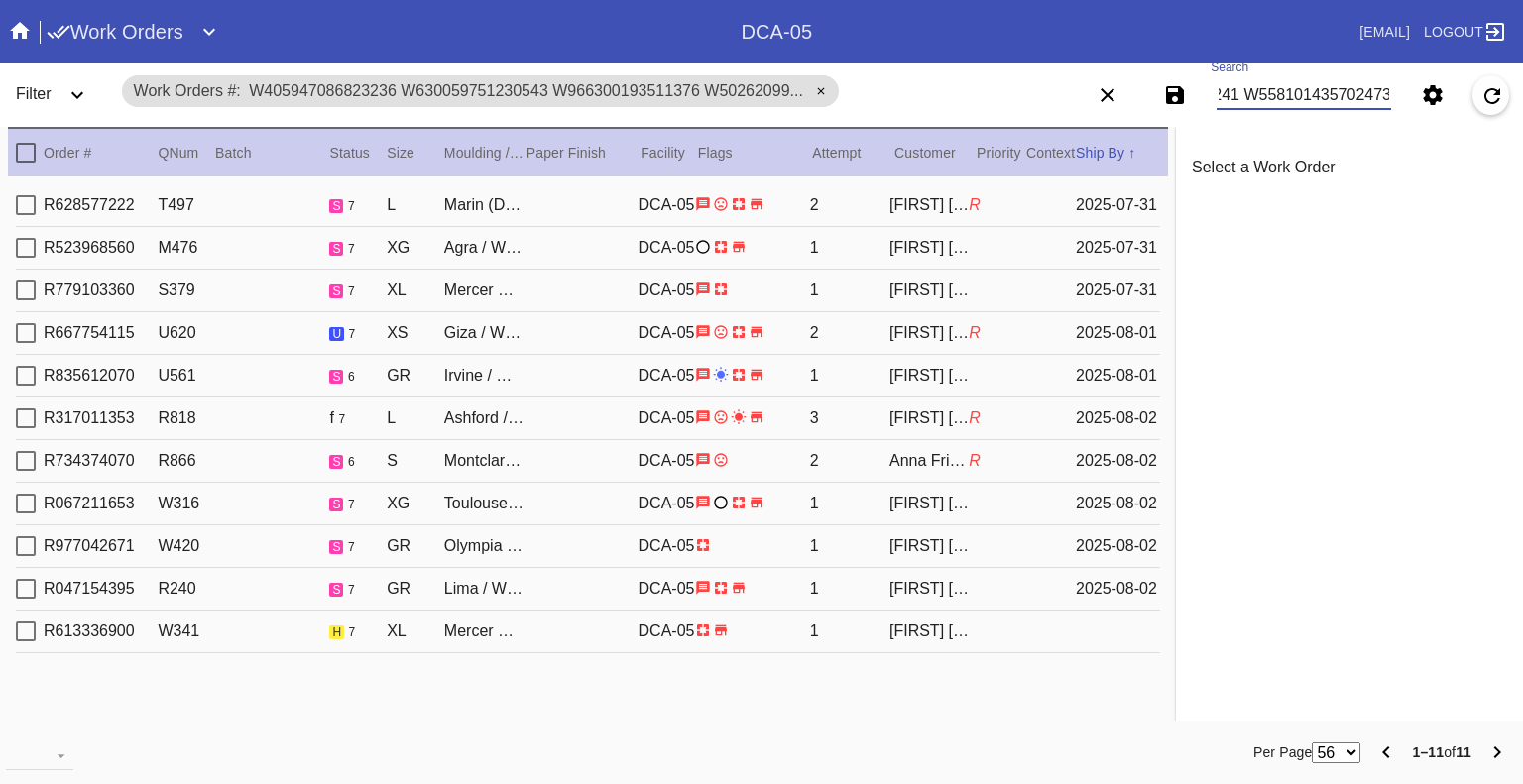 type on "W405947086823236 W630059751230543 W966300193511376 W502620992807204 W109024678462726 W477388120573818 W423014838424948 W661373175098960 W171842654269259 W462102267616241 W558101435702473" 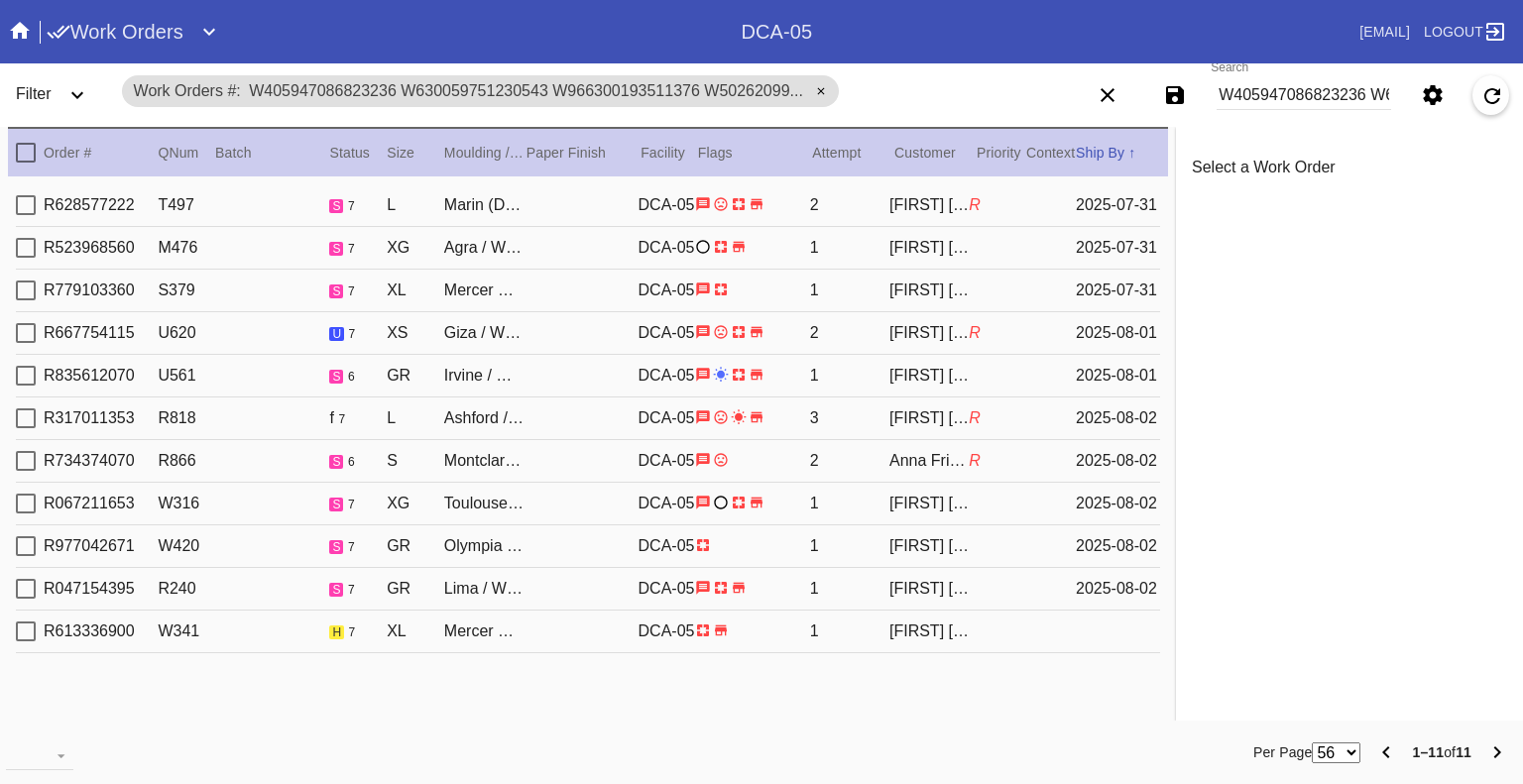 click at bounding box center [26, 631] 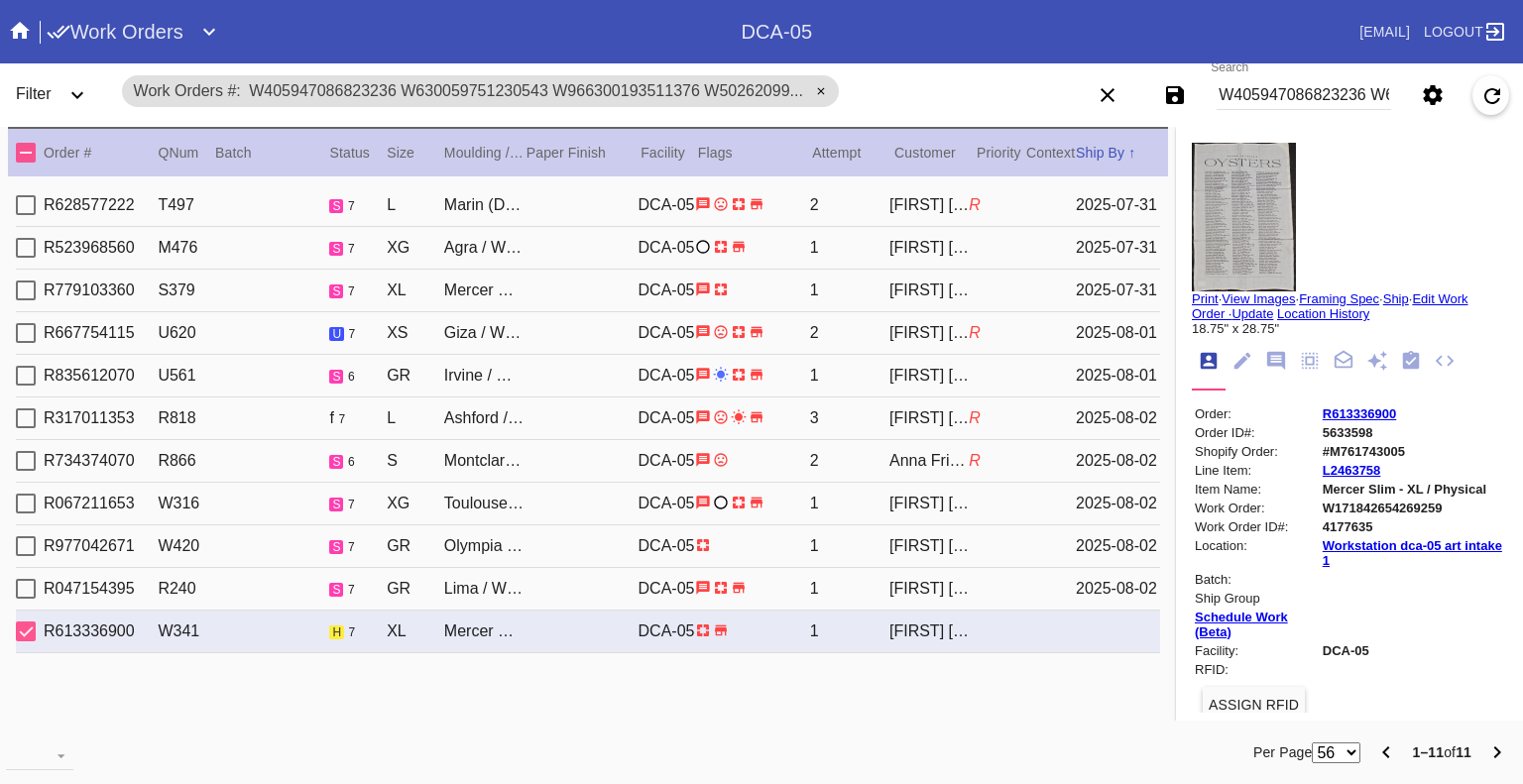 click at bounding box center (26, 631) 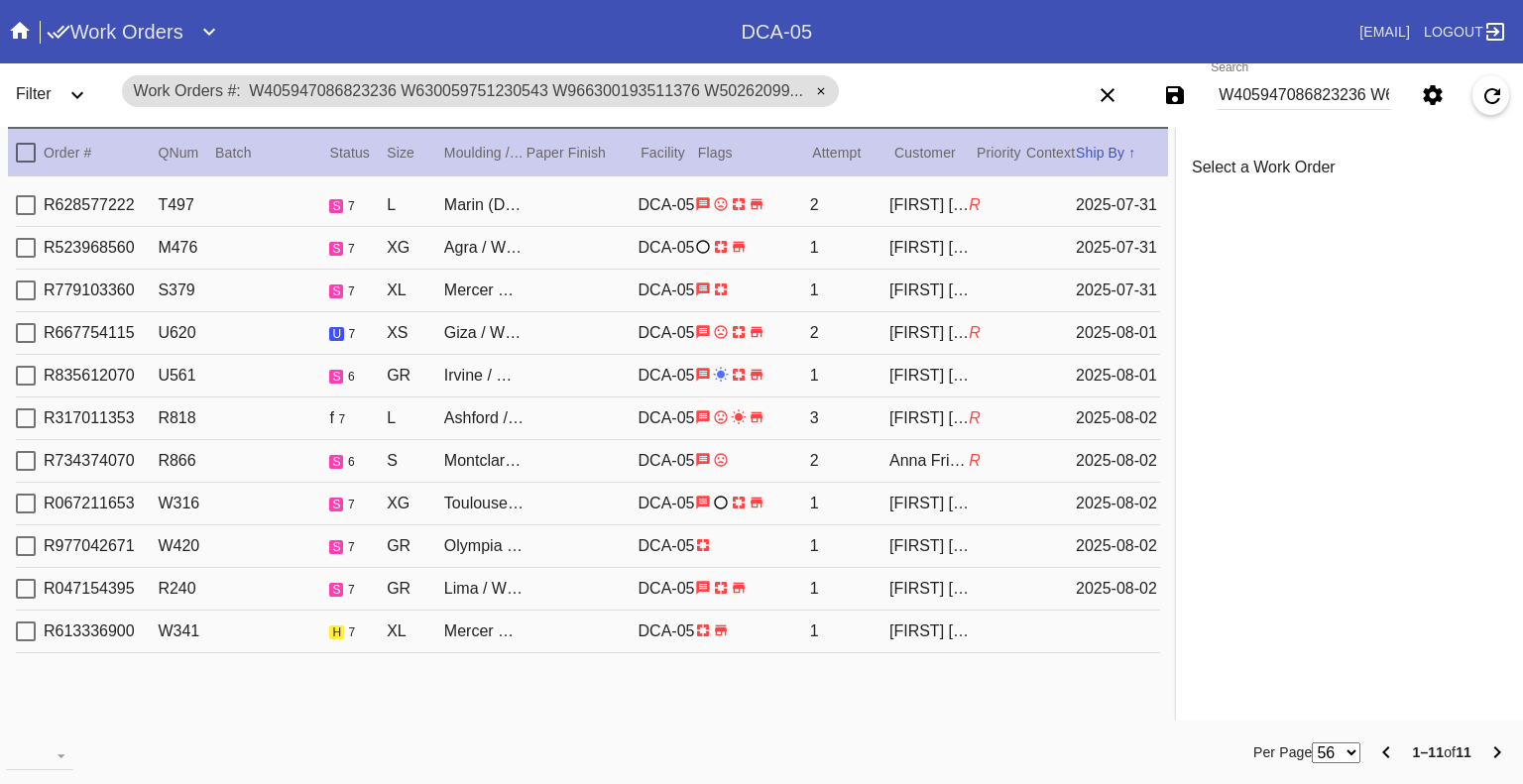 click at bounding box center (26, 631) 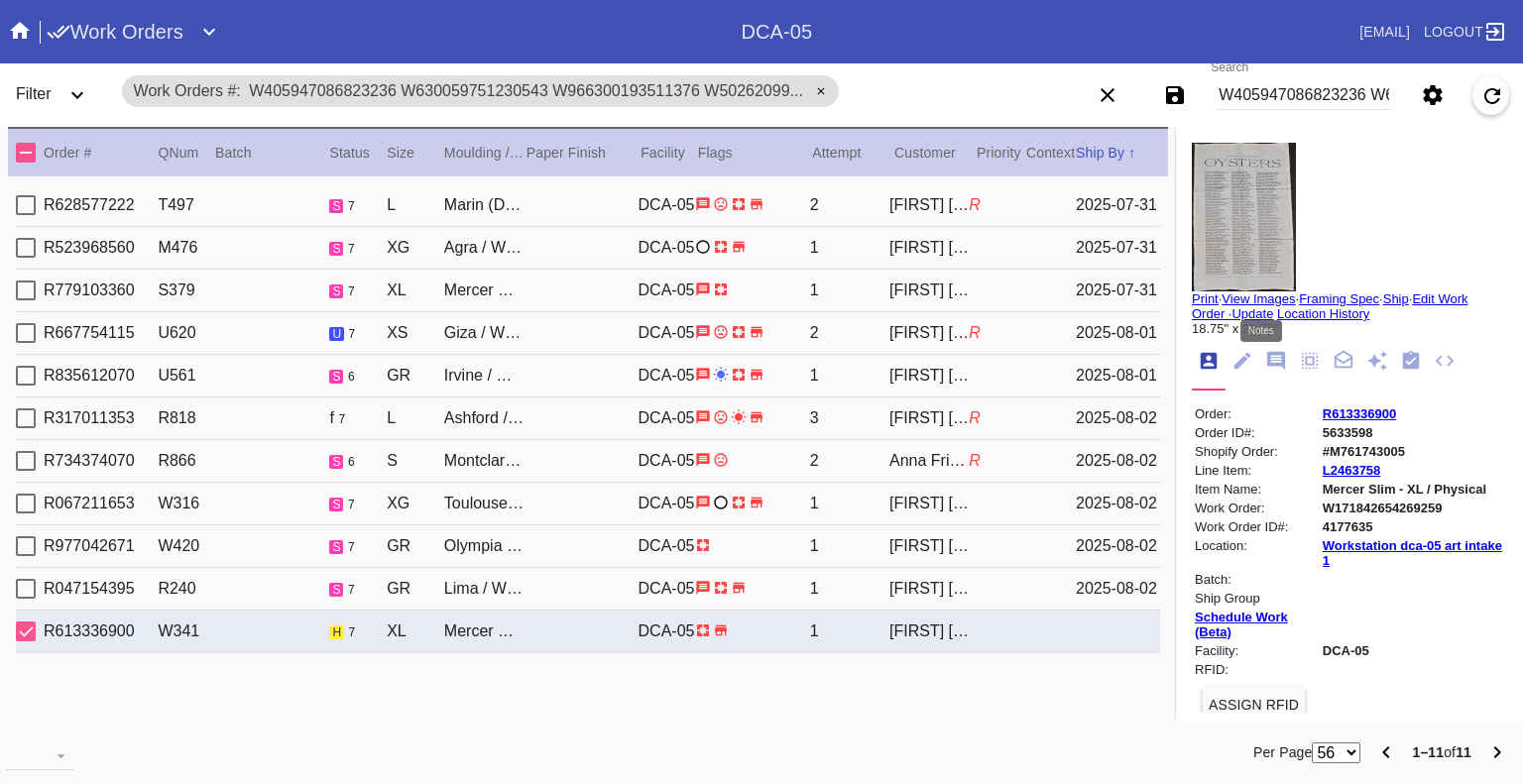 click 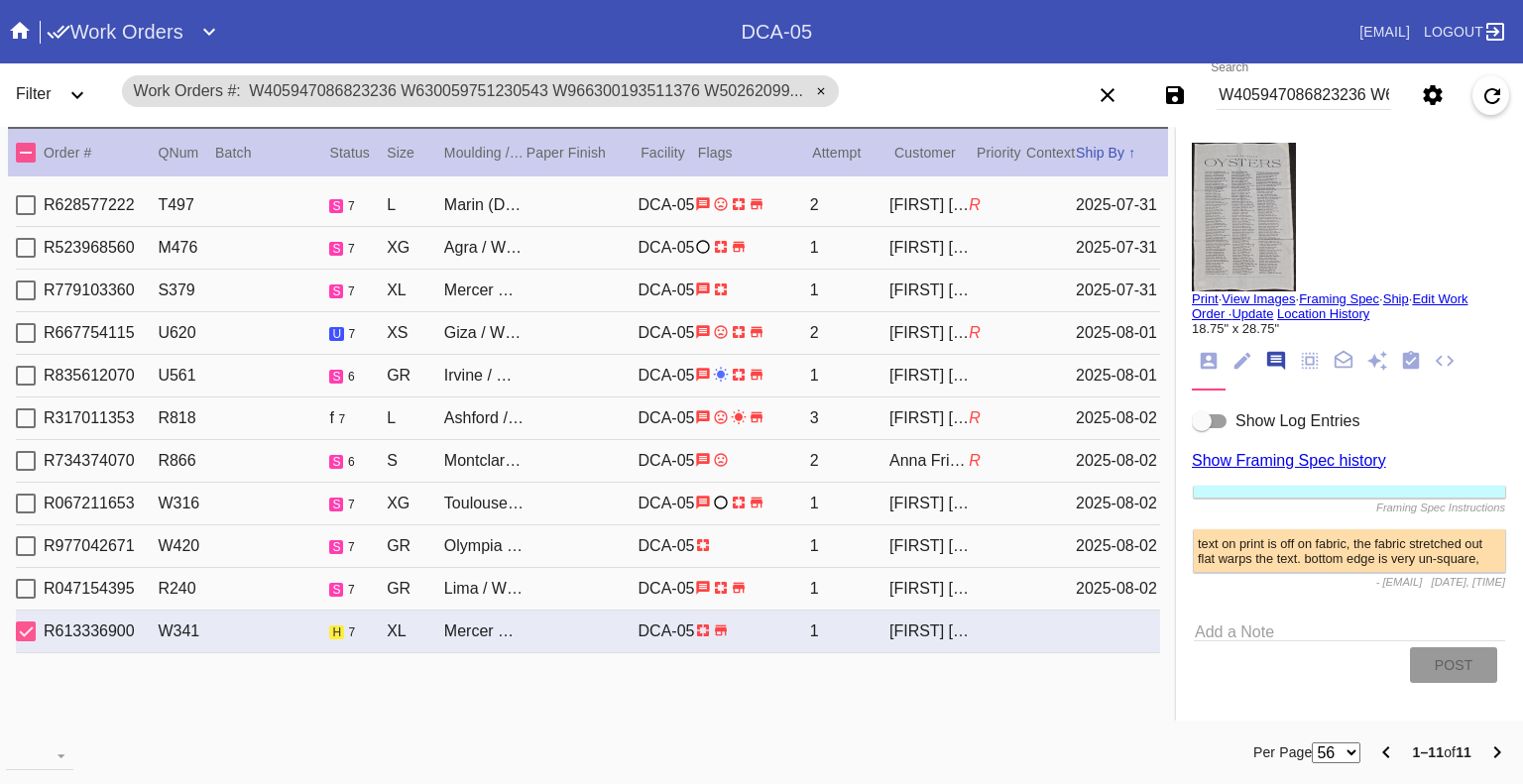 scroll, scrollTop: 122, scrollLeft: 0, axis: vertical 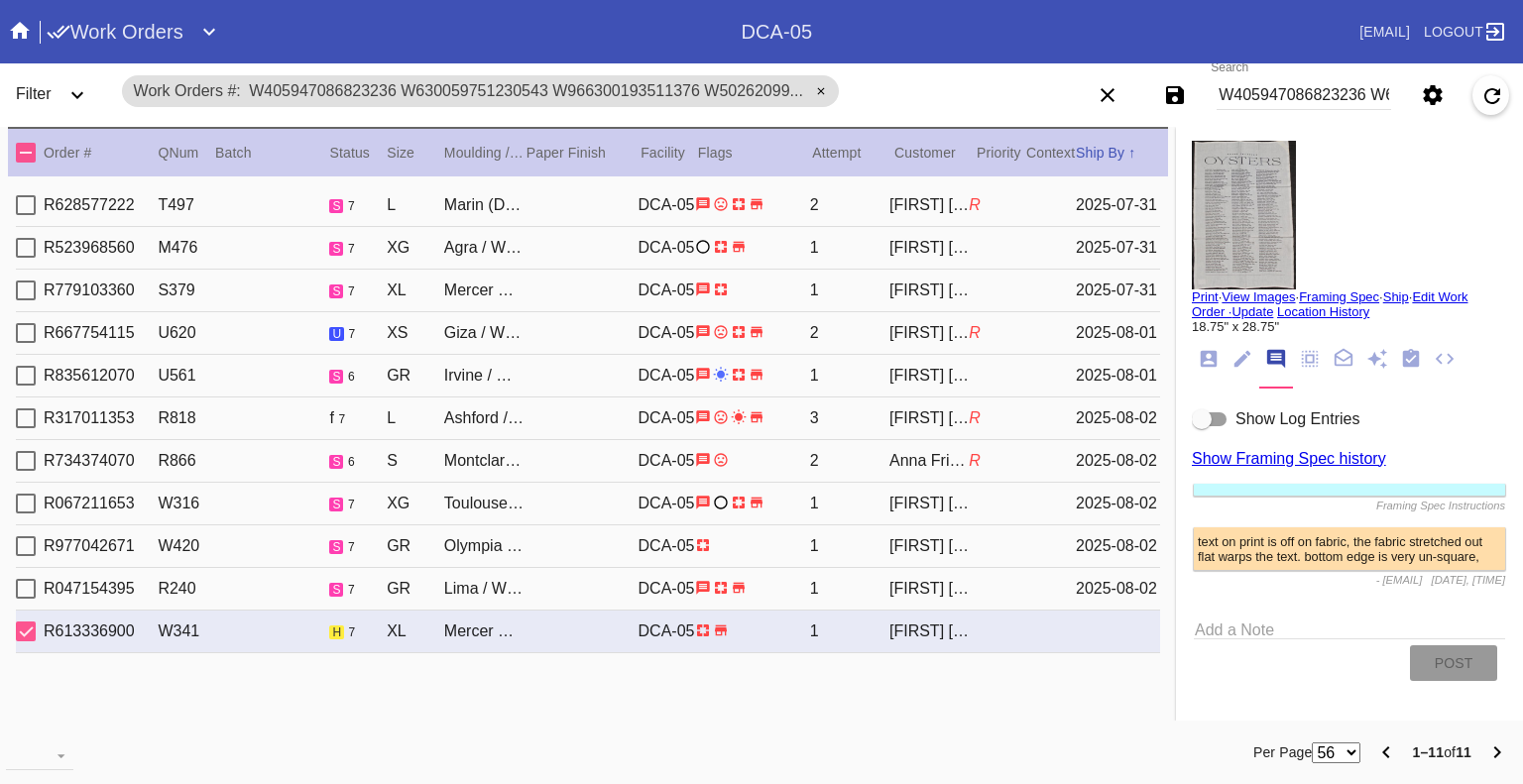 click at bounding box center [1210, 419] 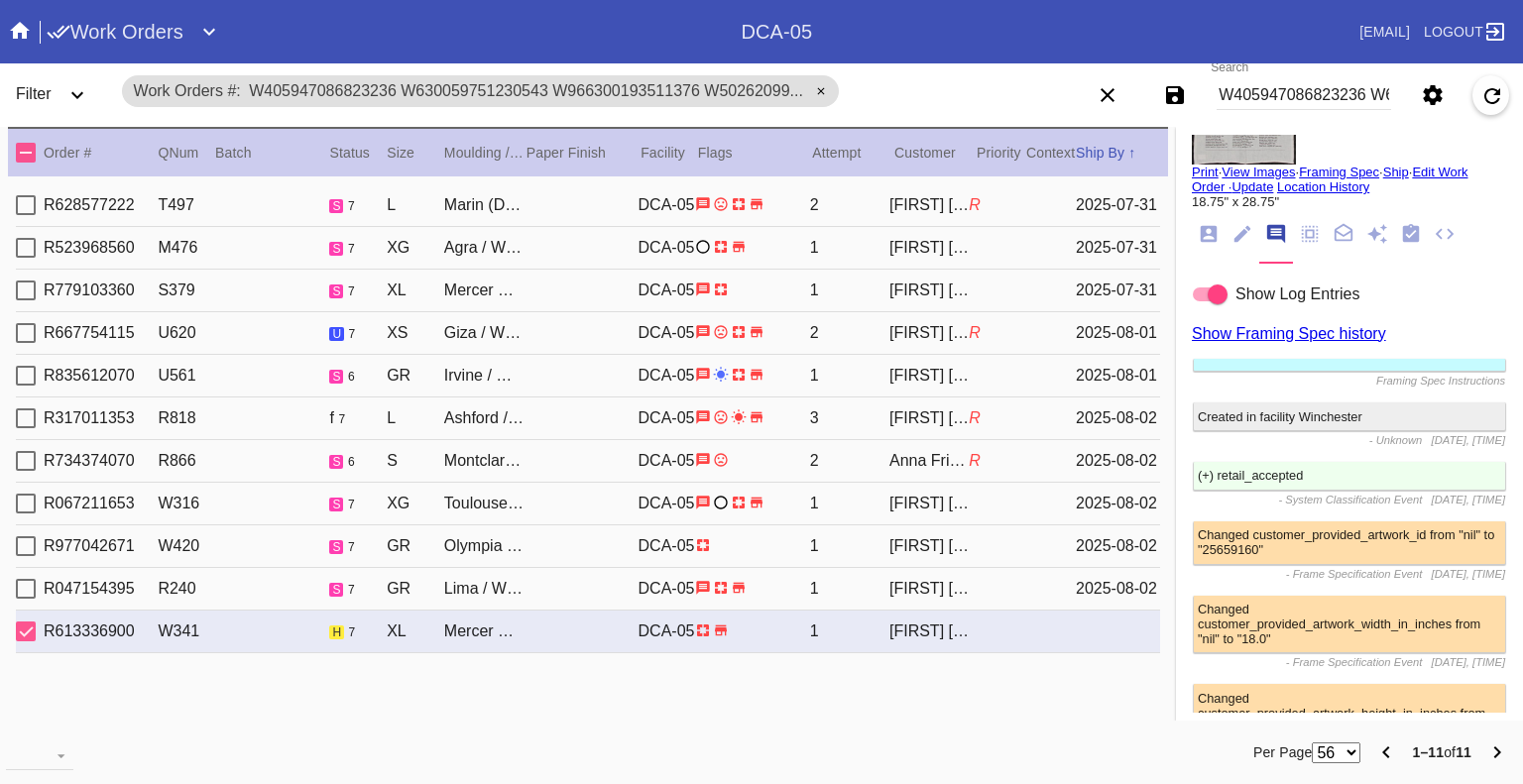 scroll, scrollTop: 0, scrollLeft: 0, axis: both 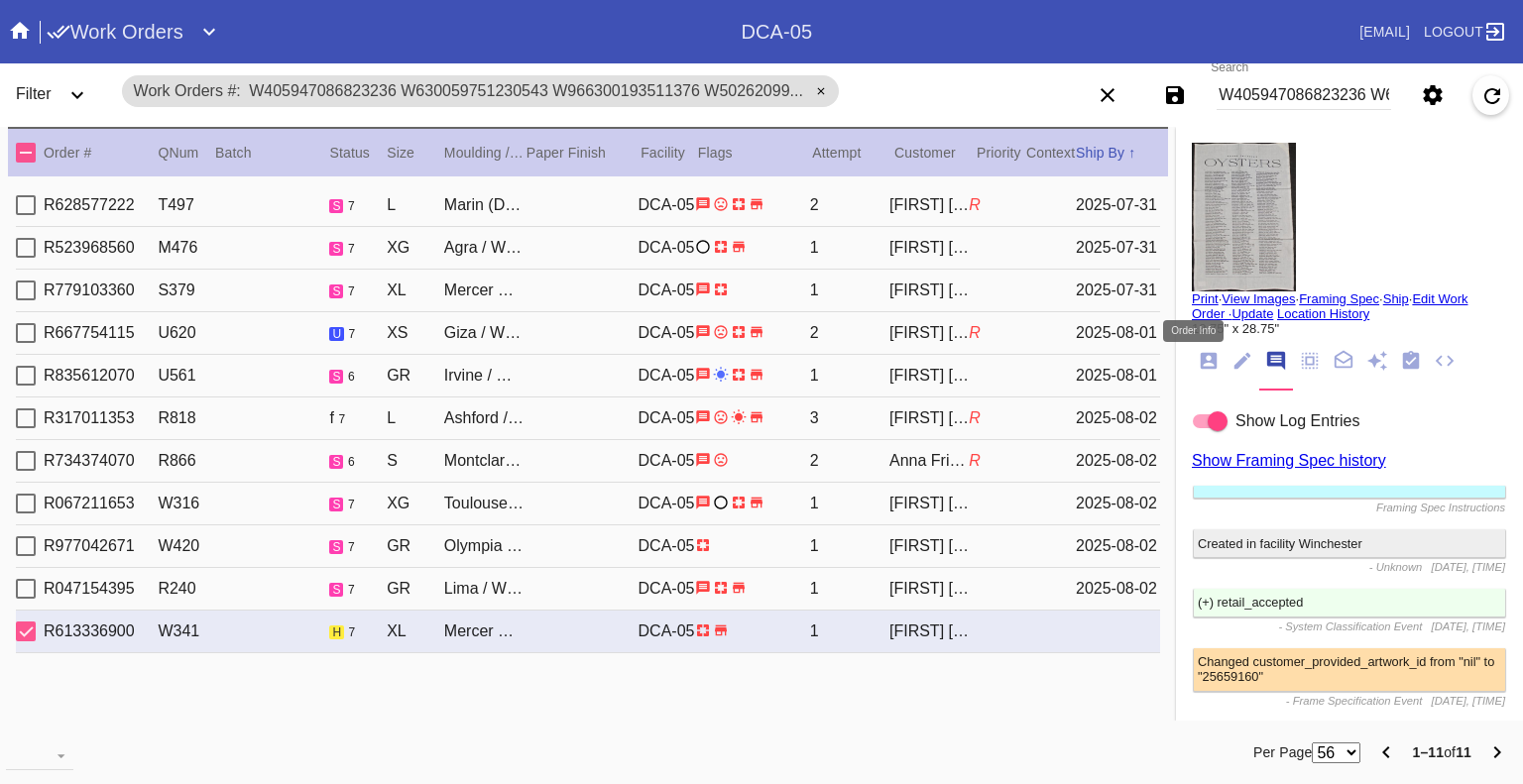 click 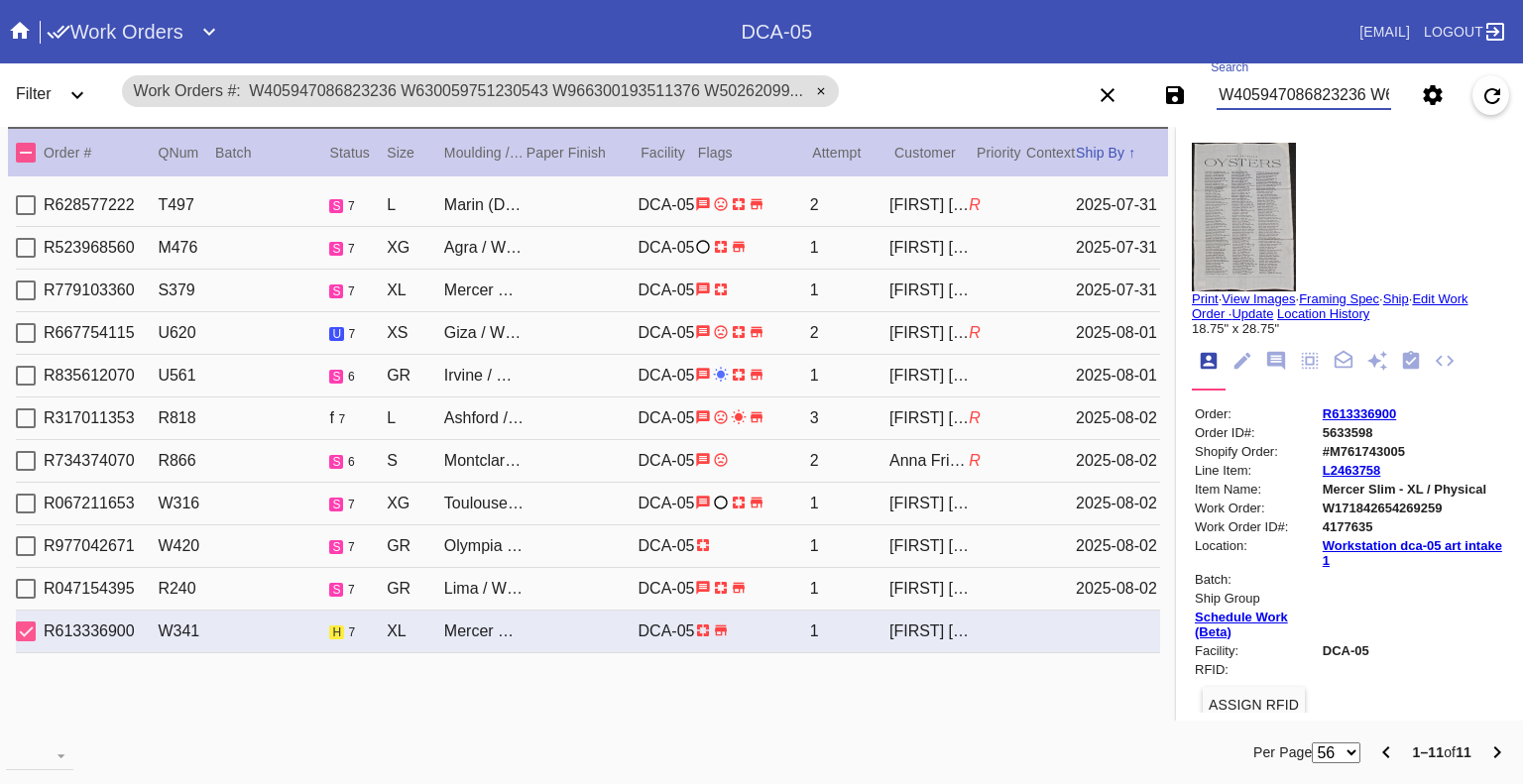click on "W405947086823236 W630059751230543 W966300193511376 W502620992807204 W109024678462726 W477388120573818 W423014838424948 W661373175098960 W171842654269259 W462102267616241 W558101435702473" at bounding box center [1304, 95] 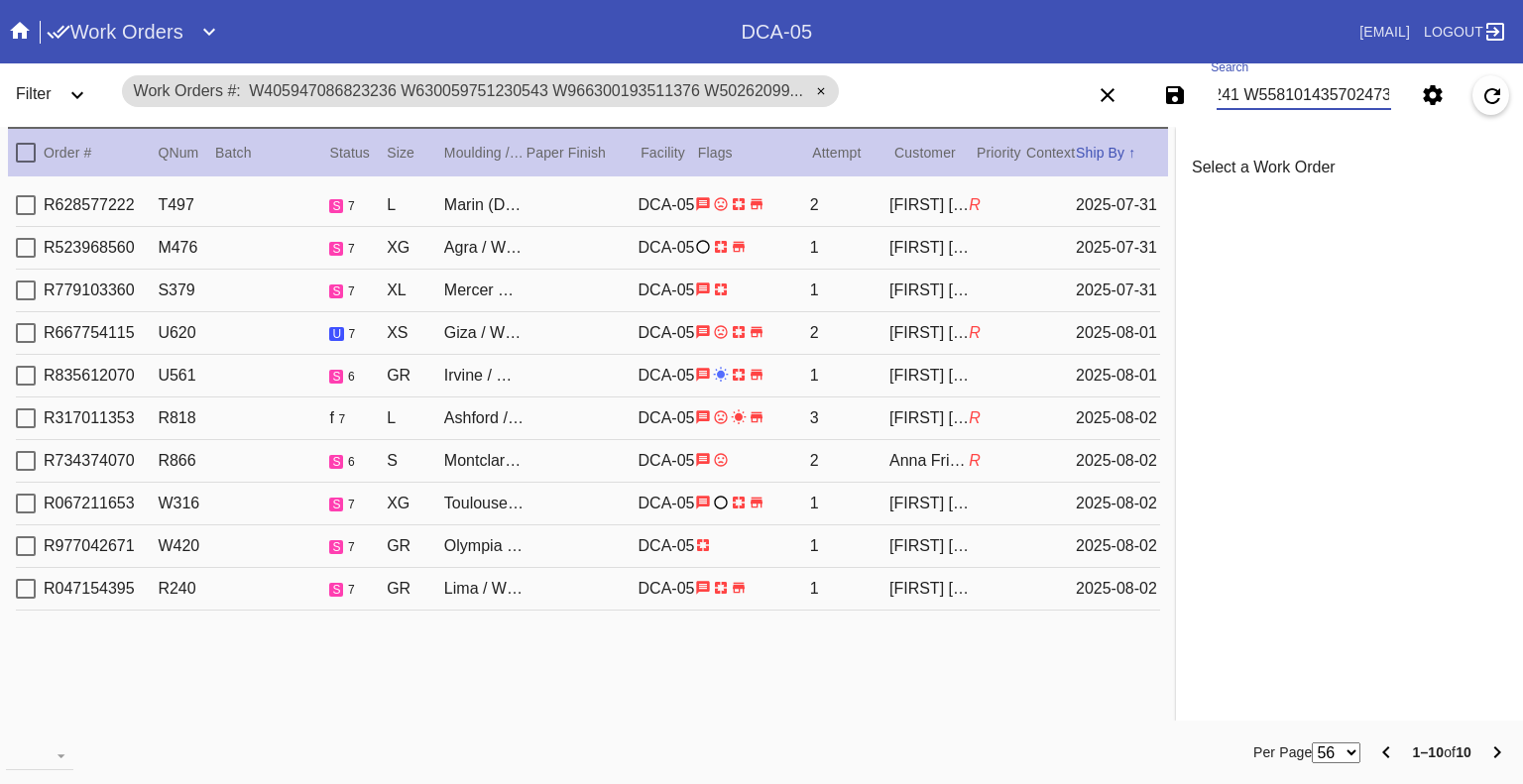 type on "W405947086823236 W630059751230543 W966300193511376 W502620992807204 W109024678462726 W477388120573818 W423014838424948 W661373175098960 W462102267616241 W558101435702473" 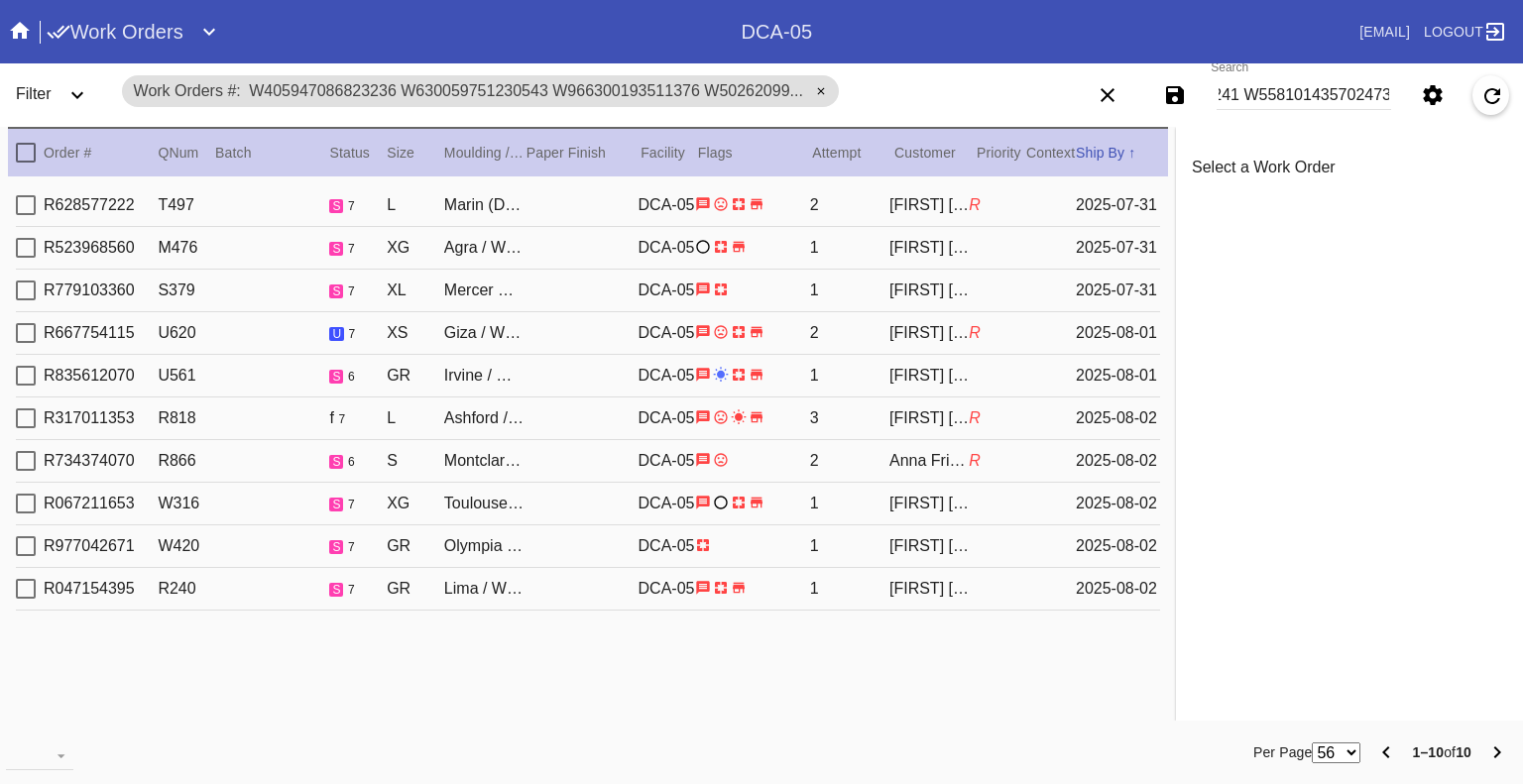 scroll, scrollTop: 0, scrollLeft: 0, axis: both 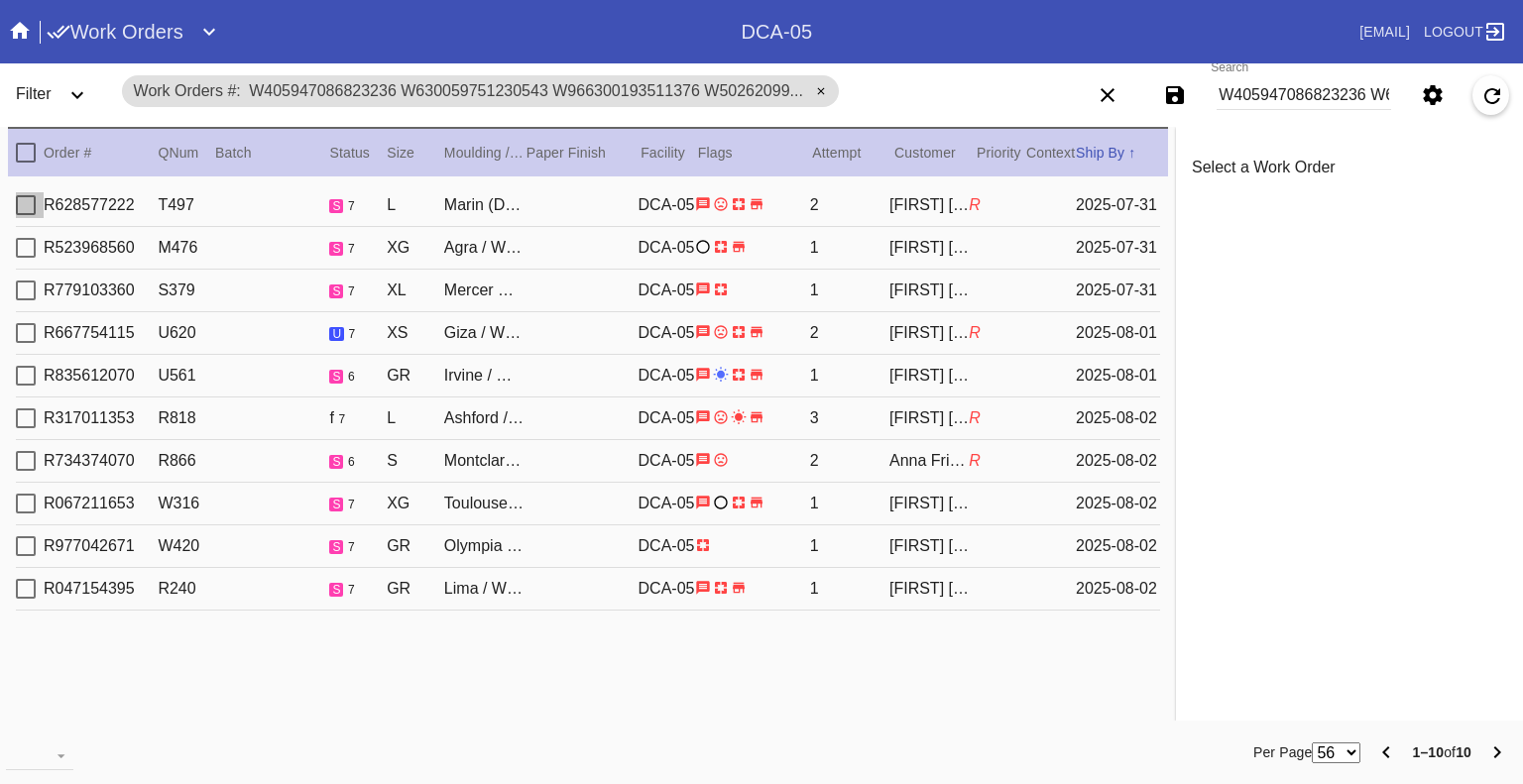 click at bounding box center [26, 205] 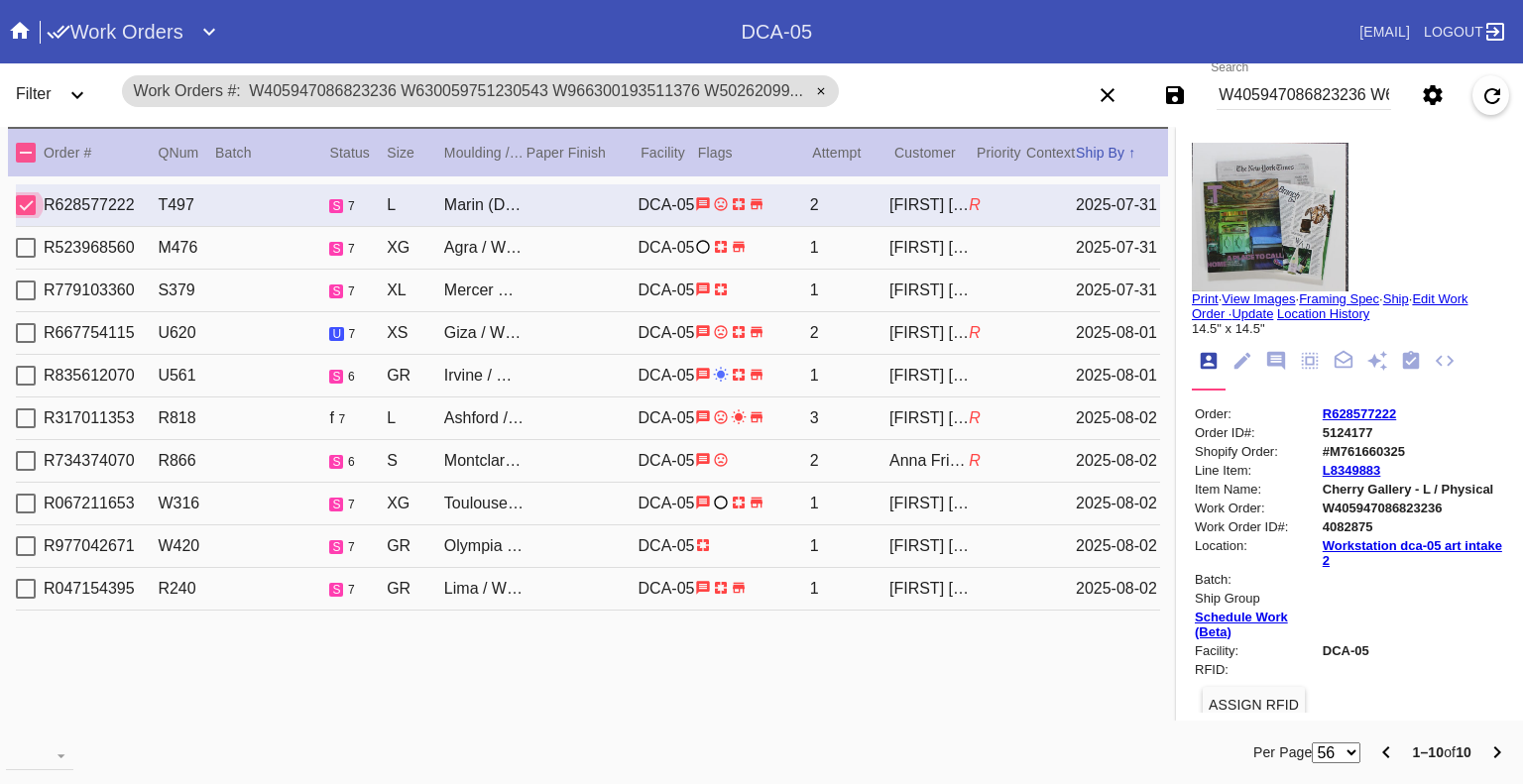 click at bounding box center [26, 205] 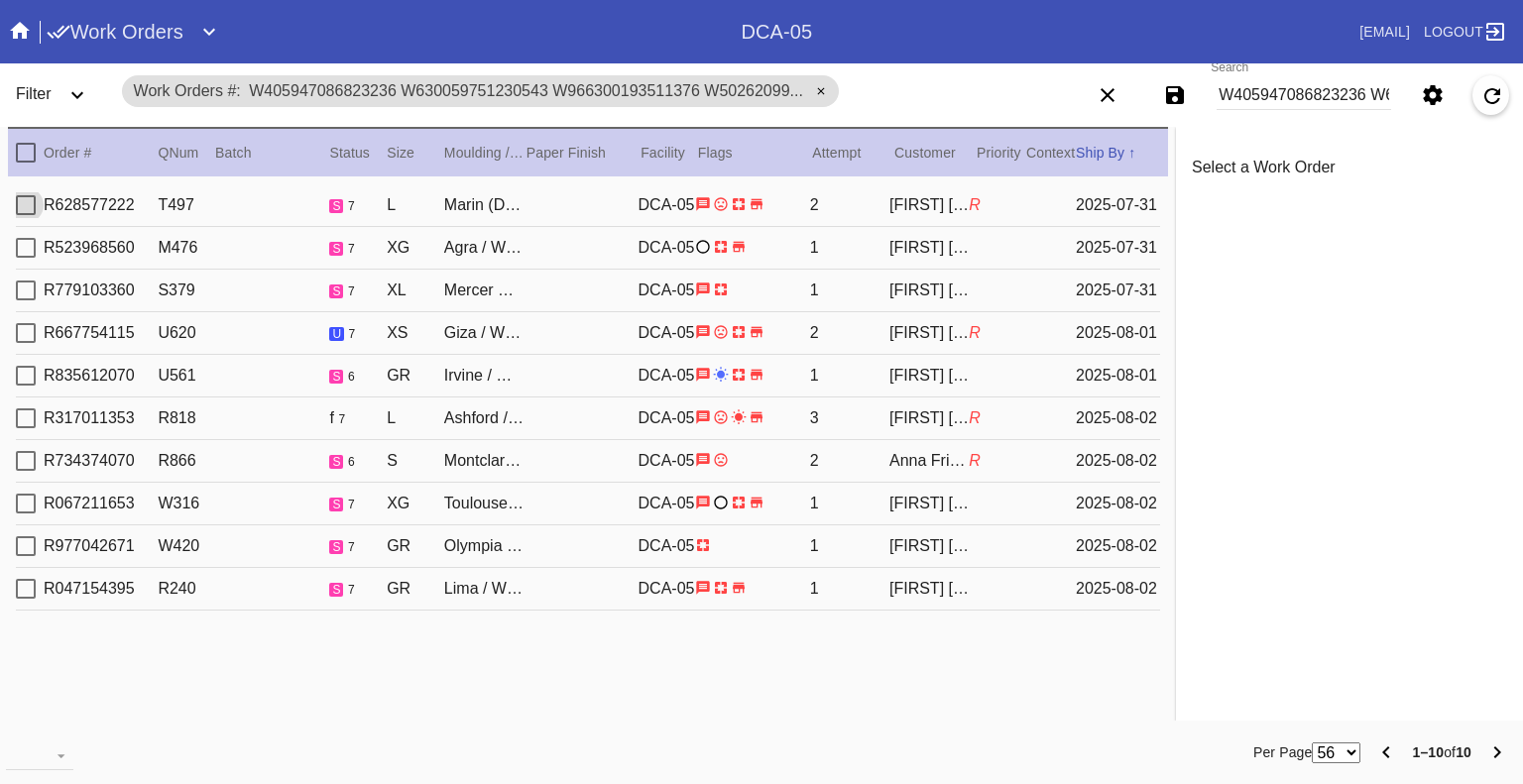 click at bounding box center (26, 248) 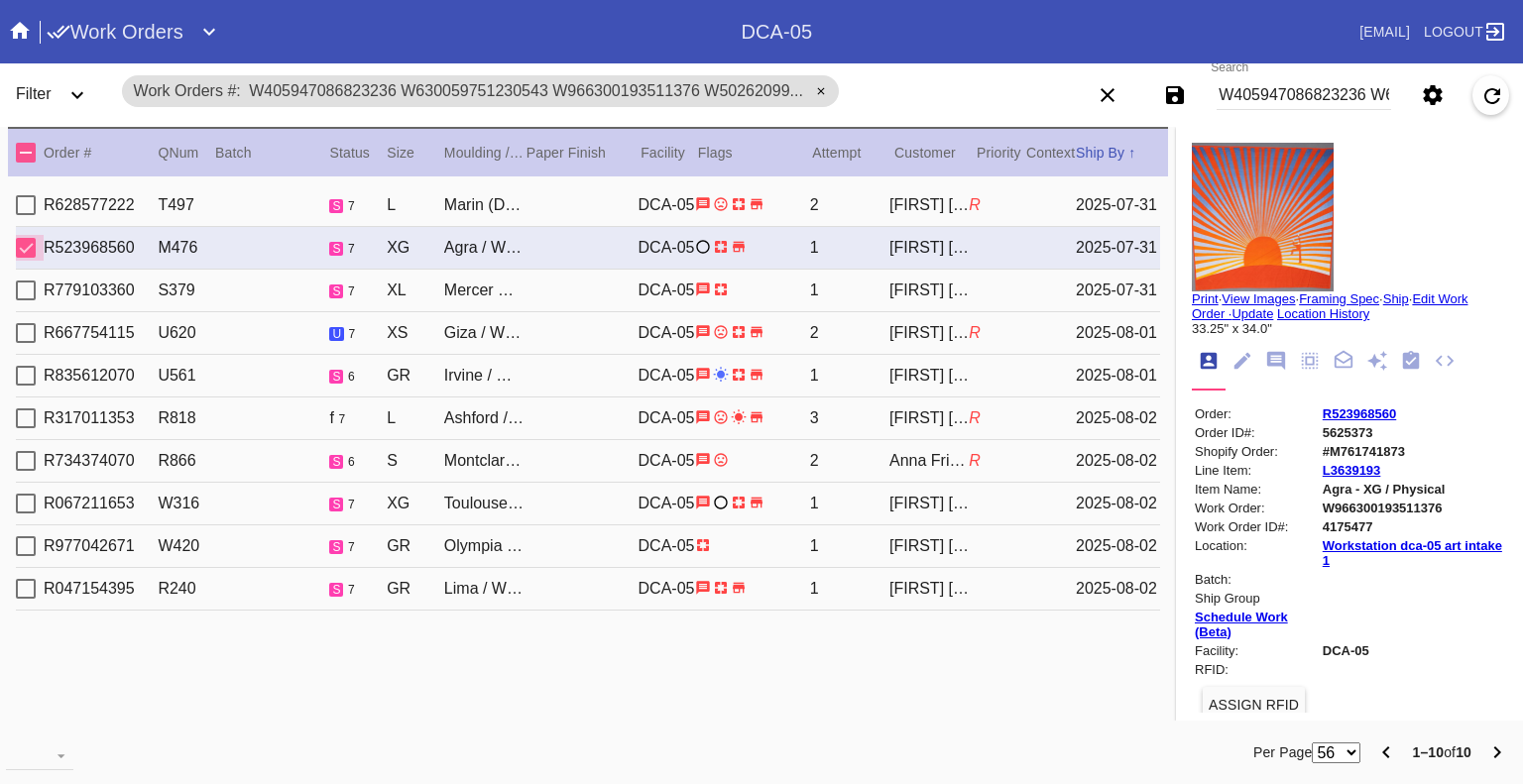 click at bounding box center (26, 248) 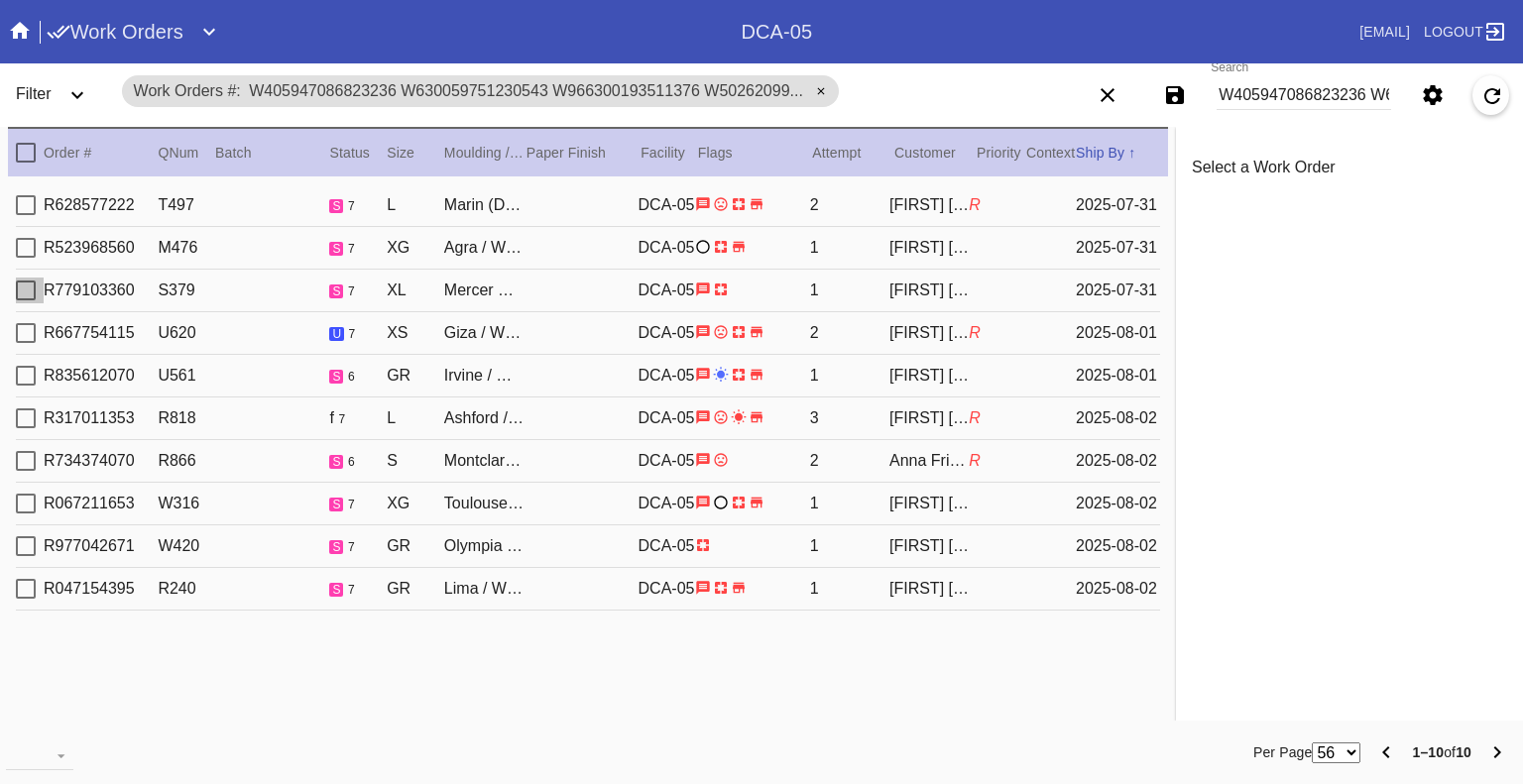 click at bounding box center (26, 290) 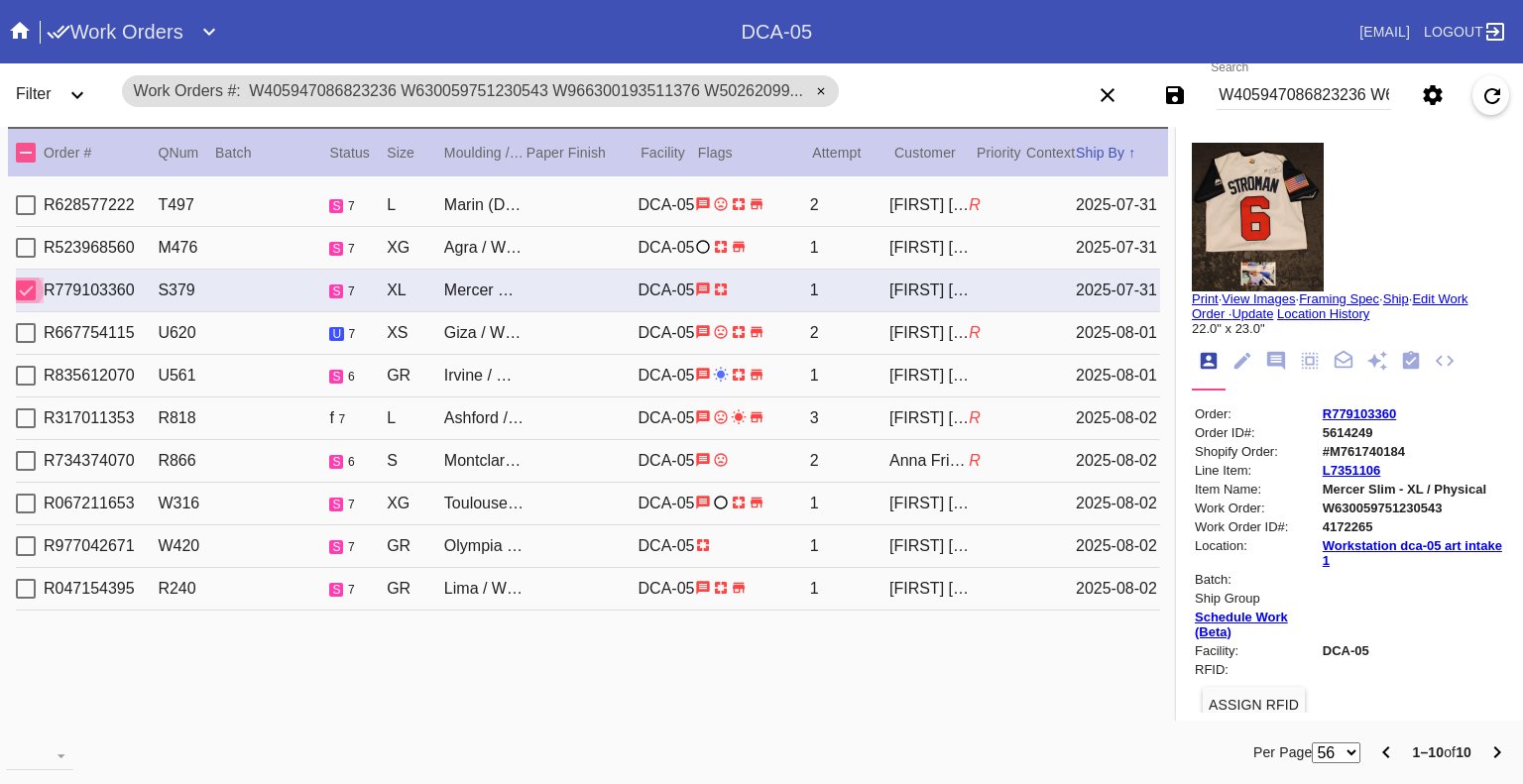 click at bounding box center (26, 290) 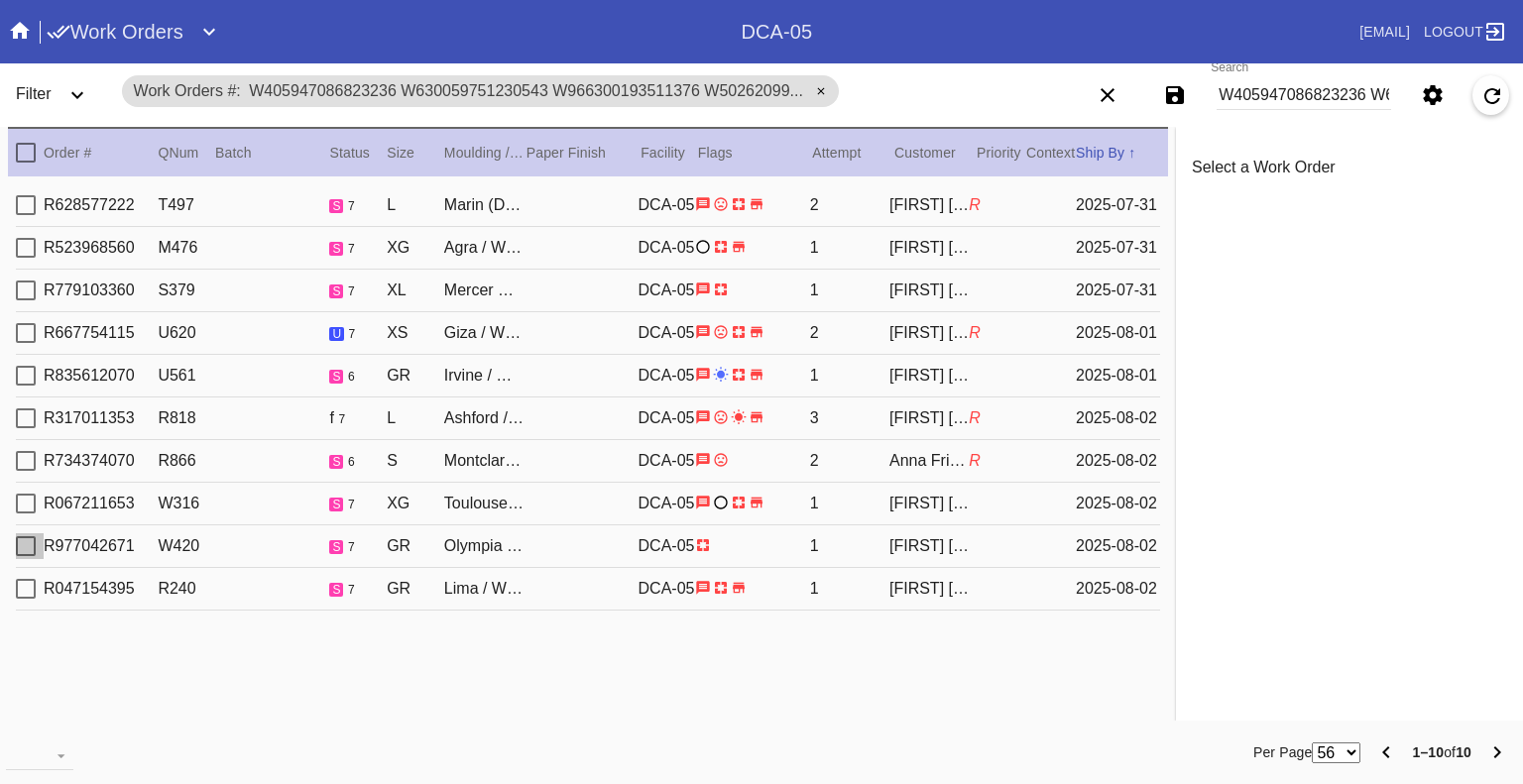 click at bounding box center [26, 546] 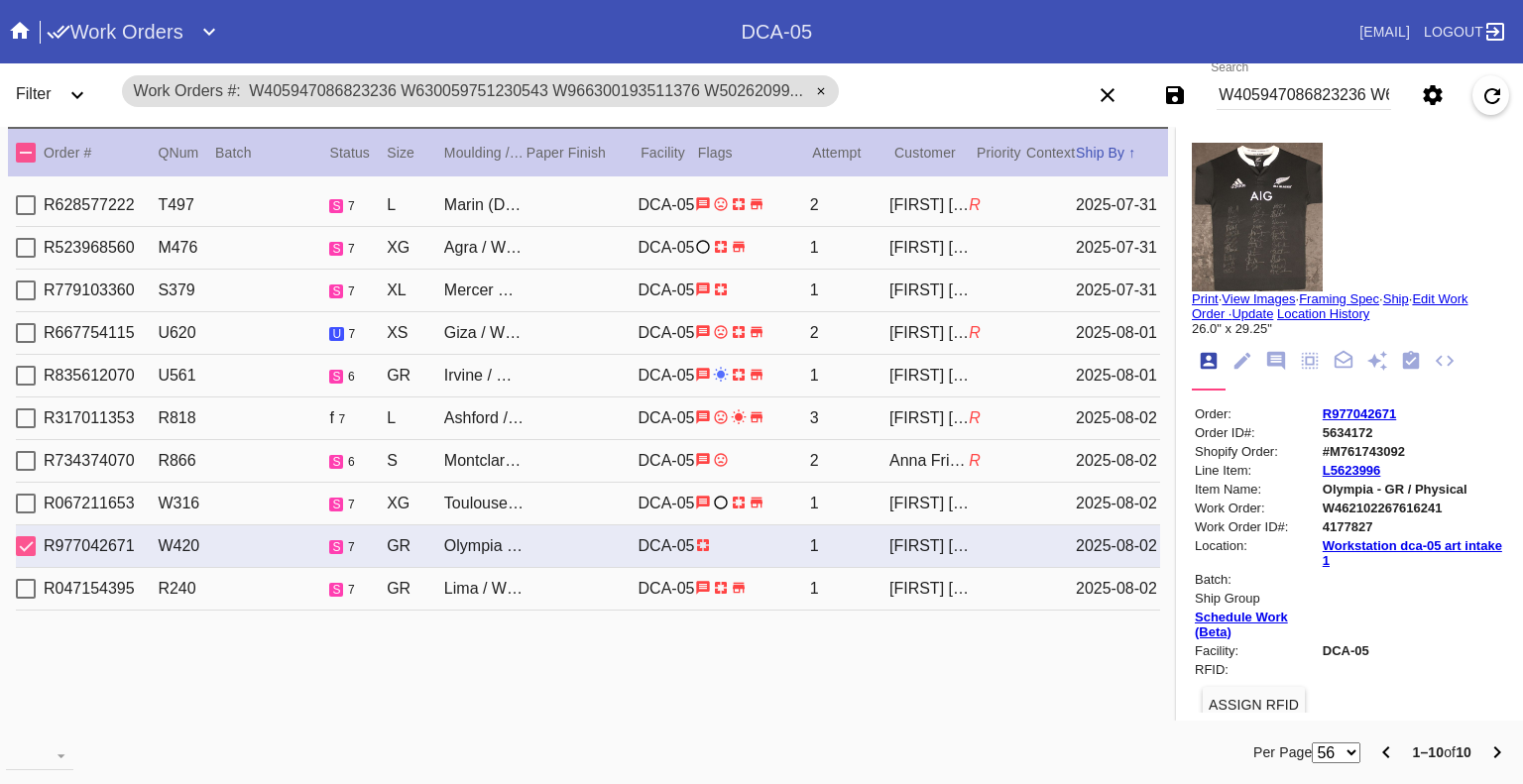 click at bounding box center [26, 546] 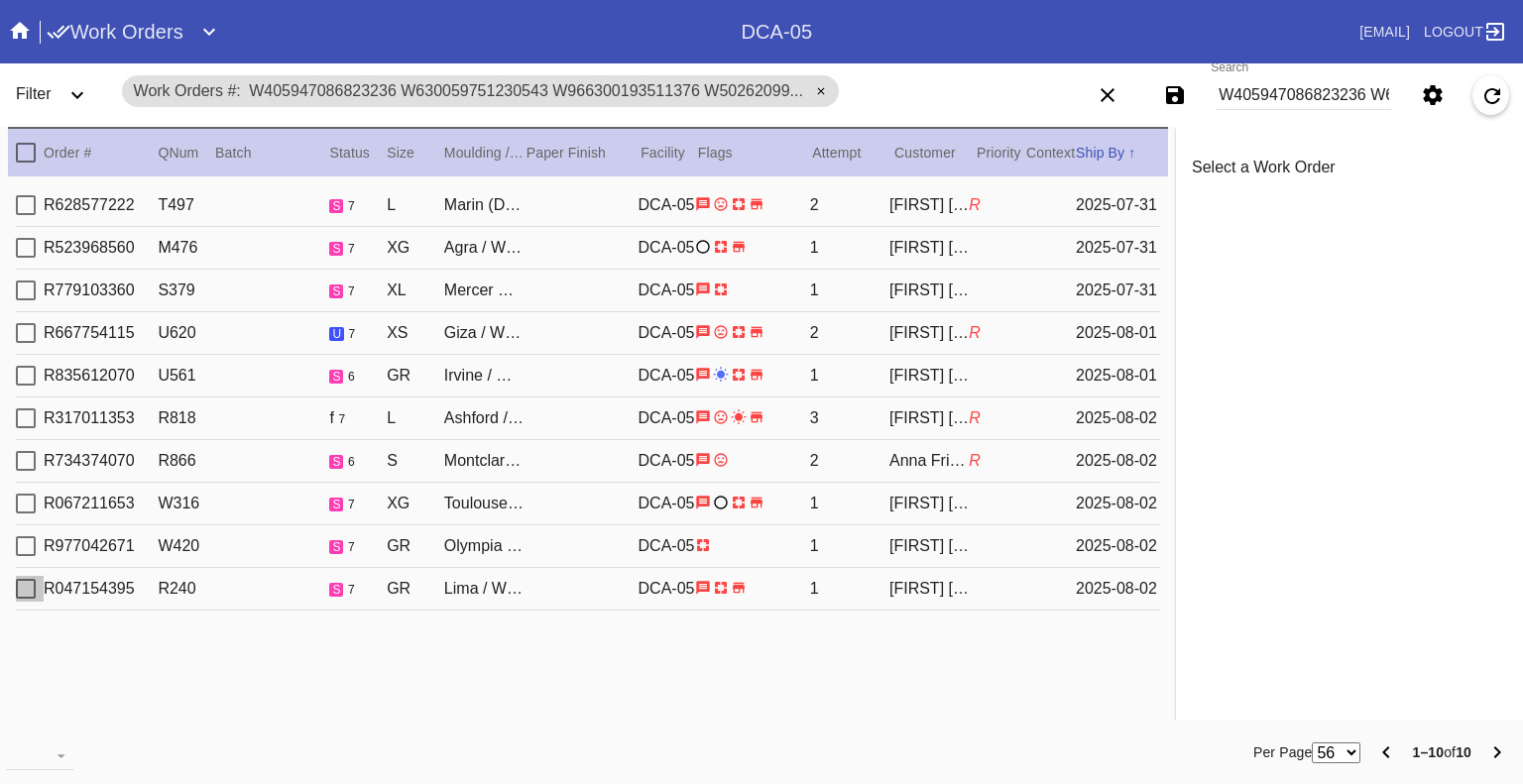 click at bounding box center (26, 589) 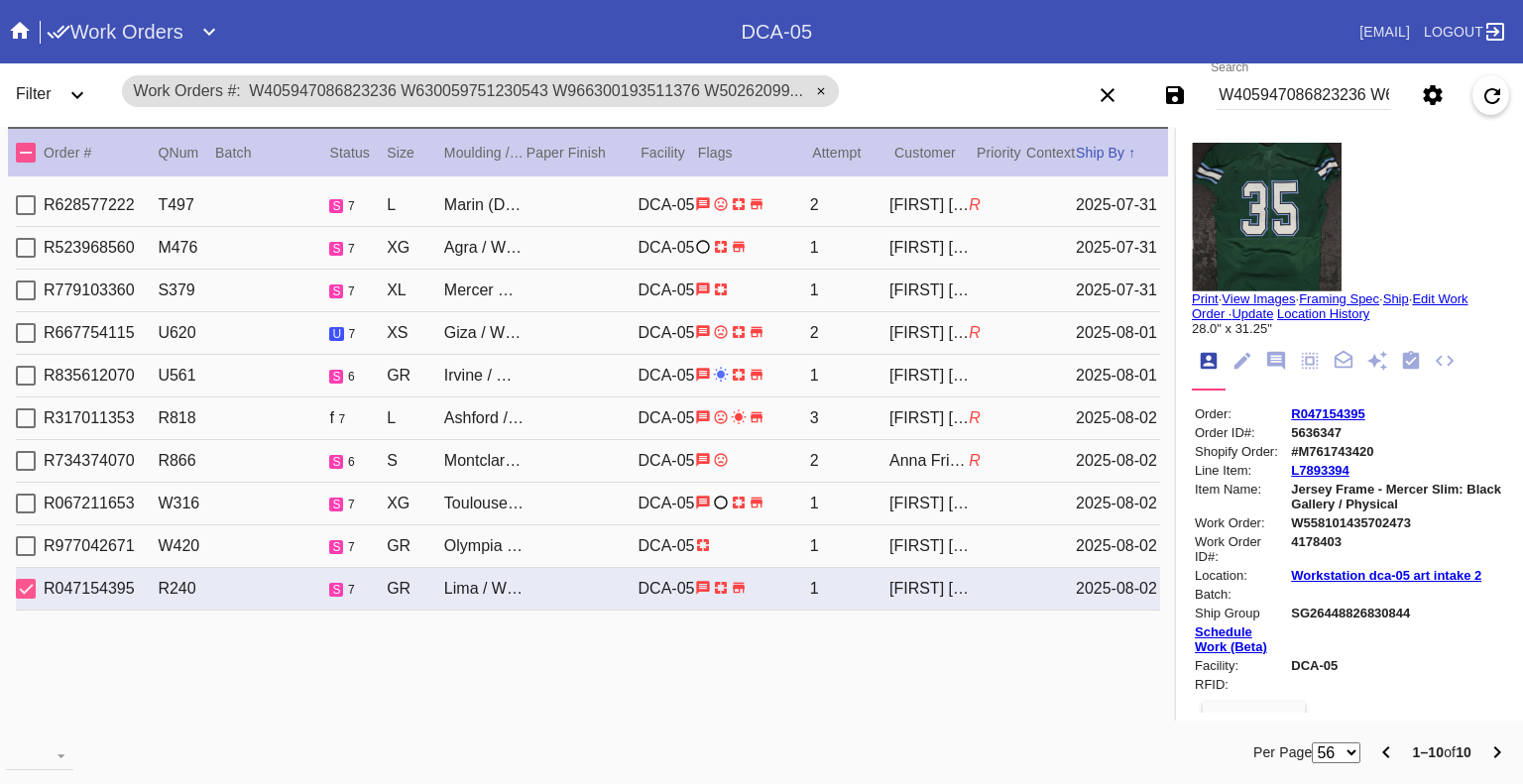 click at bounding box center [26, 589] 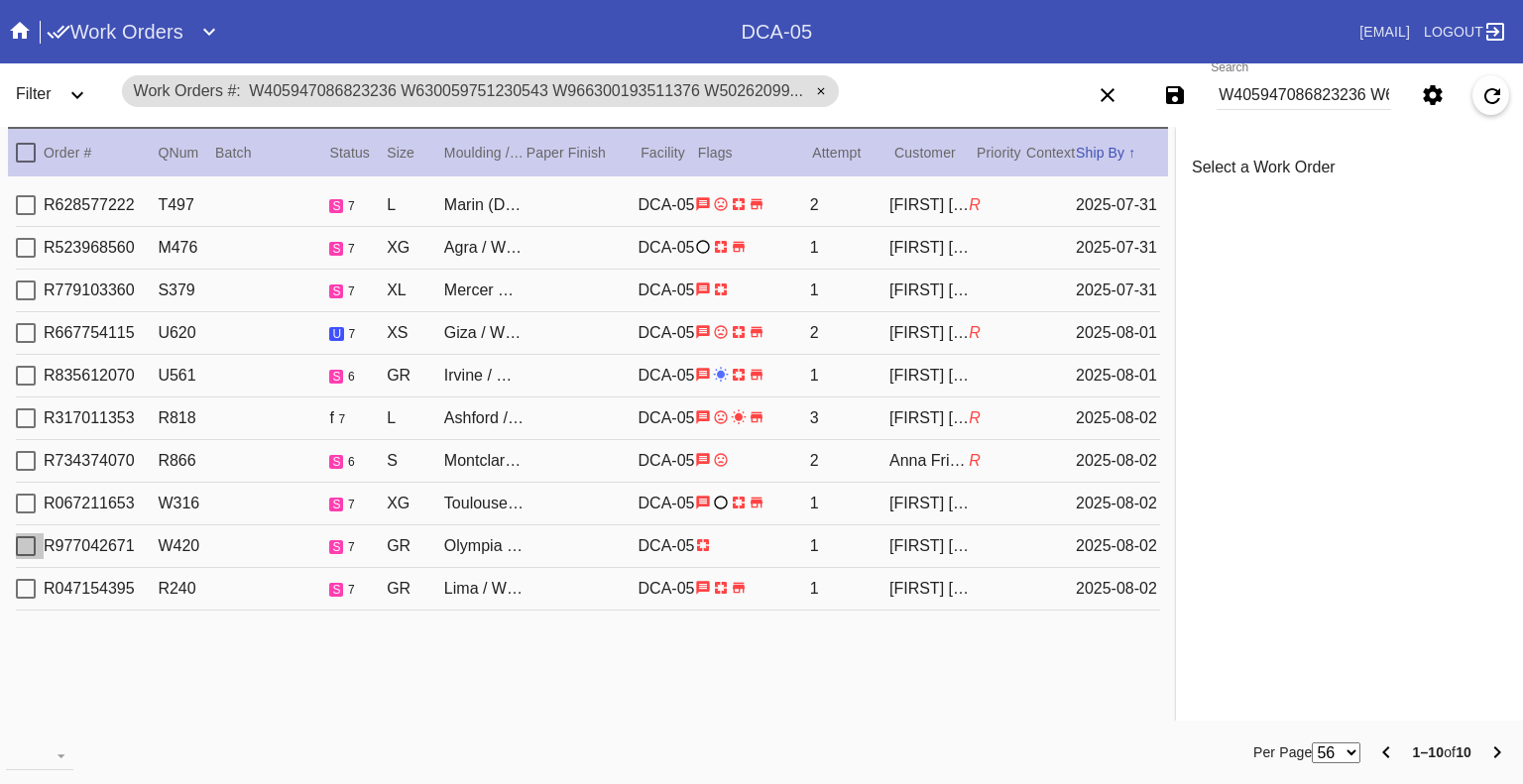 click at bounding box center (26, 546) 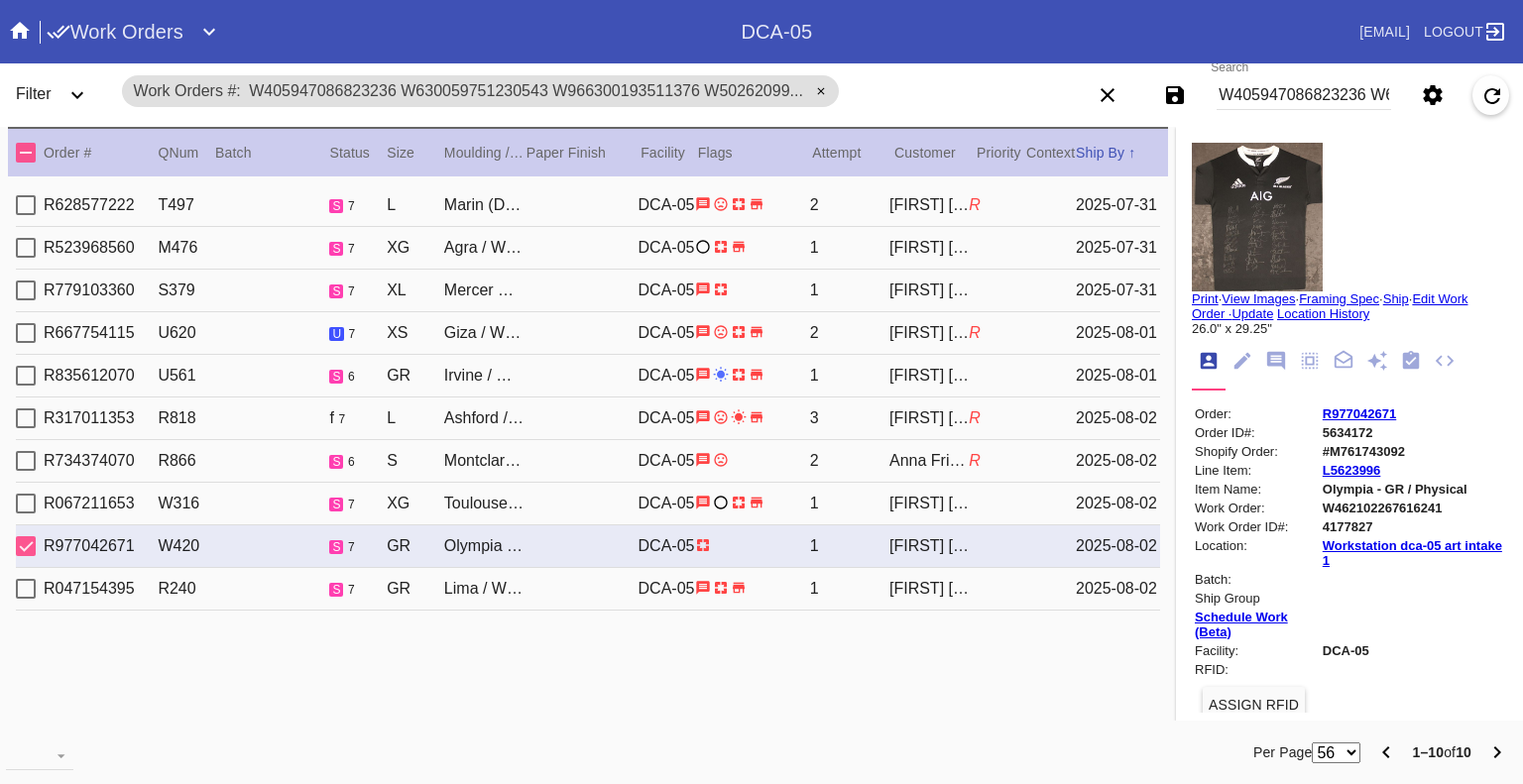 click at bounding box center [26, 546] 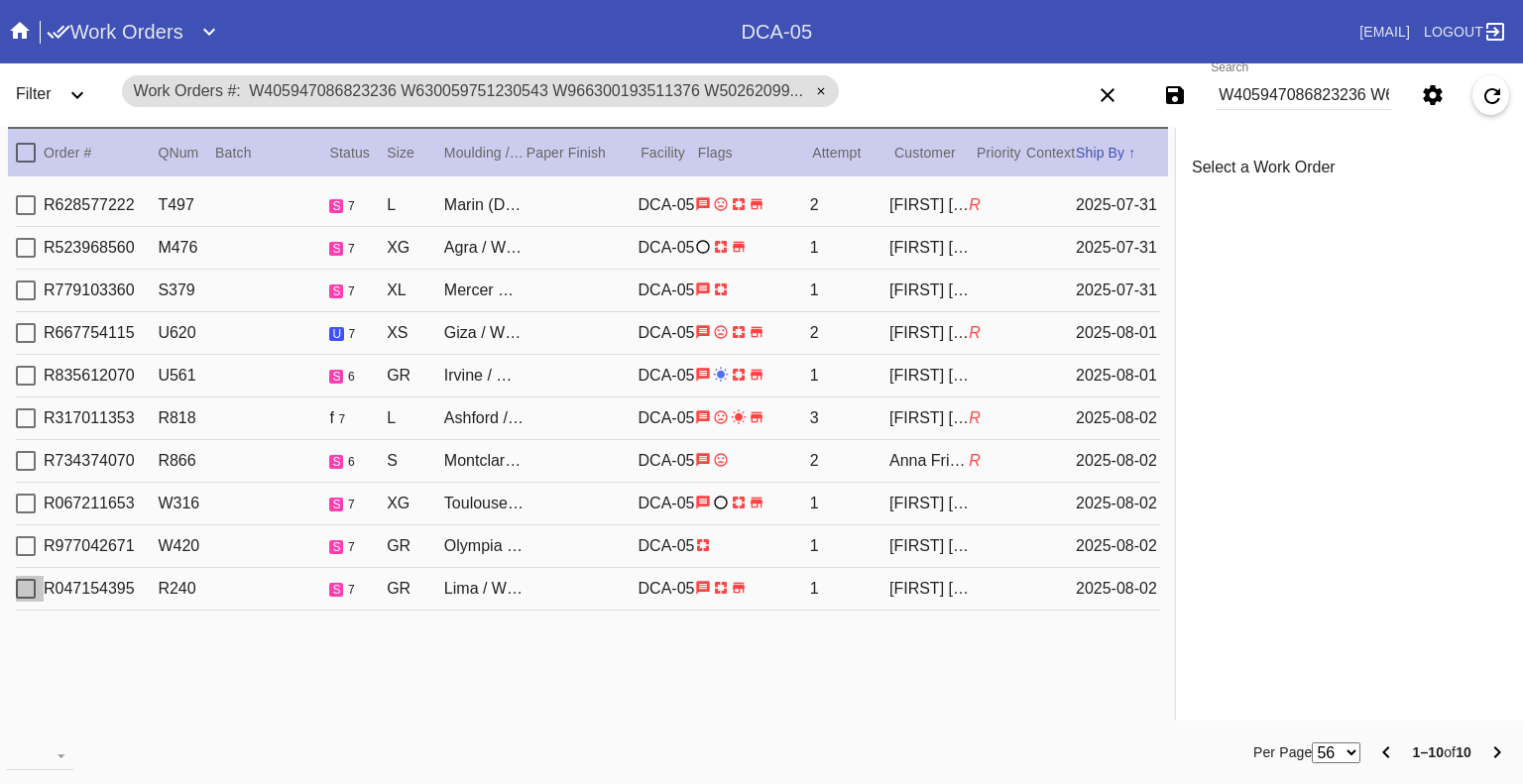 click at bounding box center [26, 589] 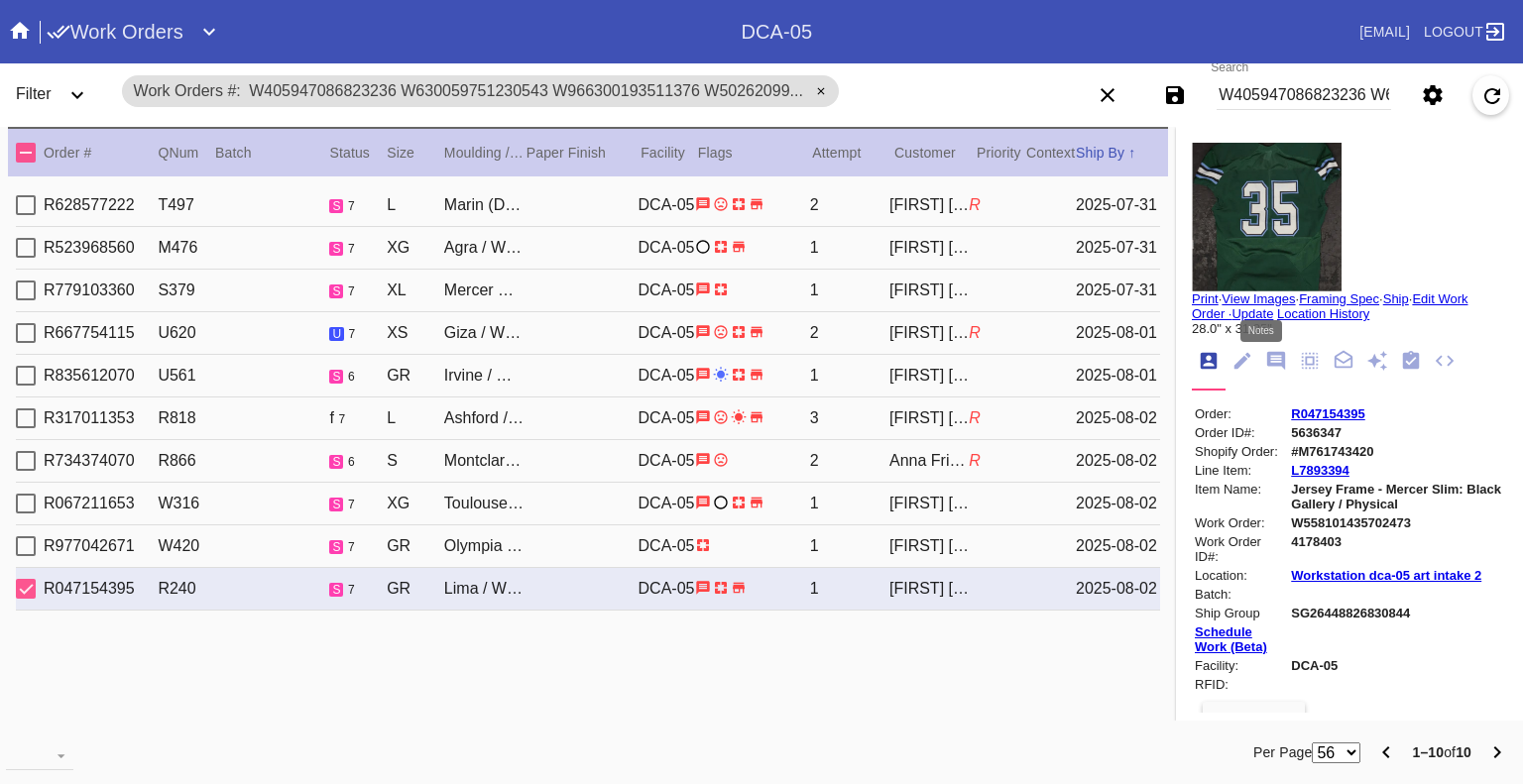 click 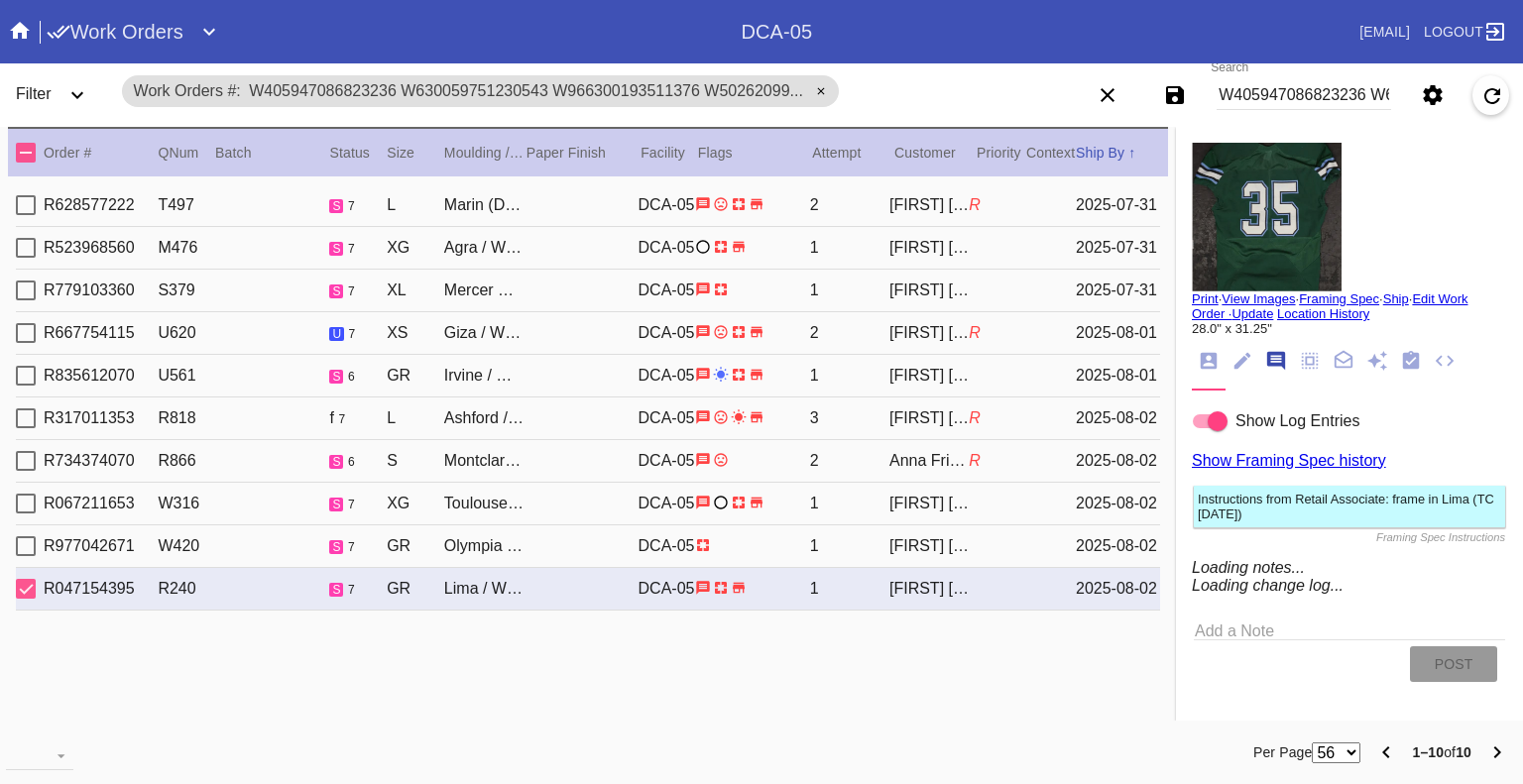 scroll, scrollTop: 122, scrollLeft: 0, axis: vertical 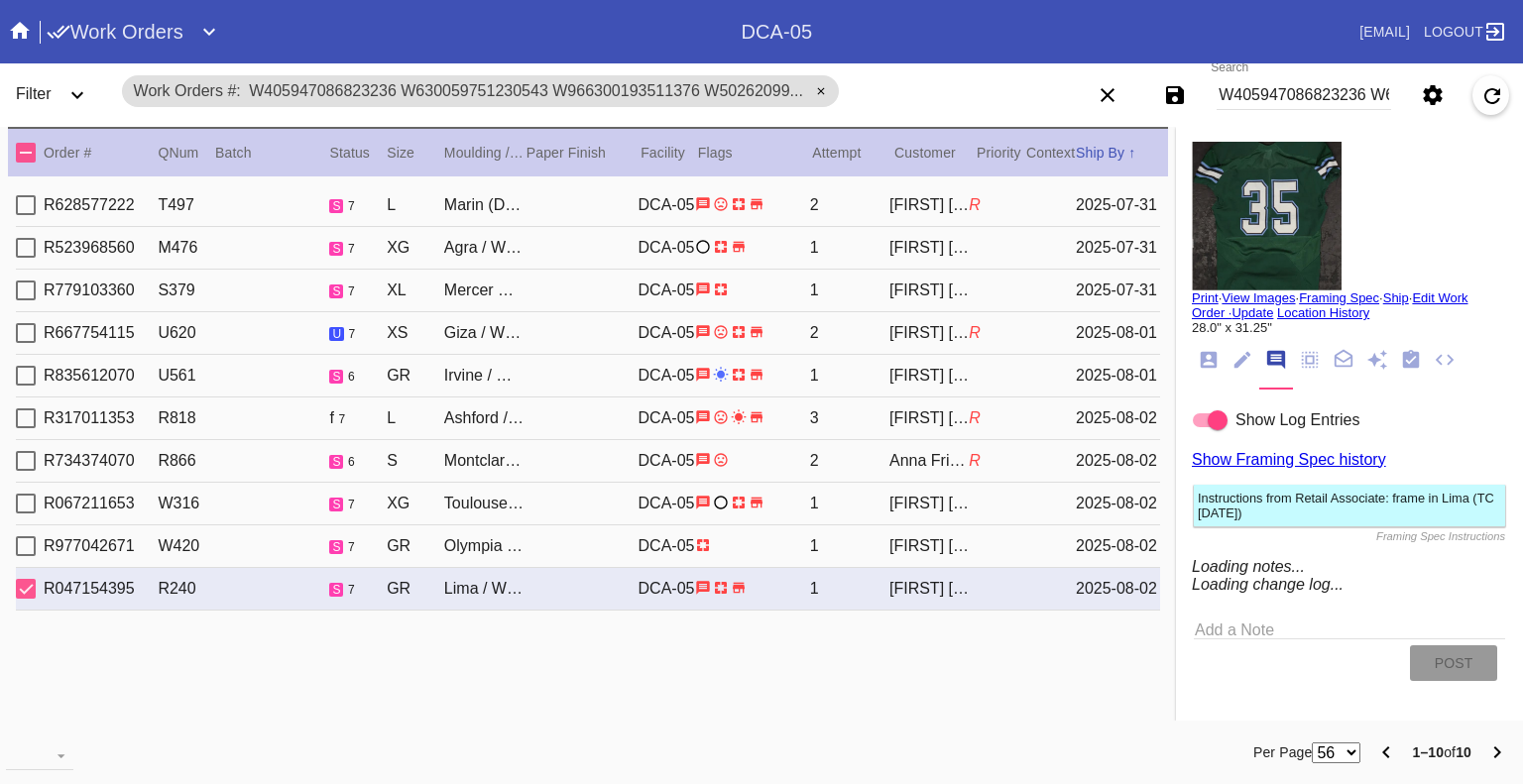 click at bounding box center (1210, 420) 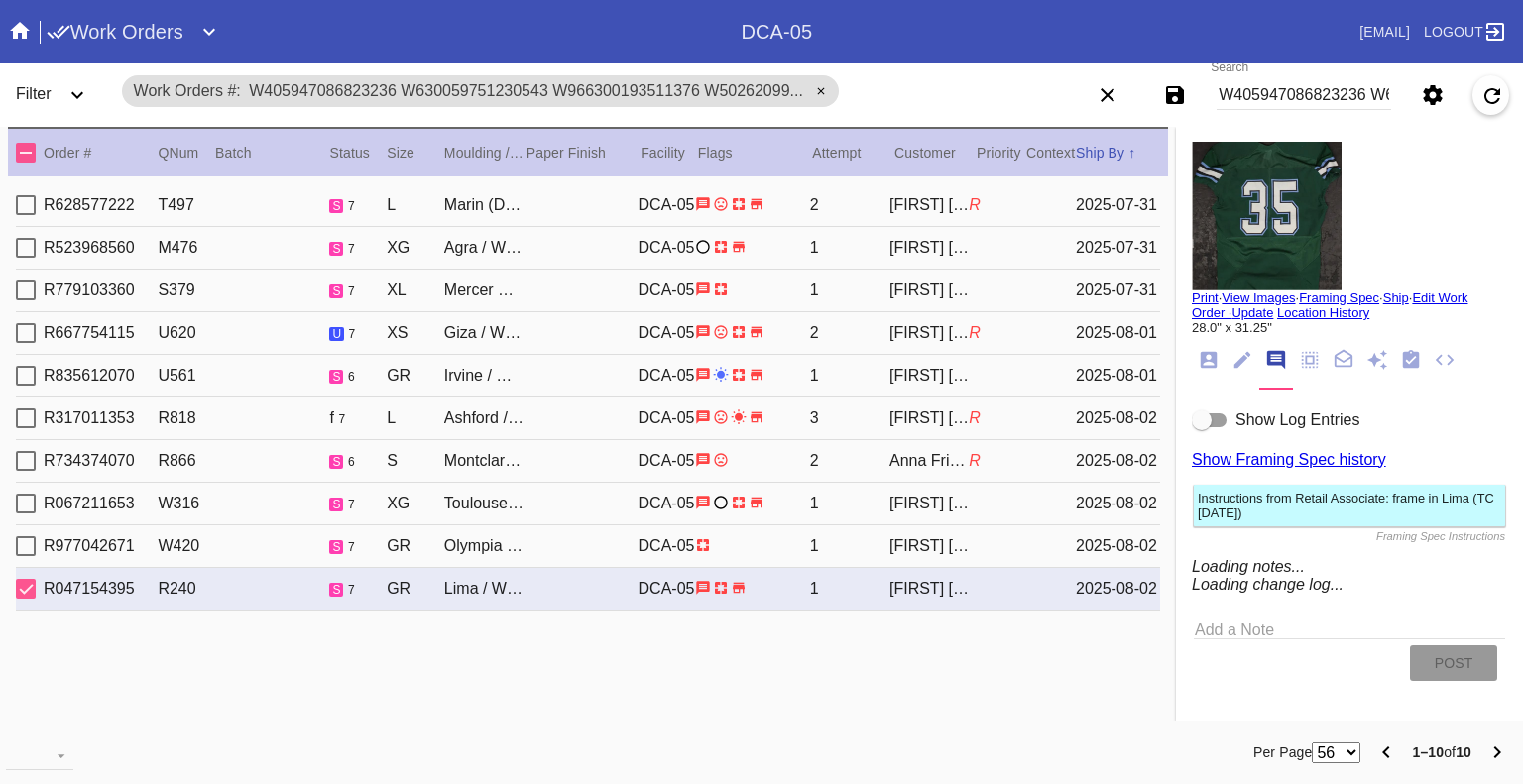 click at bounding box center (1210, 420) 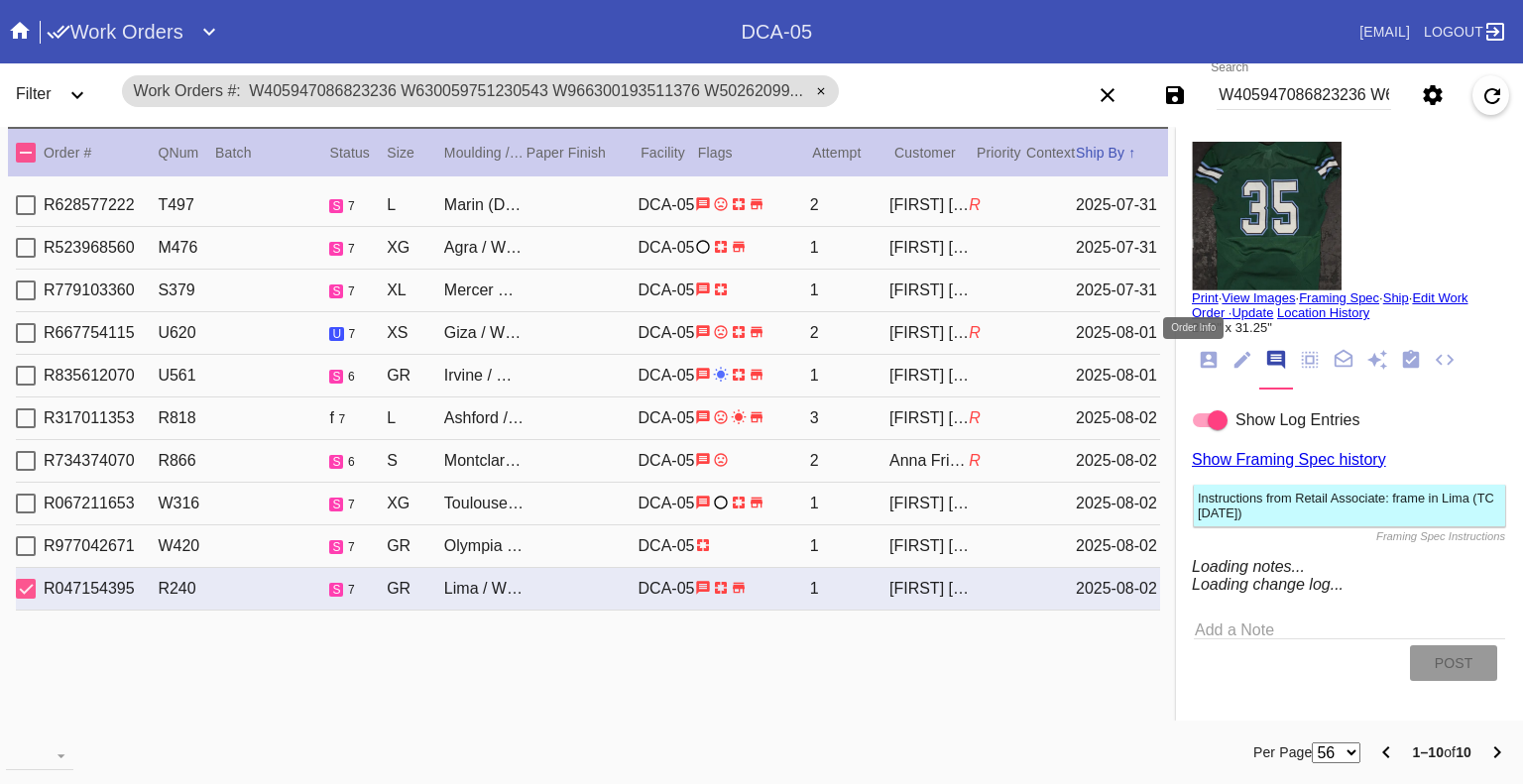 click 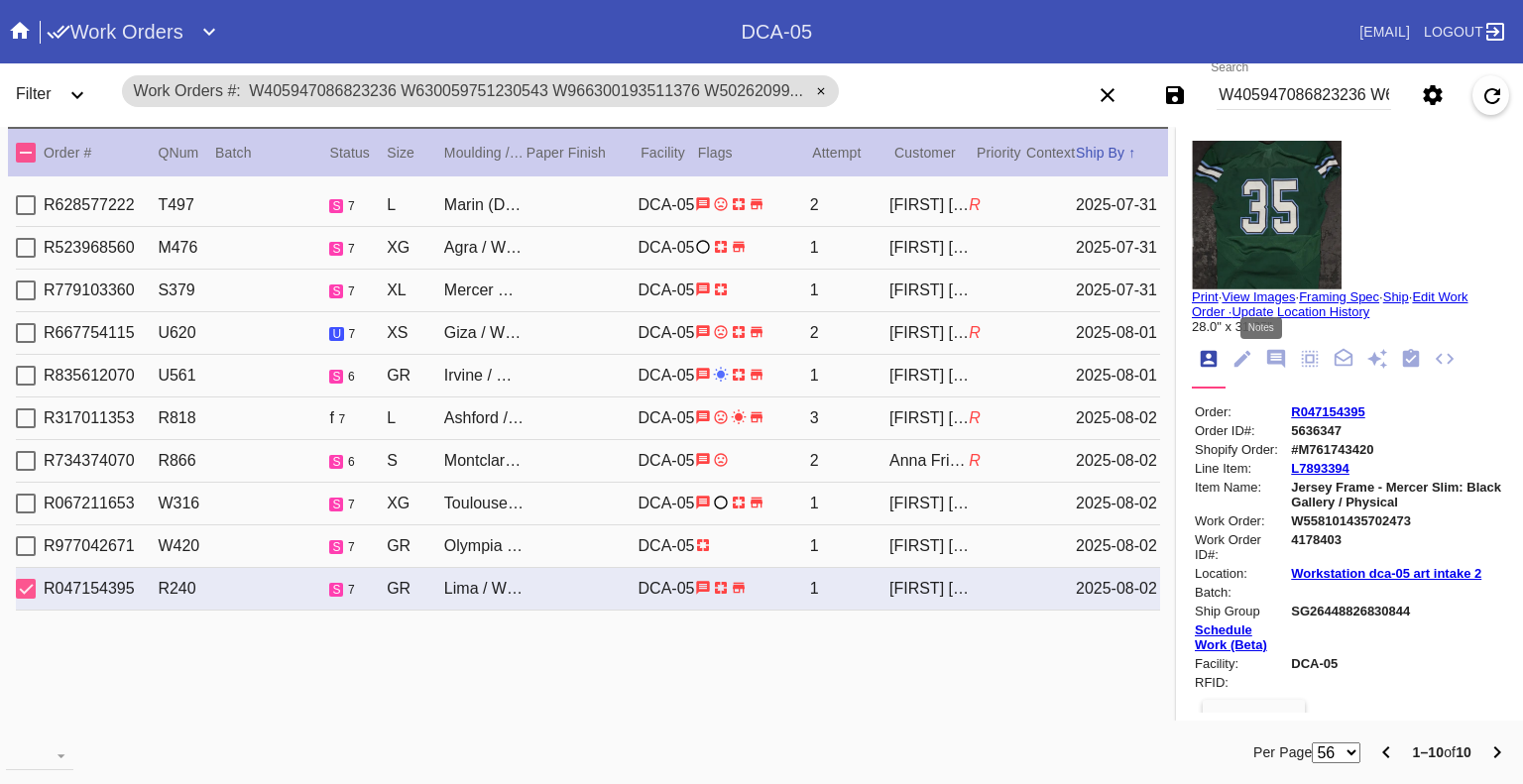 click 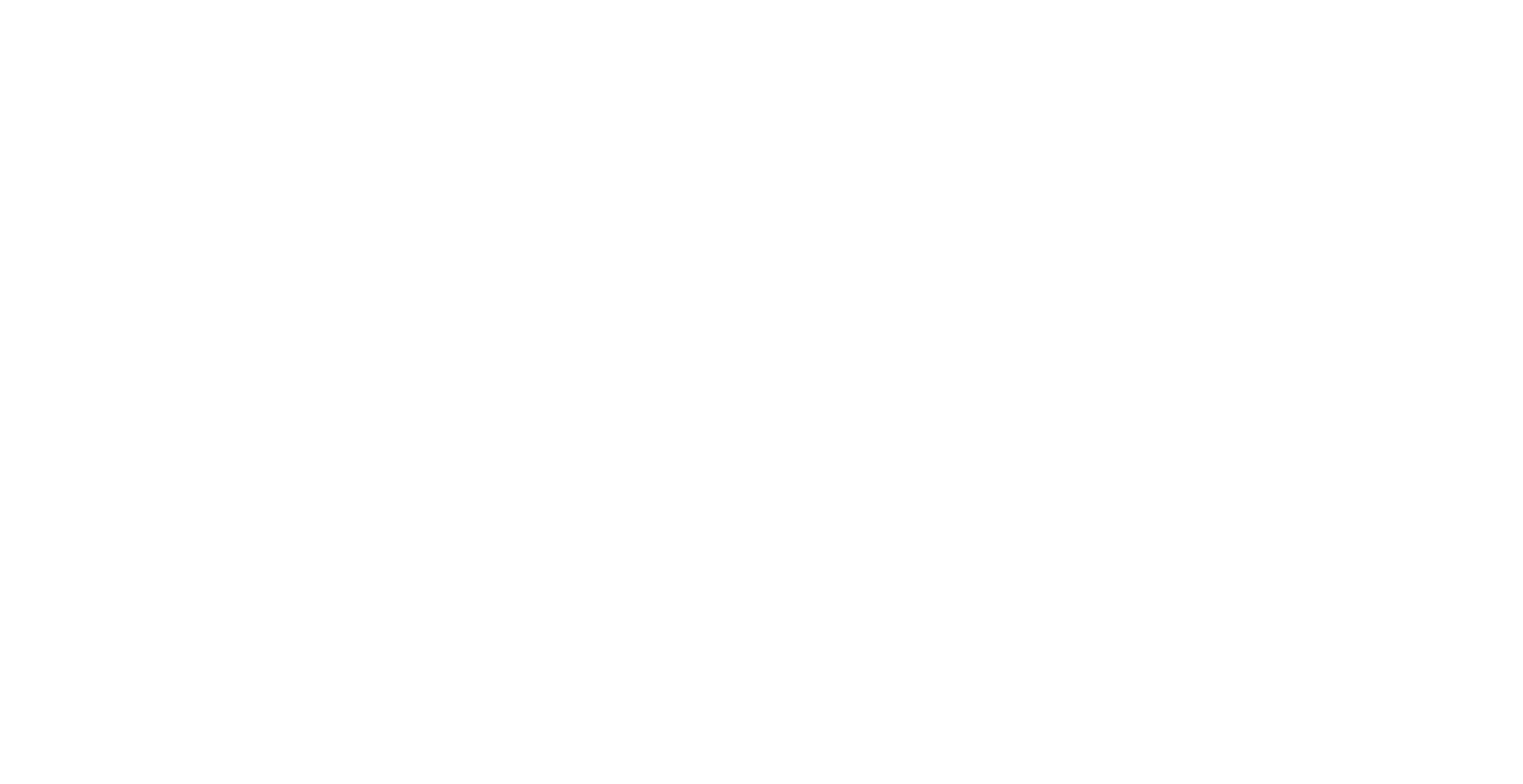 scroll, scrollTop: 0, scrollLeft: 0, axis: both 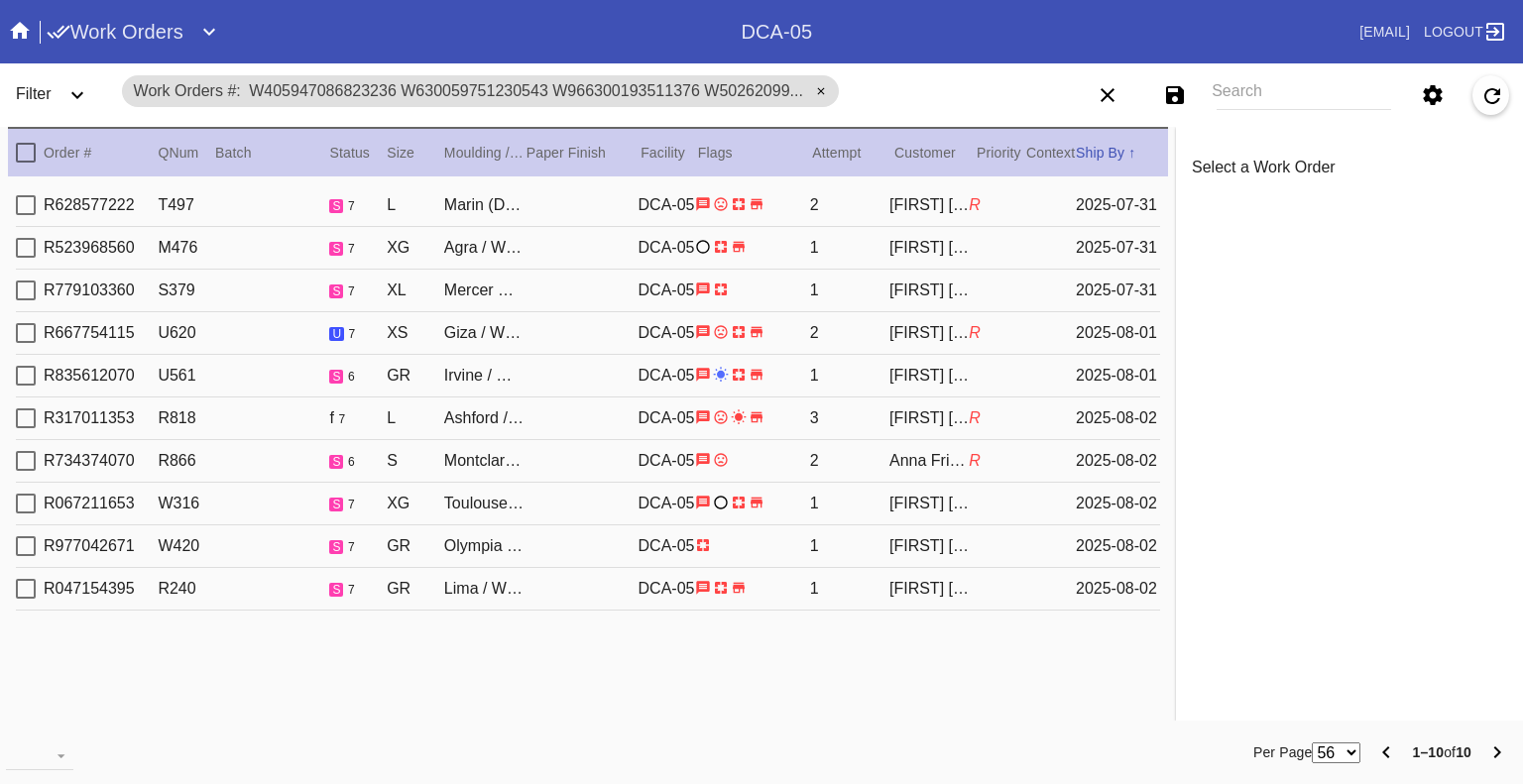 click at bounding box center (26, 589) 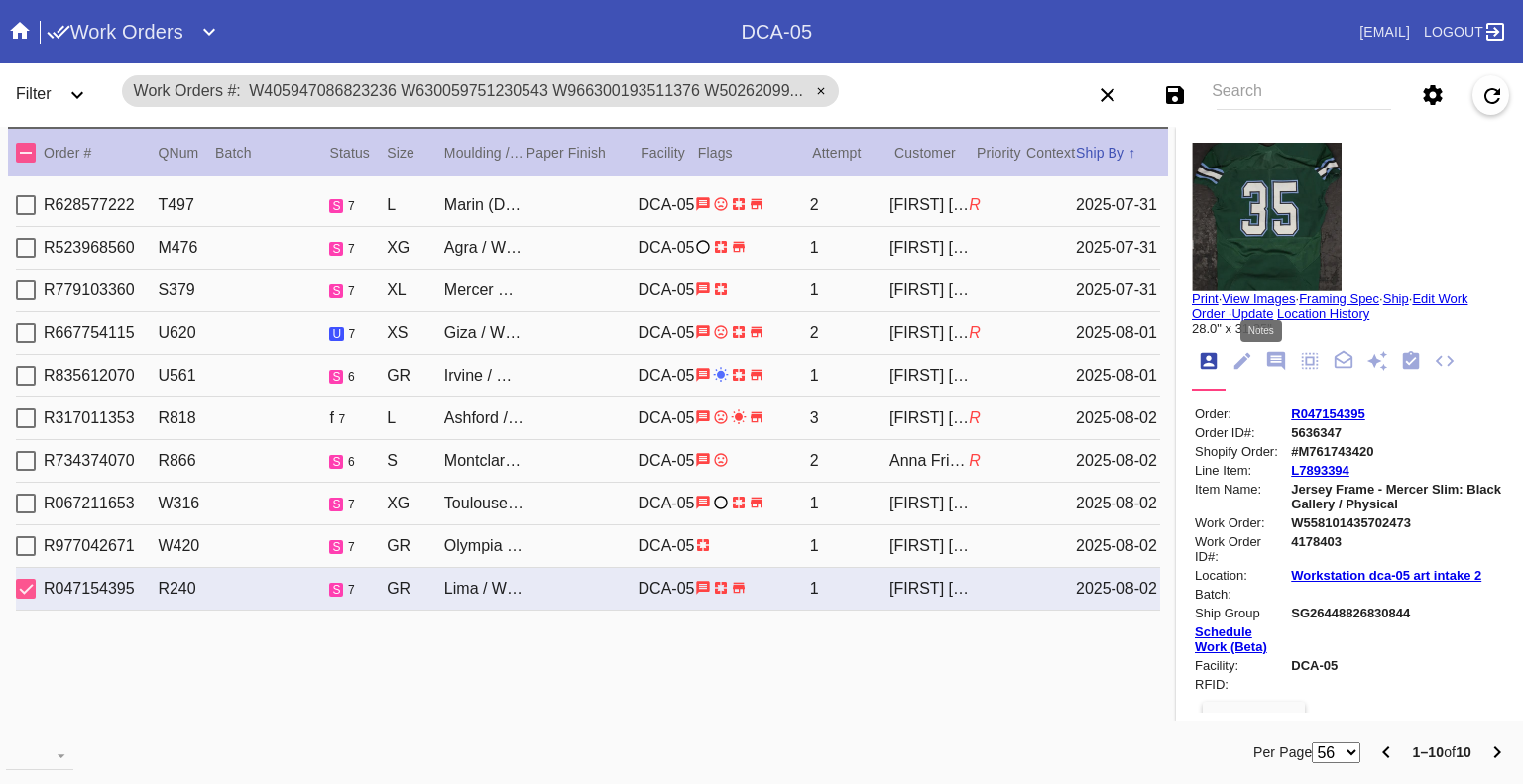 click 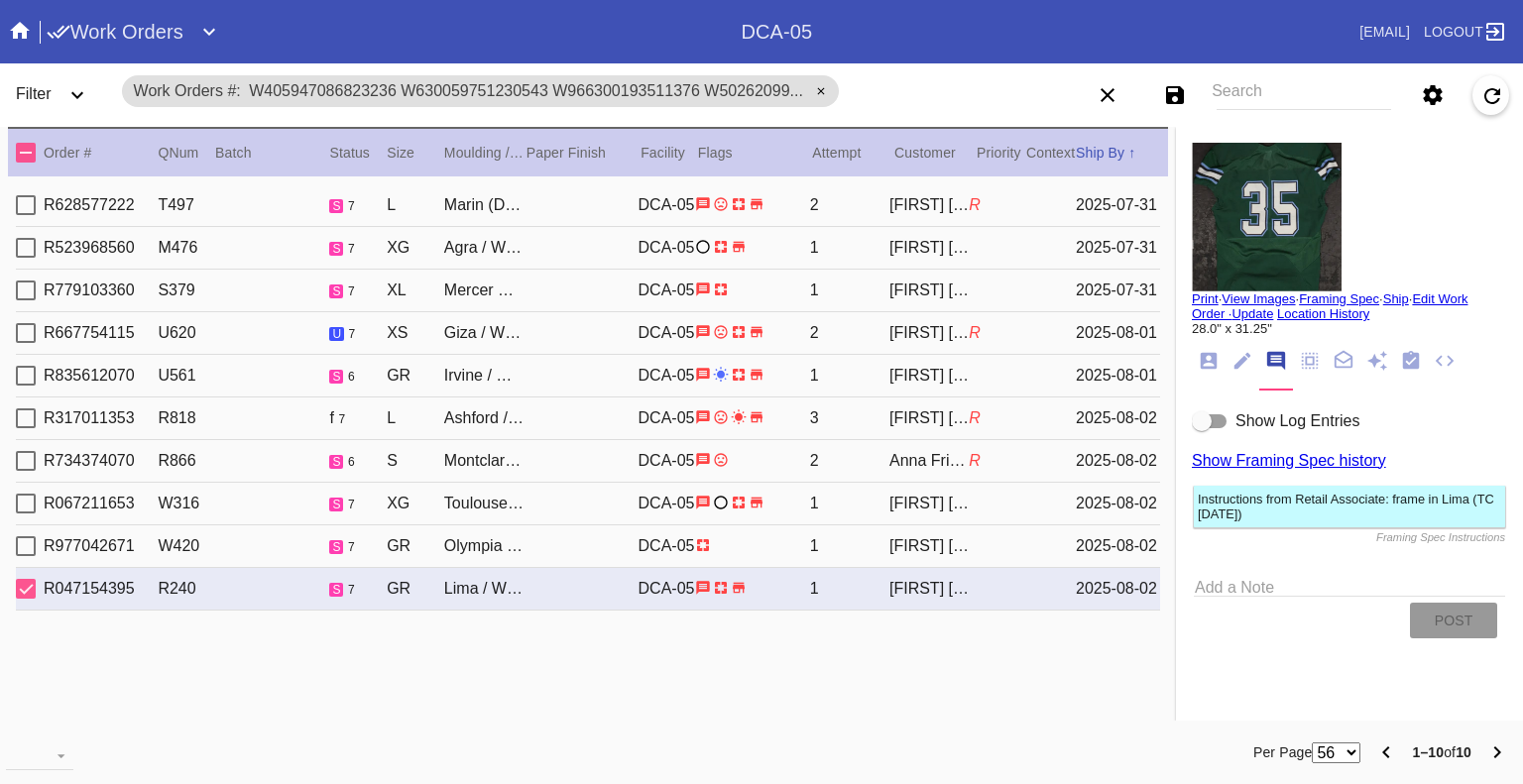 click at bounding box center (1210, 421) 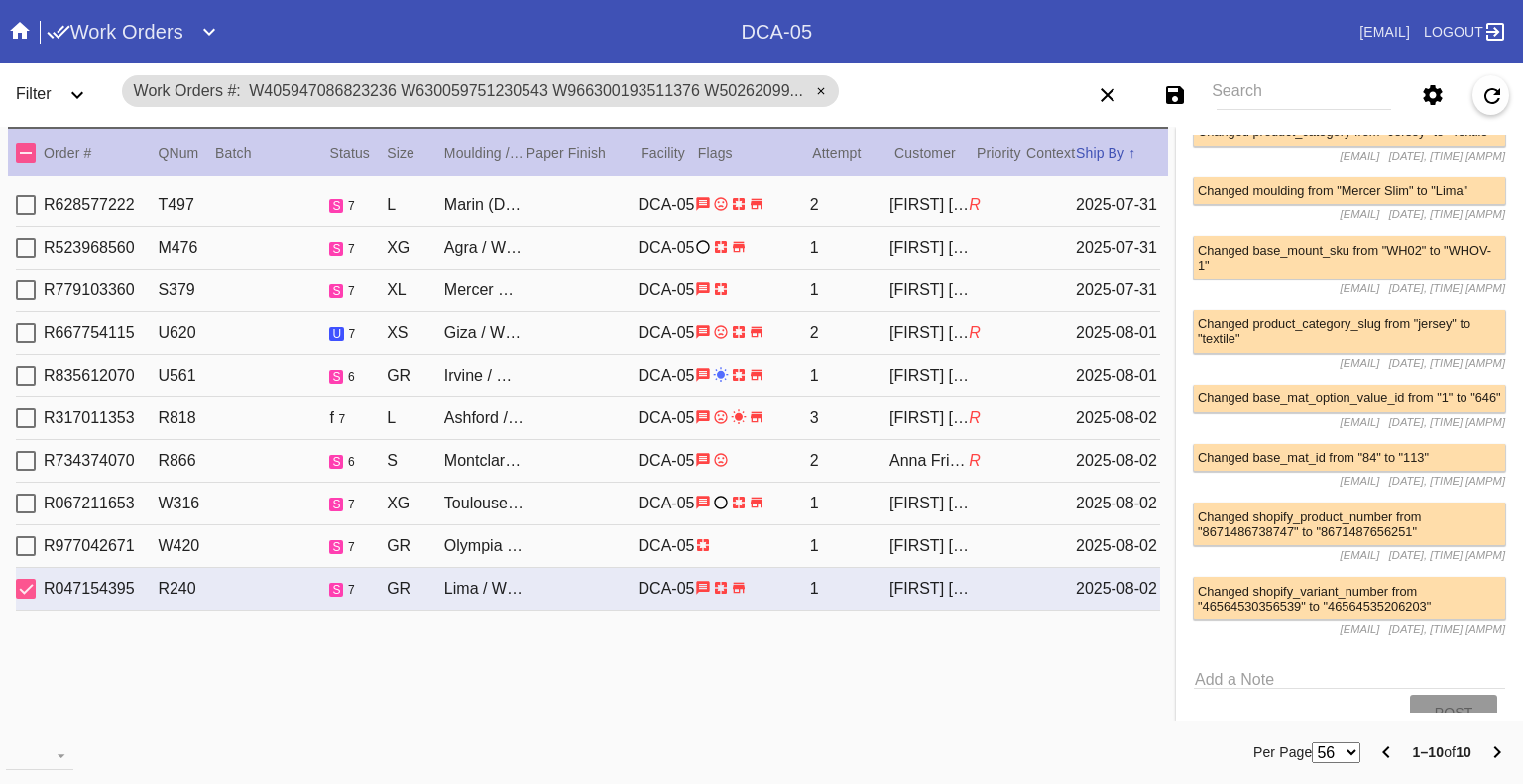scroll, scrollTop: 4382, scrollLeft: 0, axis: vertical 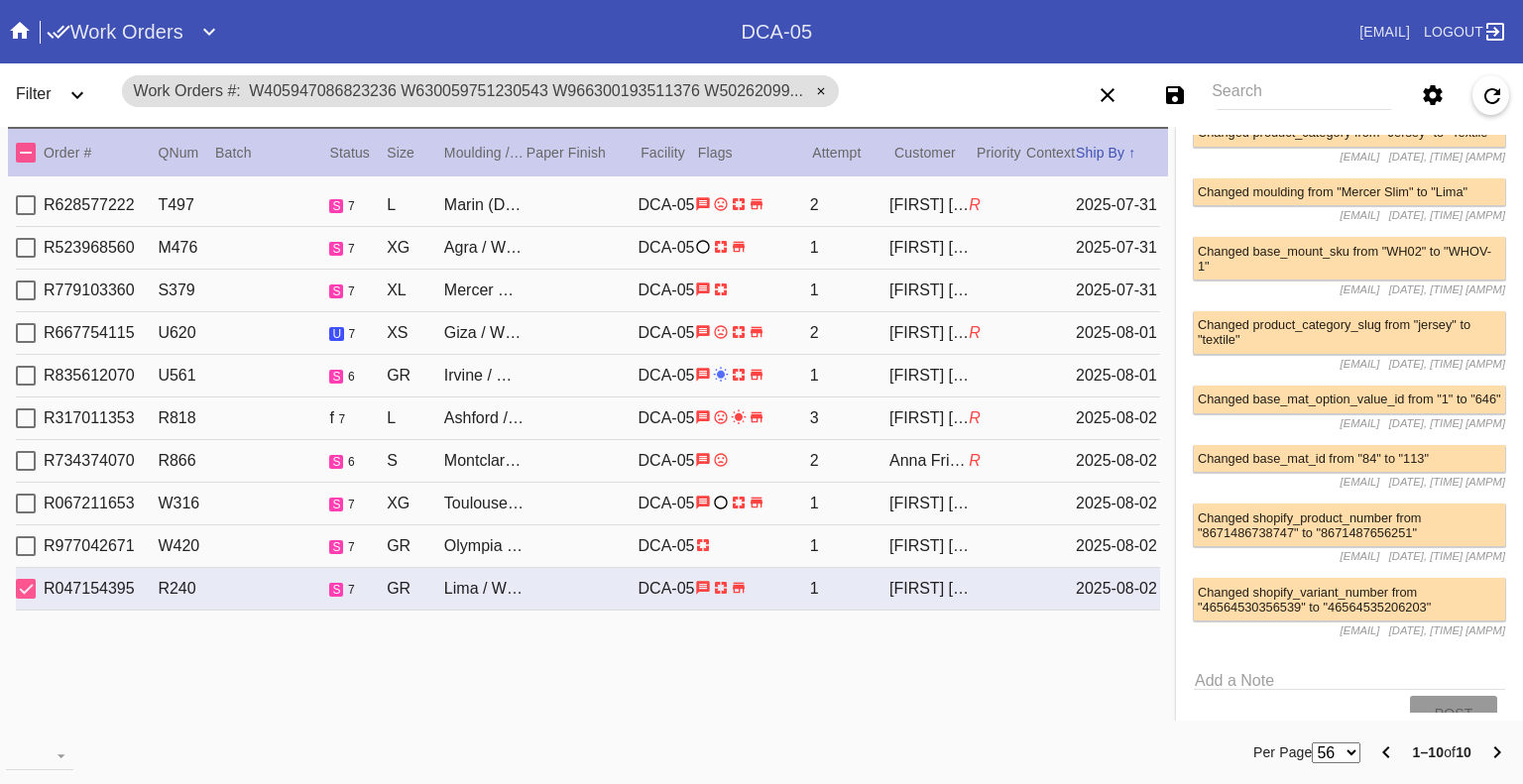 click at bounding box center [26, 589] 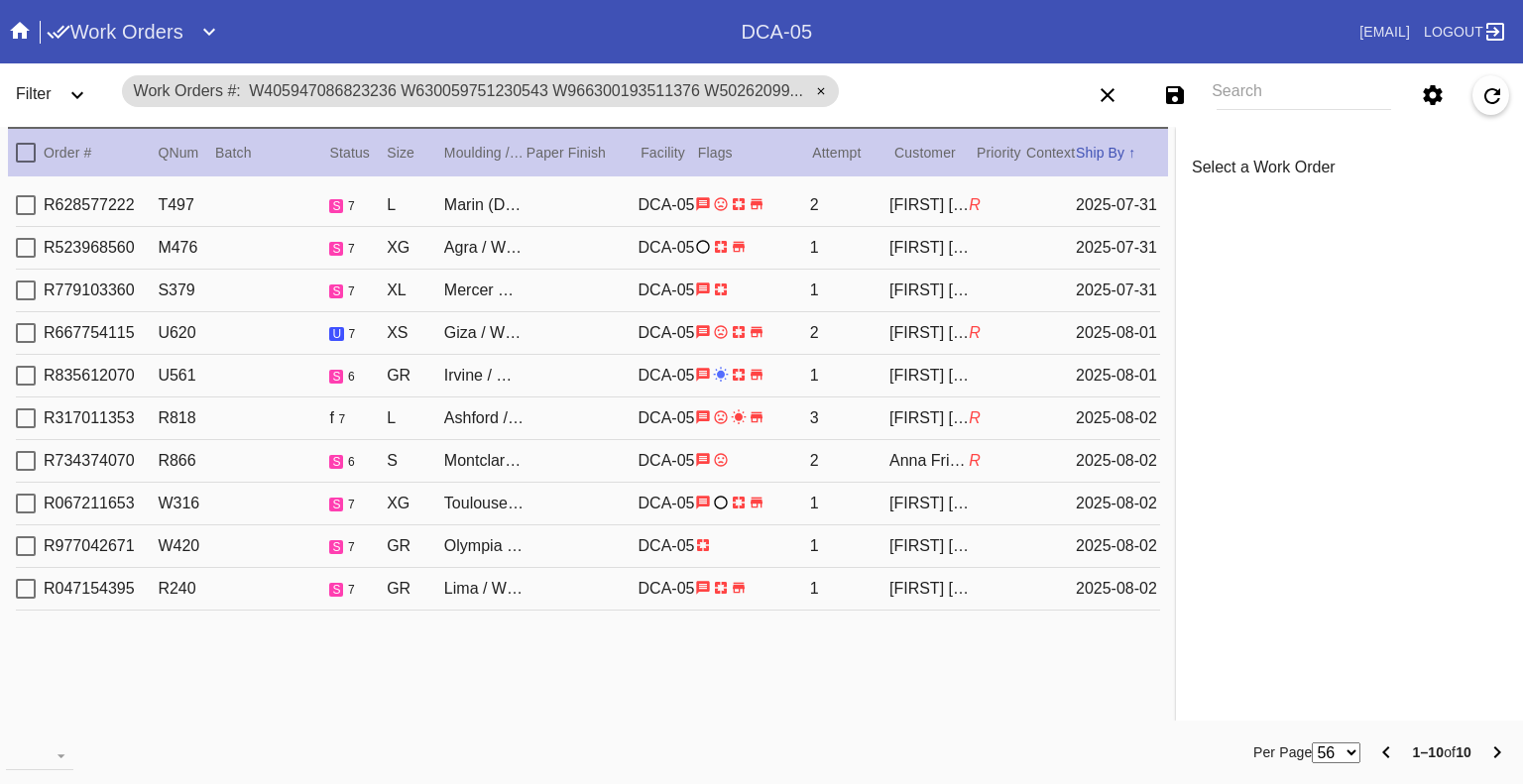 scroll, scrollTop: 0, scrollLeft: 0, axis: both 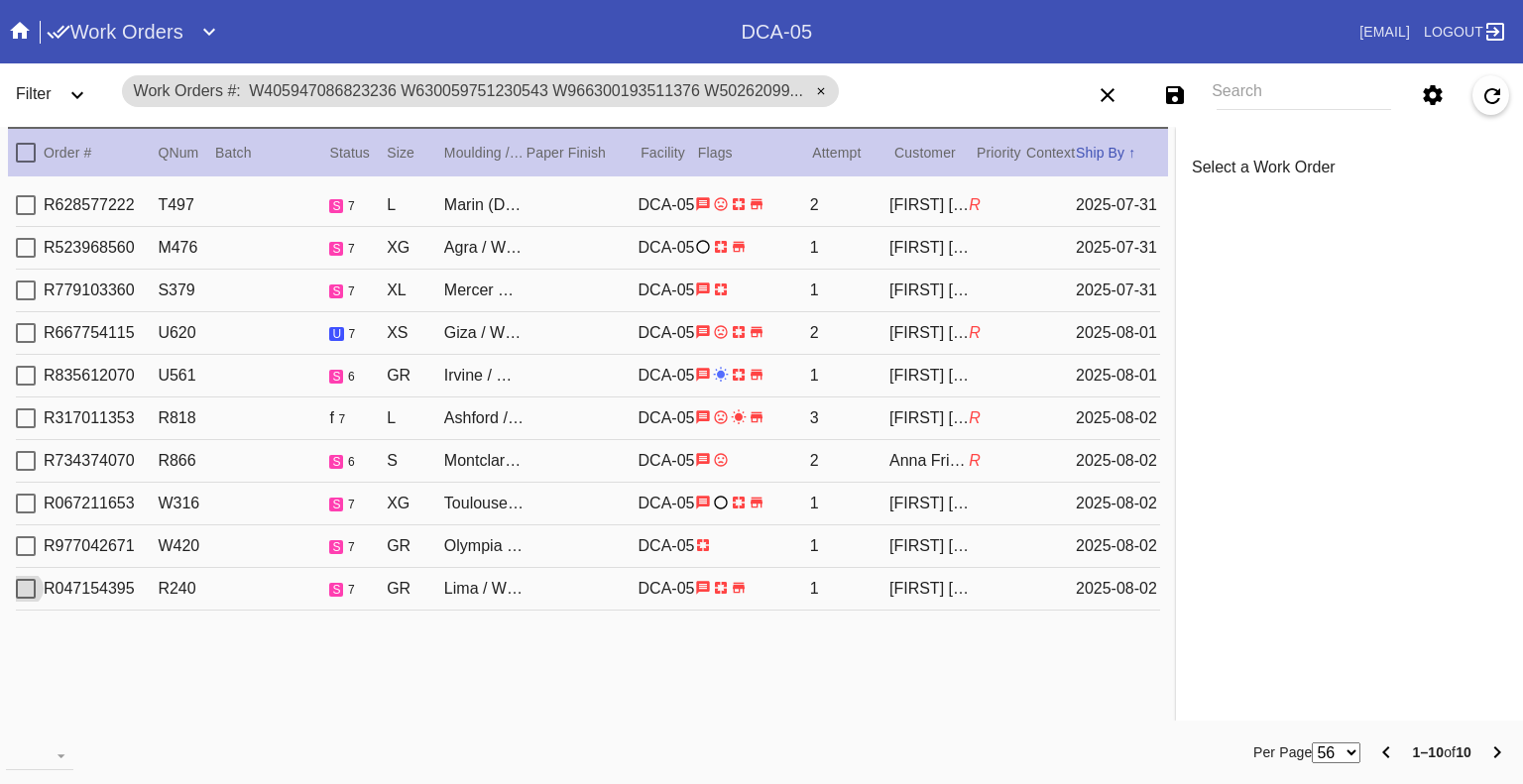 click at bounding box center [26, 248] 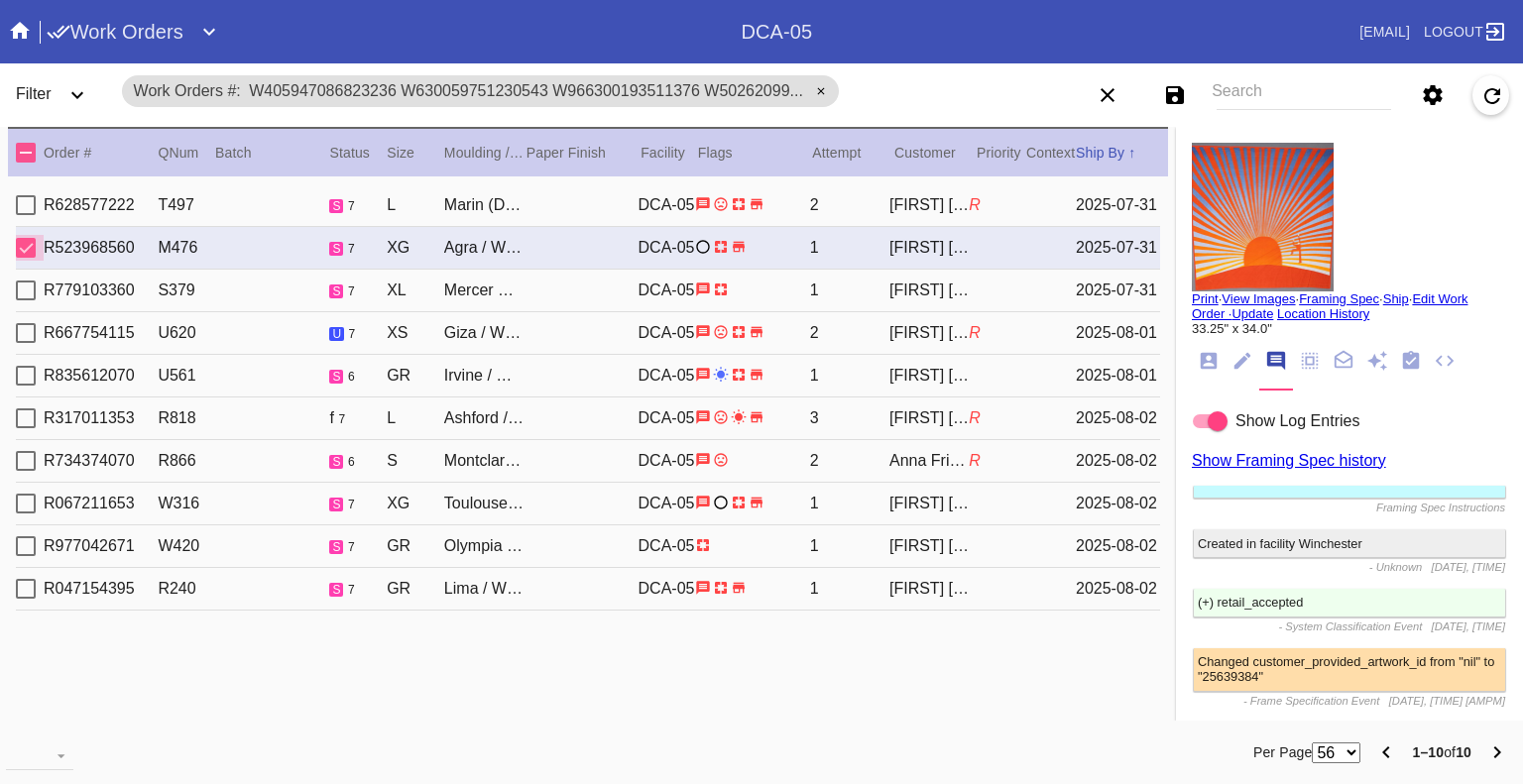click at bounding box center [26, 248] 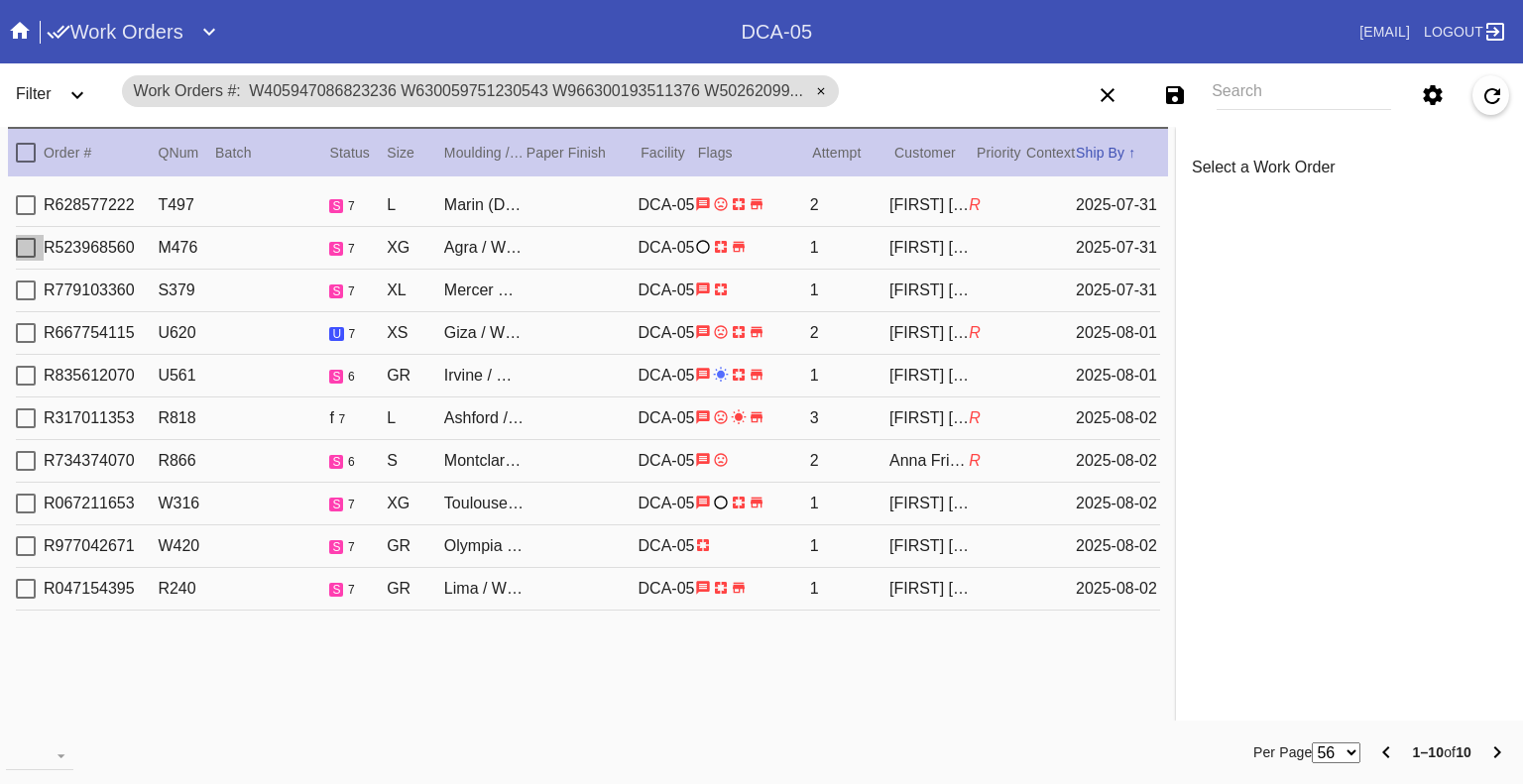 click at bounding box center (26, 248) 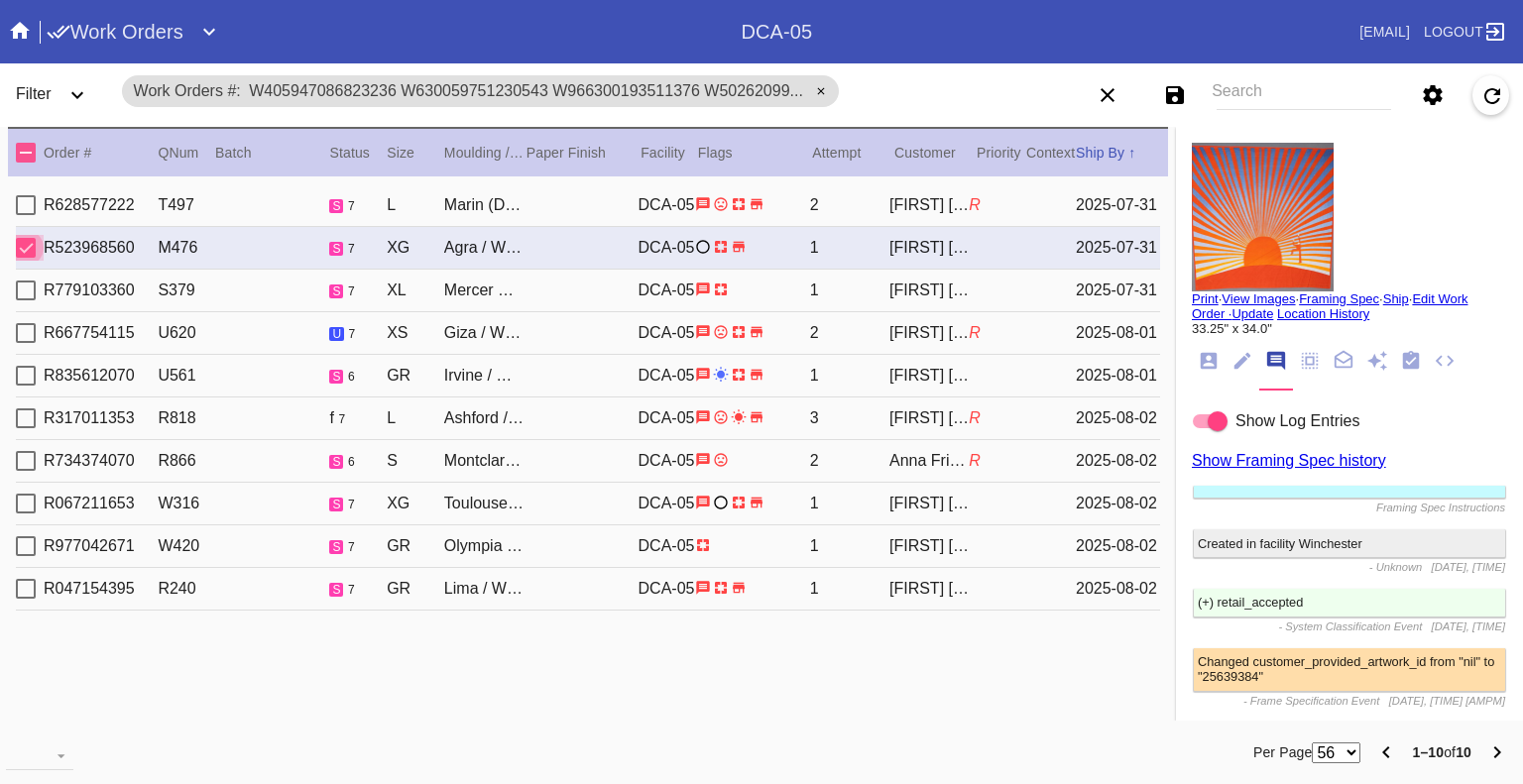 click at bounding box center [26, 248] 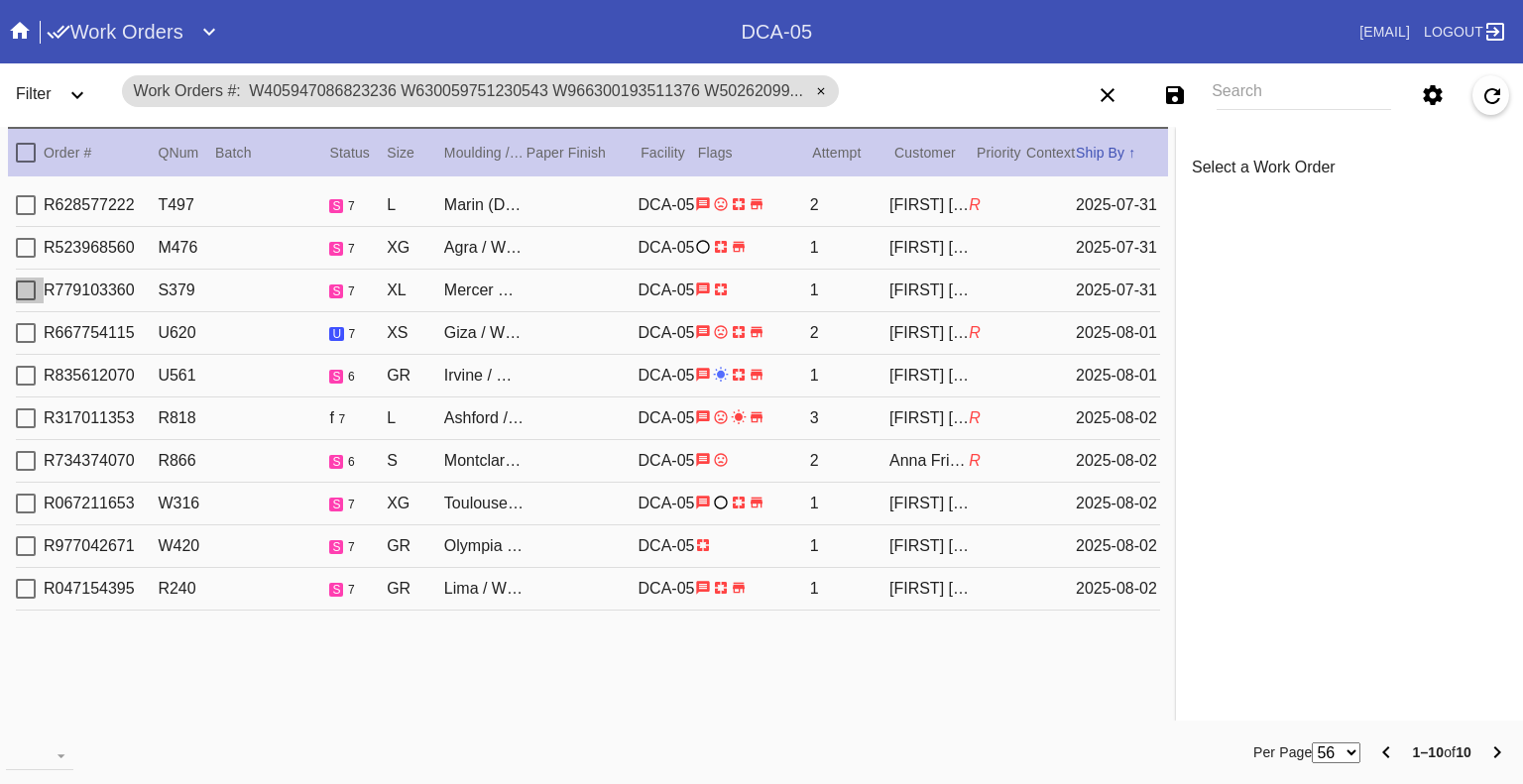 click at bounding box center (26, 290) 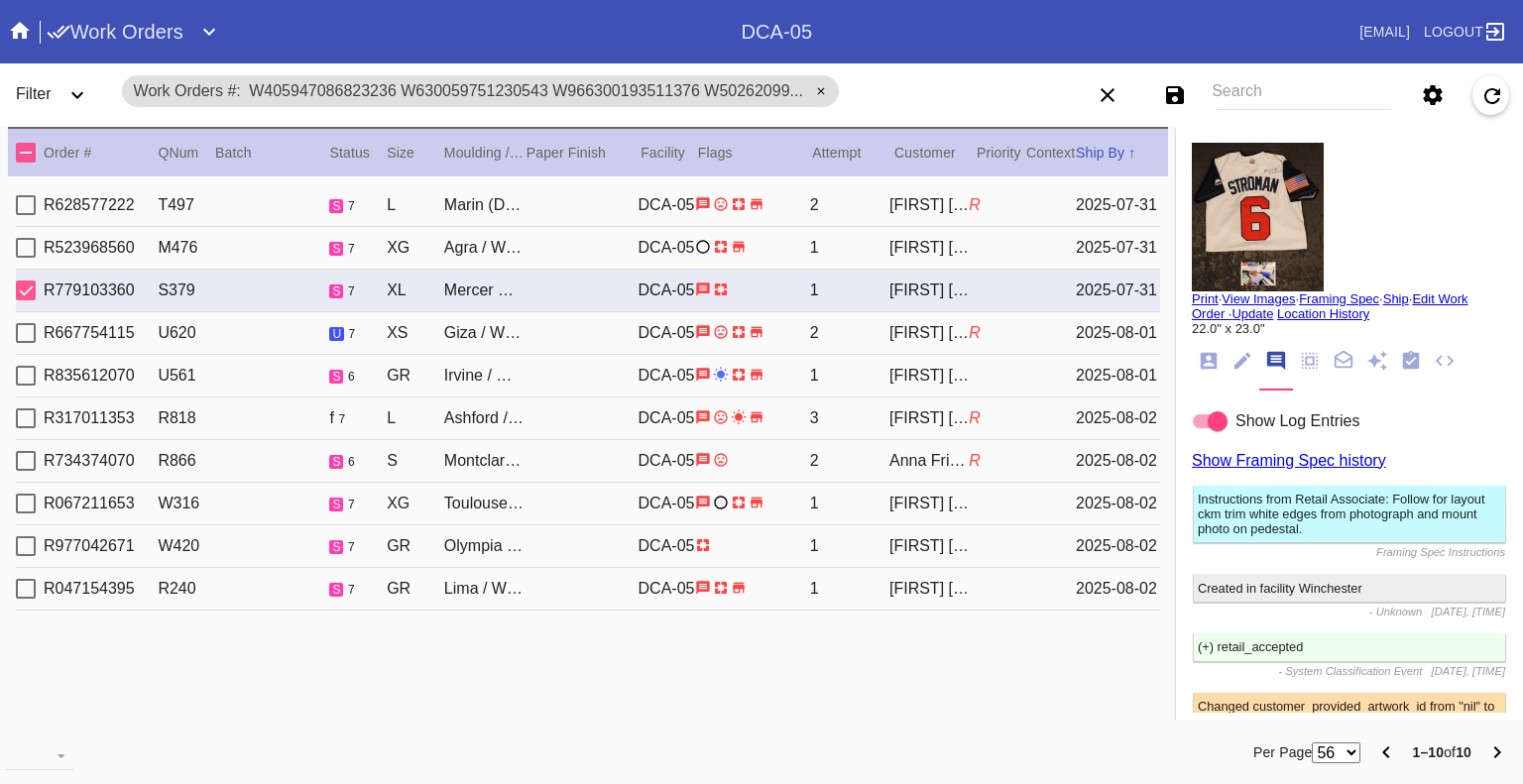 click at bounding box center [26, 290] 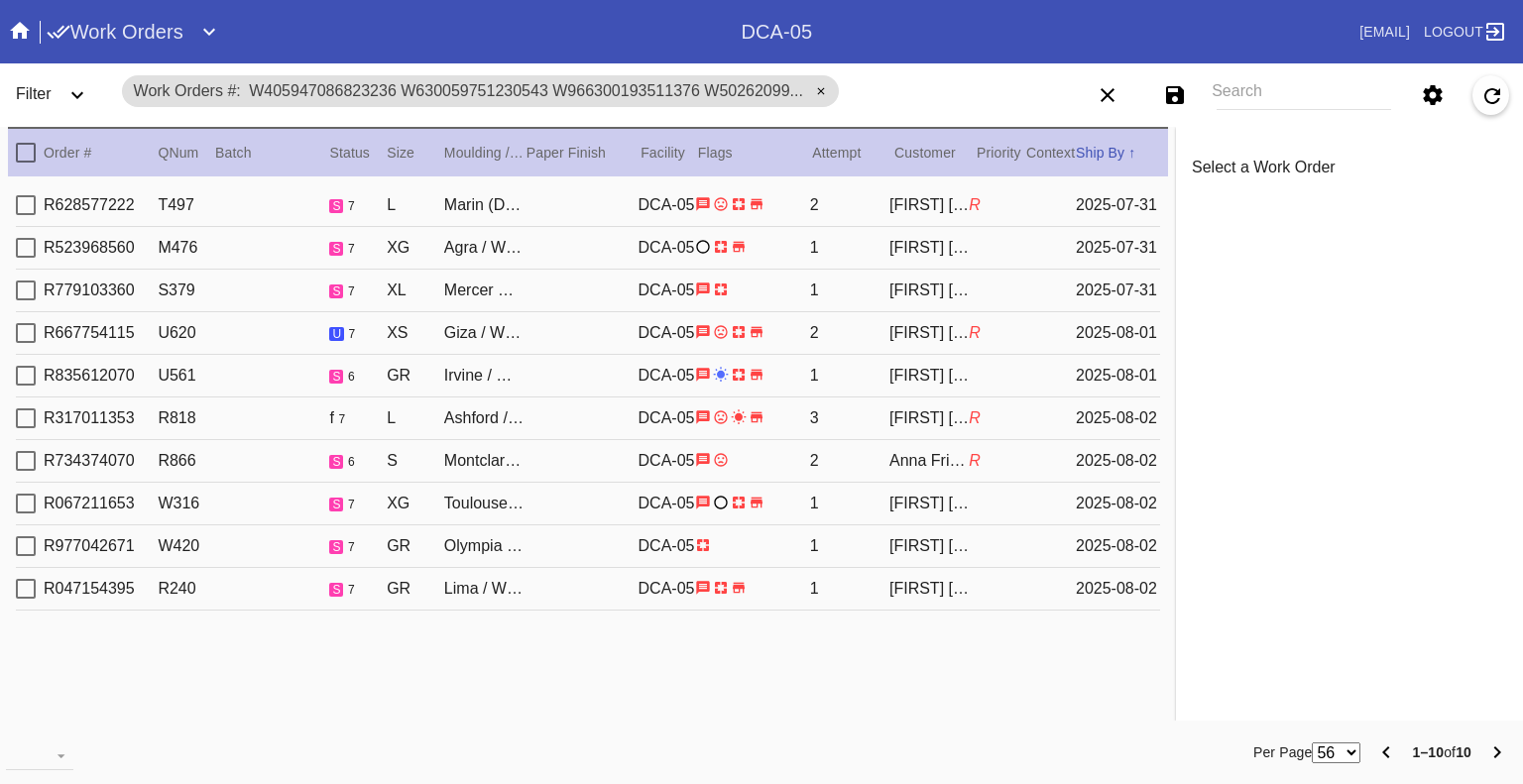 click on "R667754115 U620 u   7 XS Giza / White DCA-05 2 Anna Rutledge
R
2025-08-01" at bounding box center [588, 333] 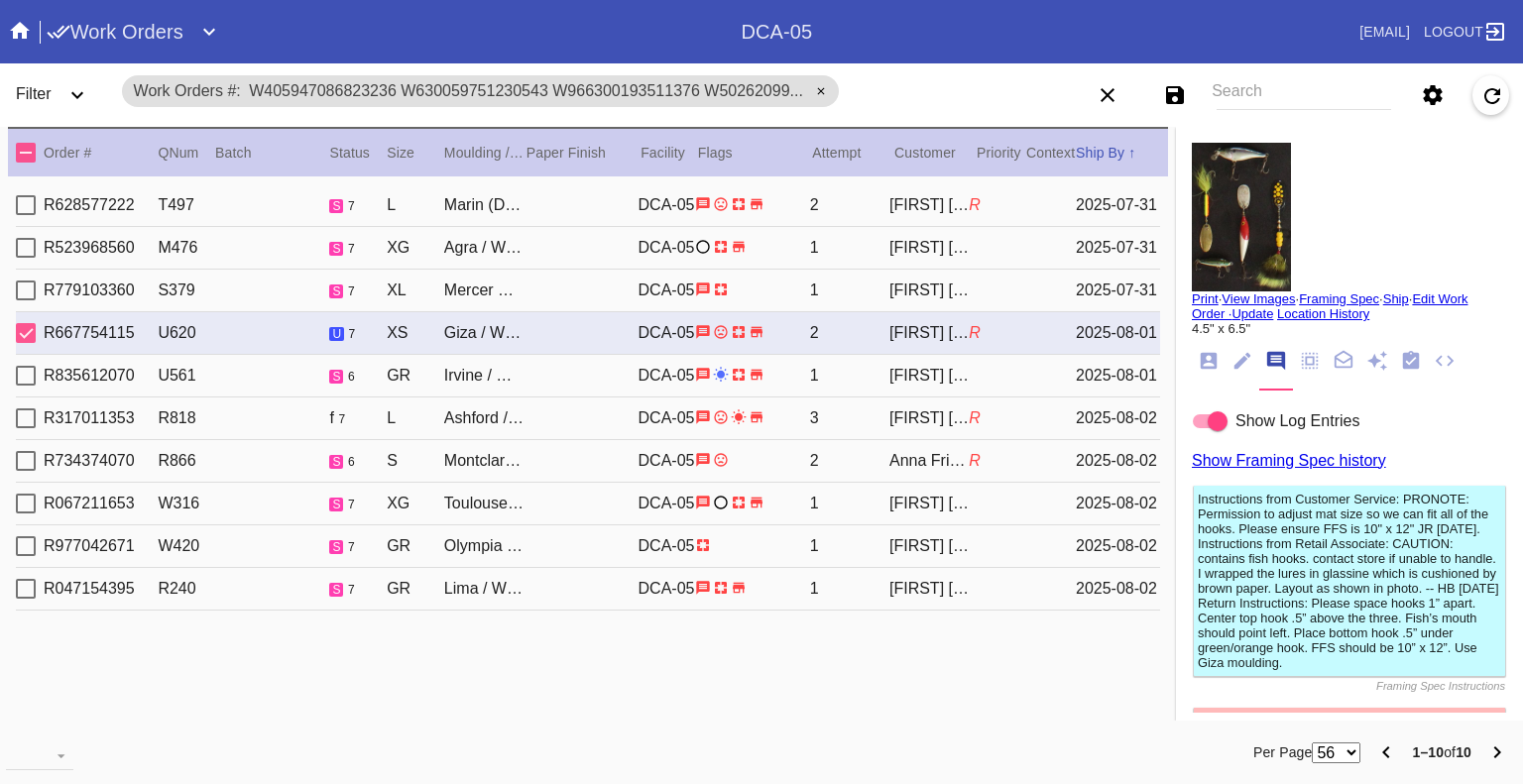 click at bounding box center [1241, 217] 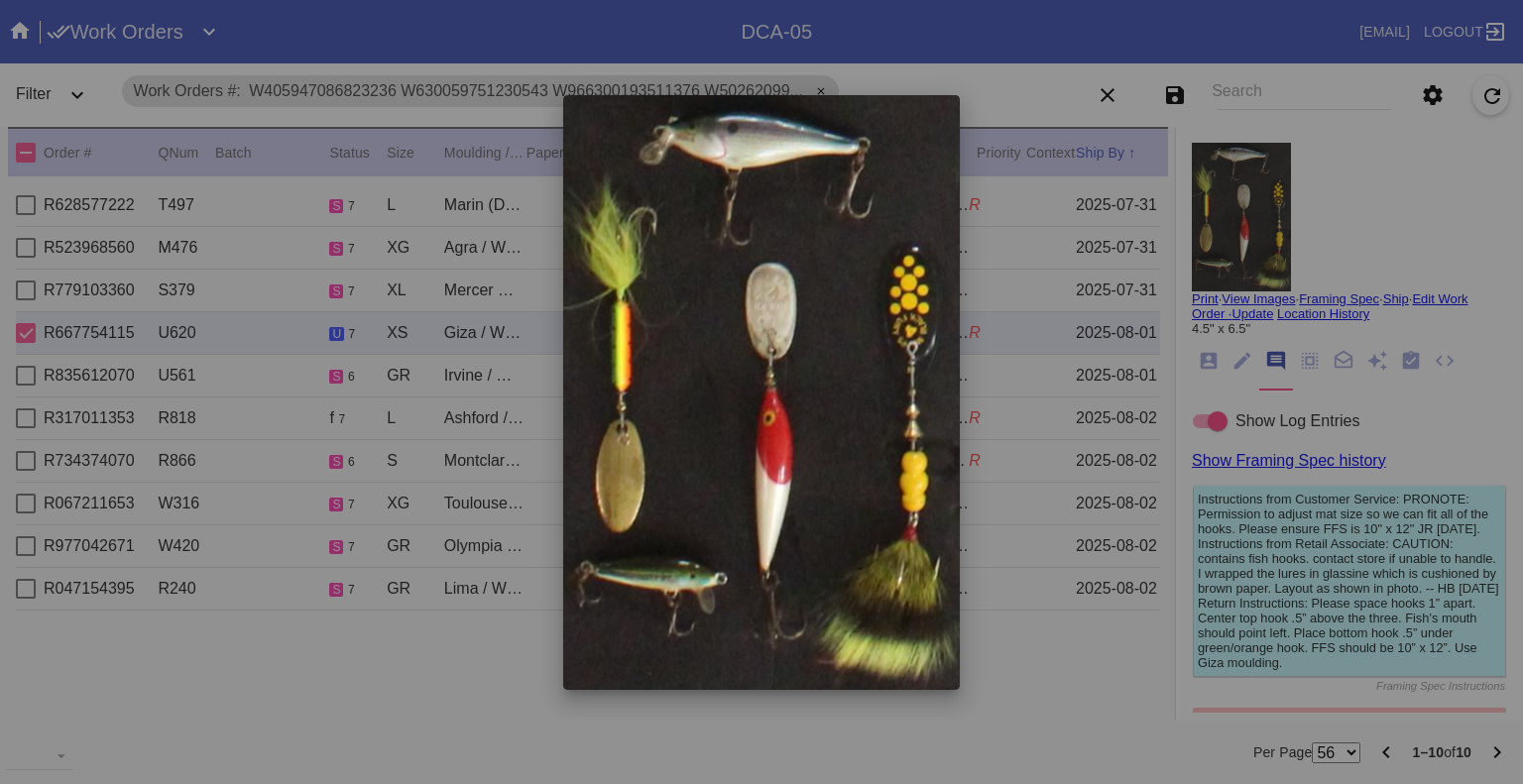 click at bounding box center [762, 392] 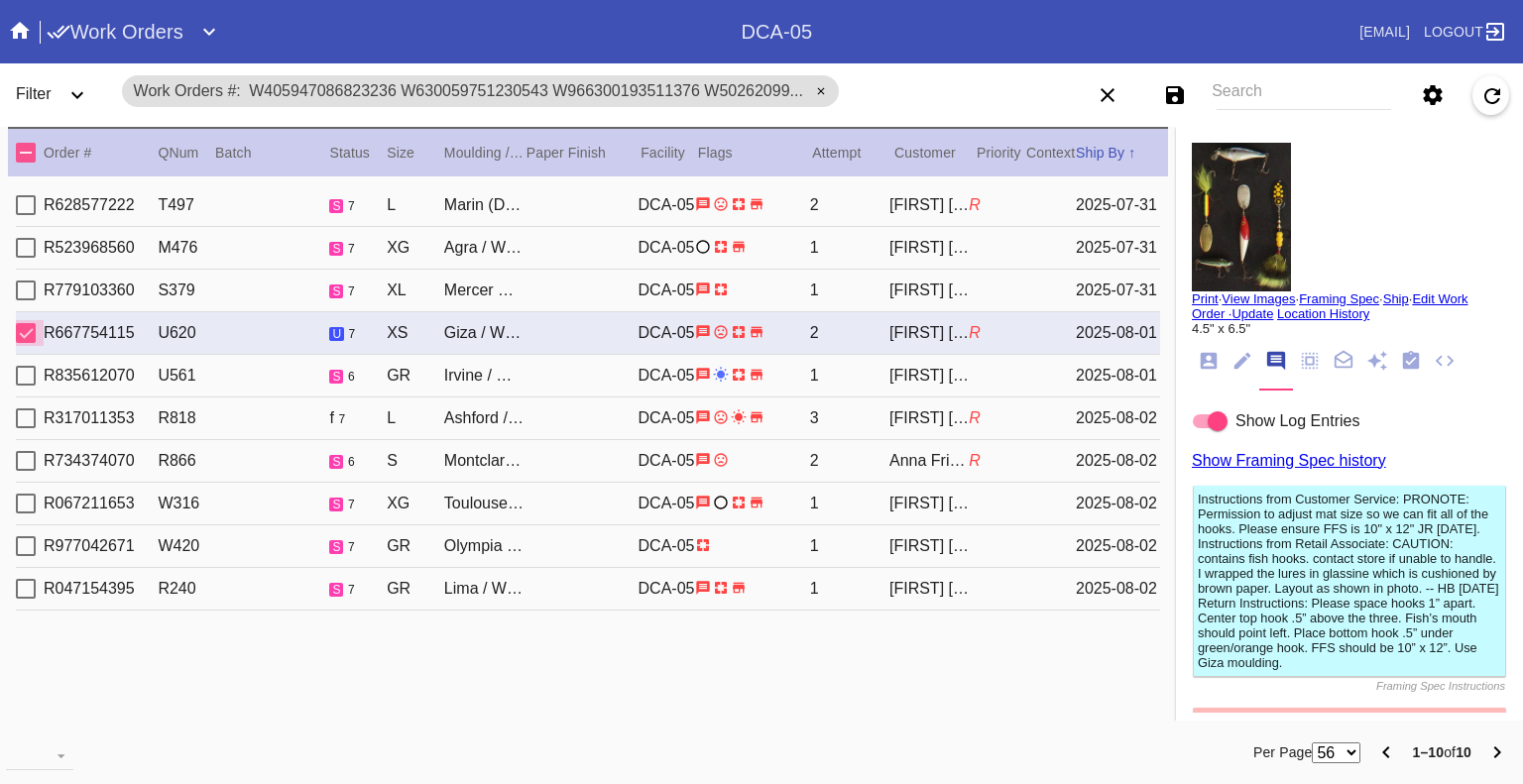 click at bounding box center (26, 333) 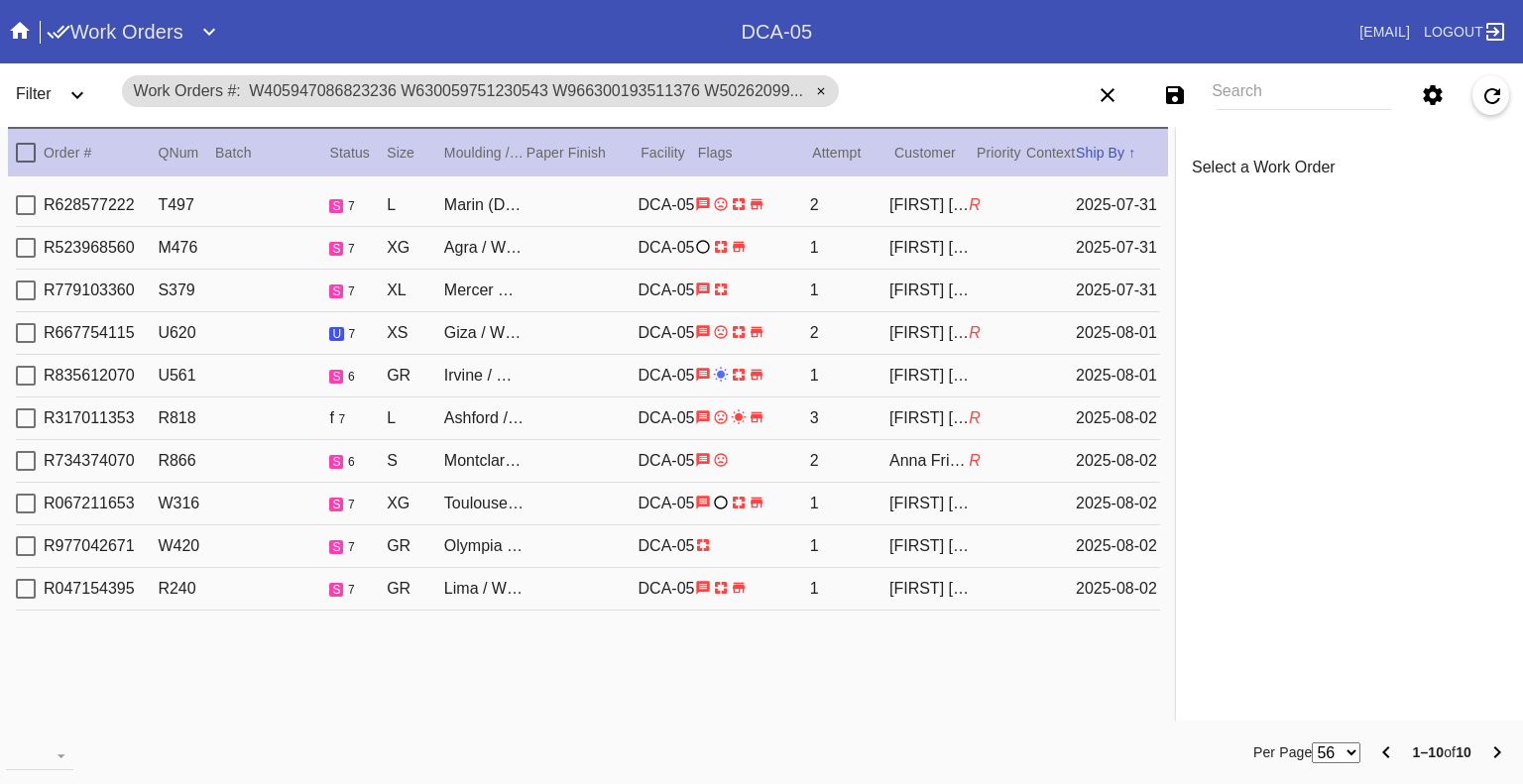 click at bounding box center [26, 376] 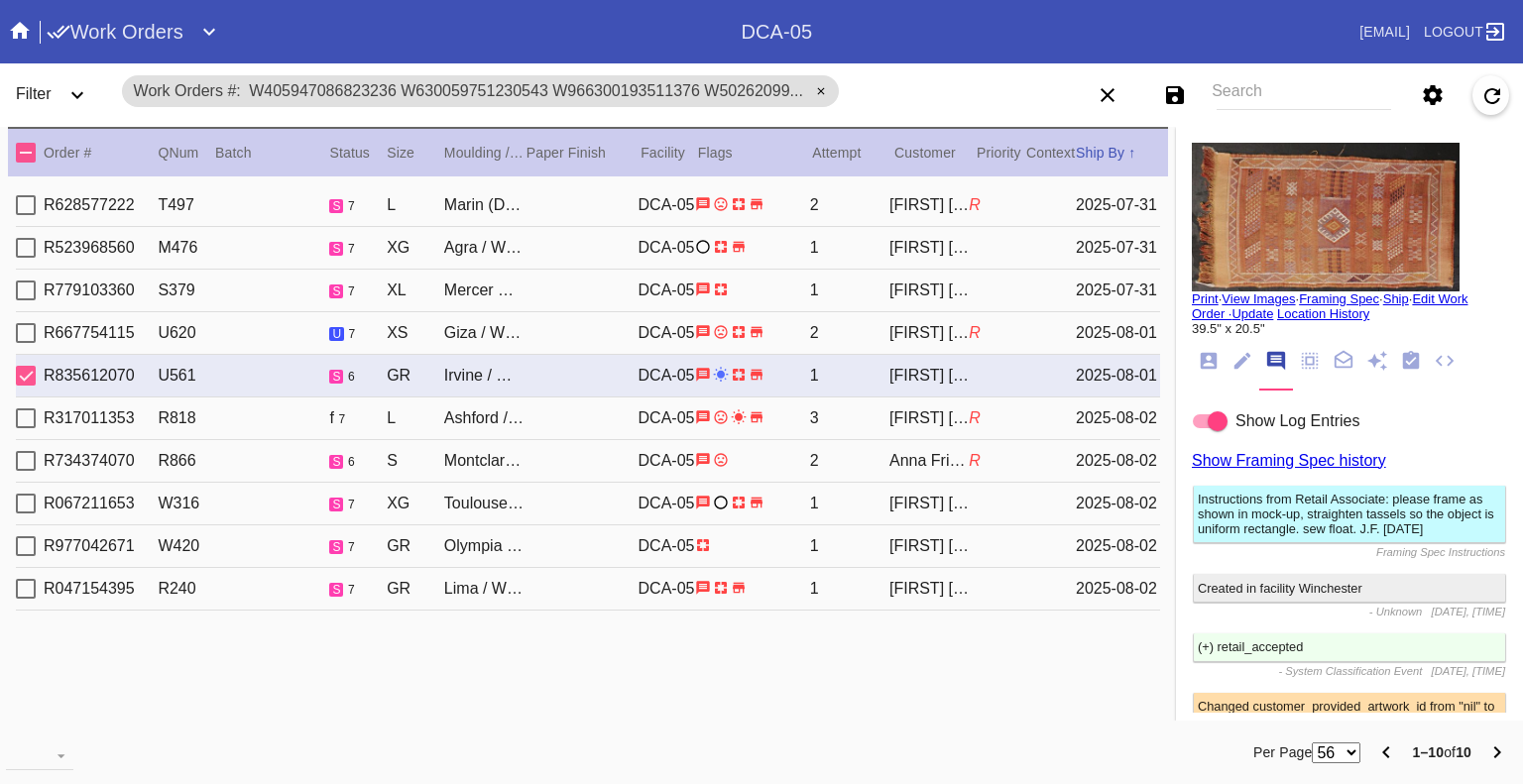 click at bounding box center (26, 376) 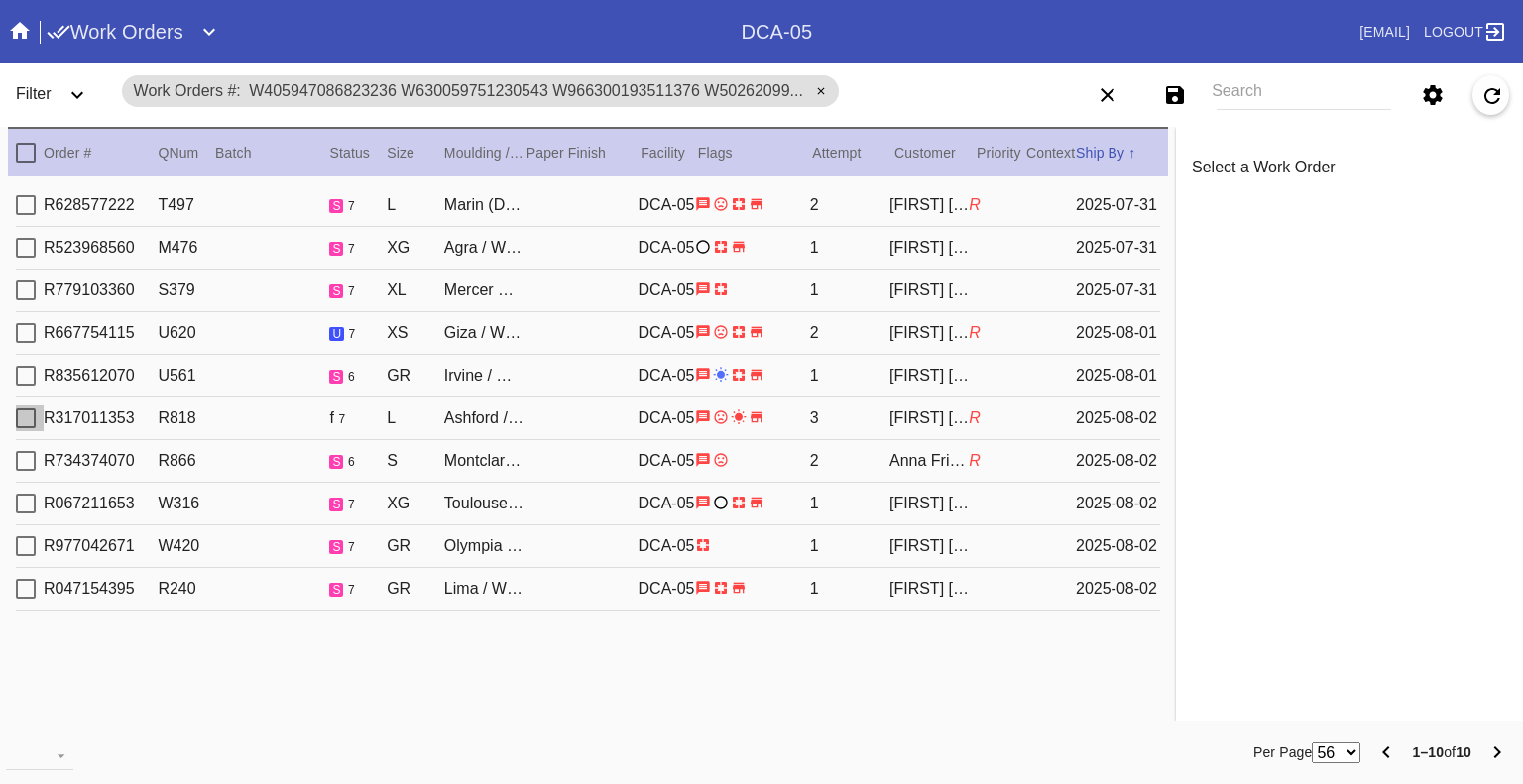 click at bounding box center [26, 418] 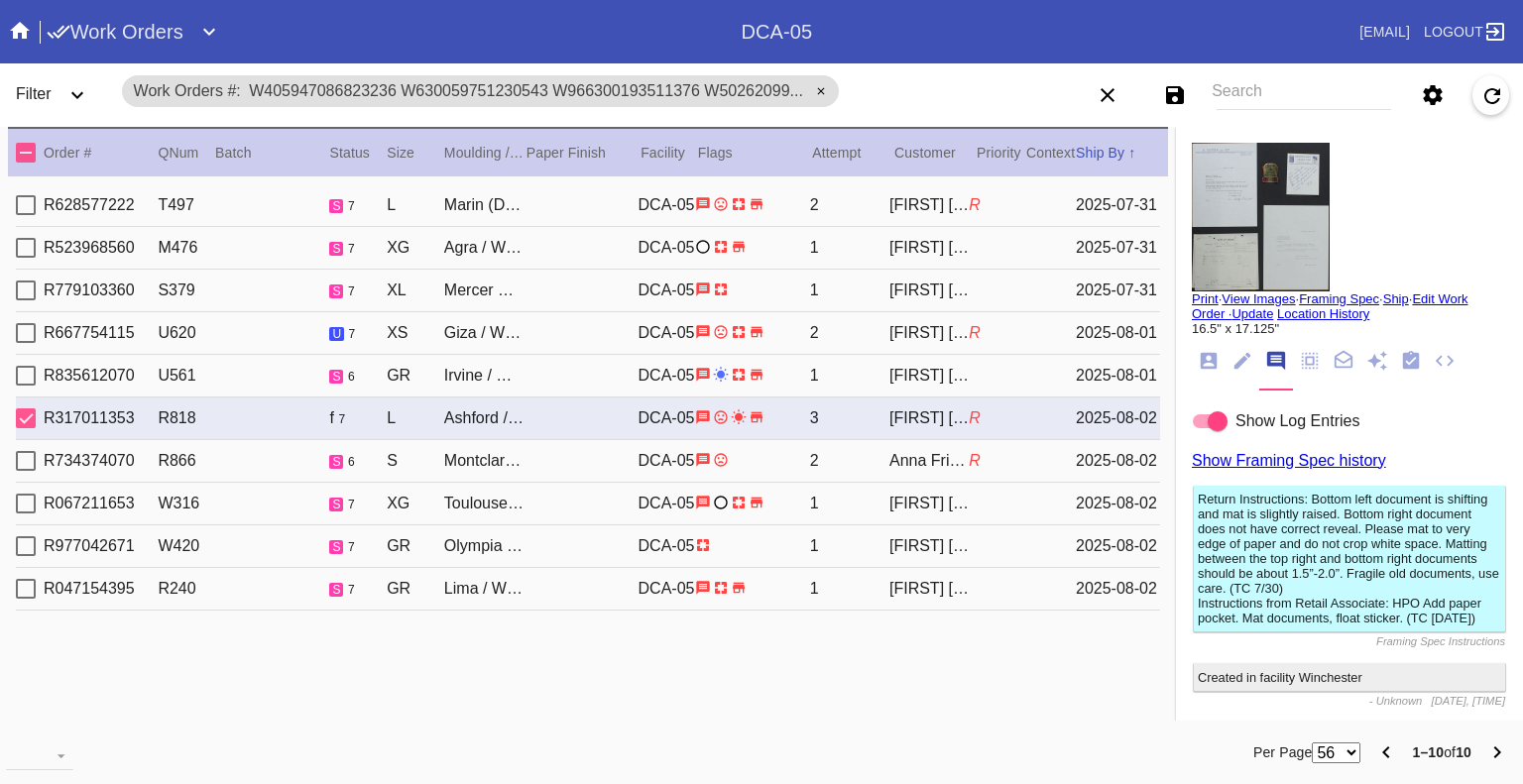 click at bounding box center (26, 418) 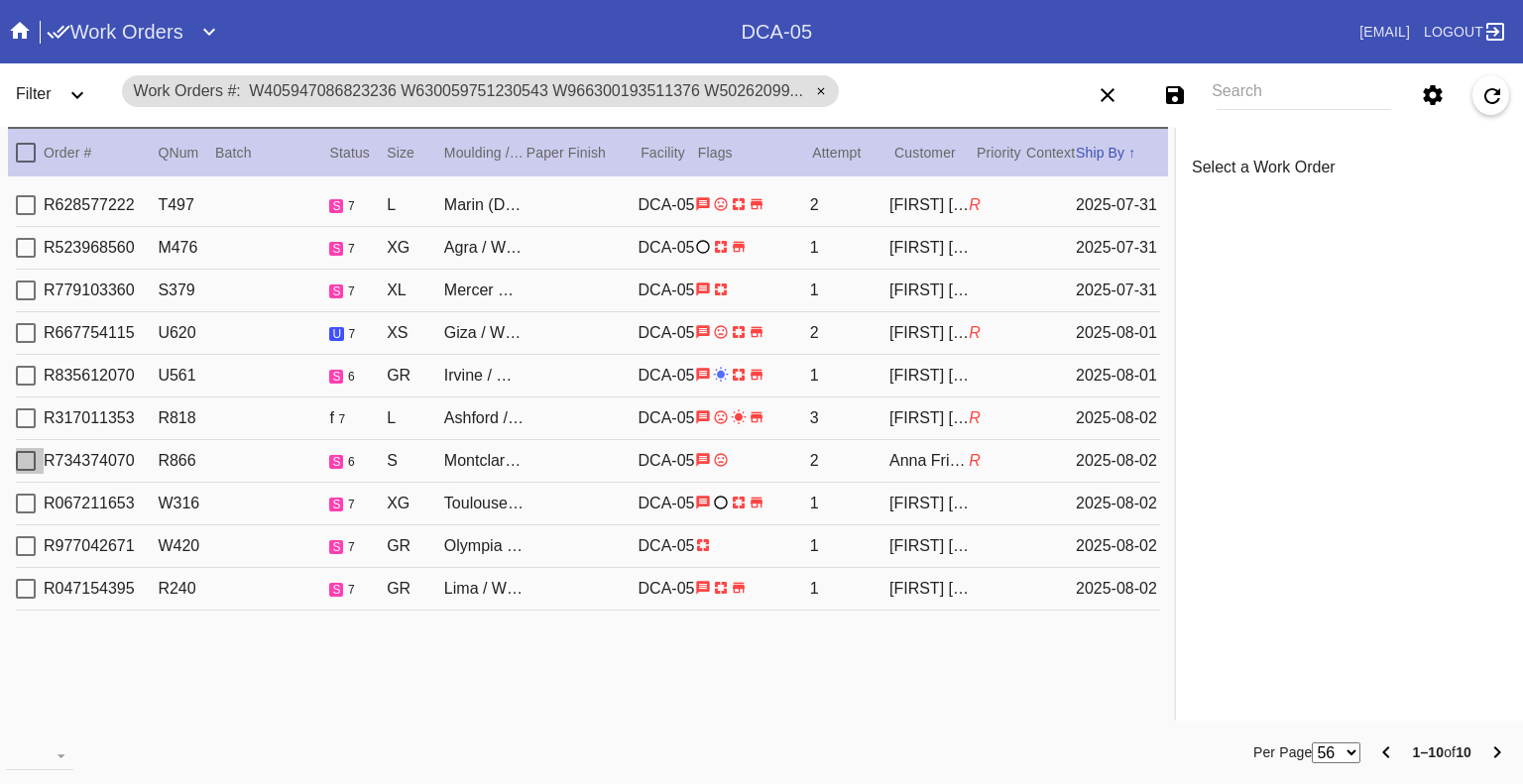 click at bounding box center (26, 461) 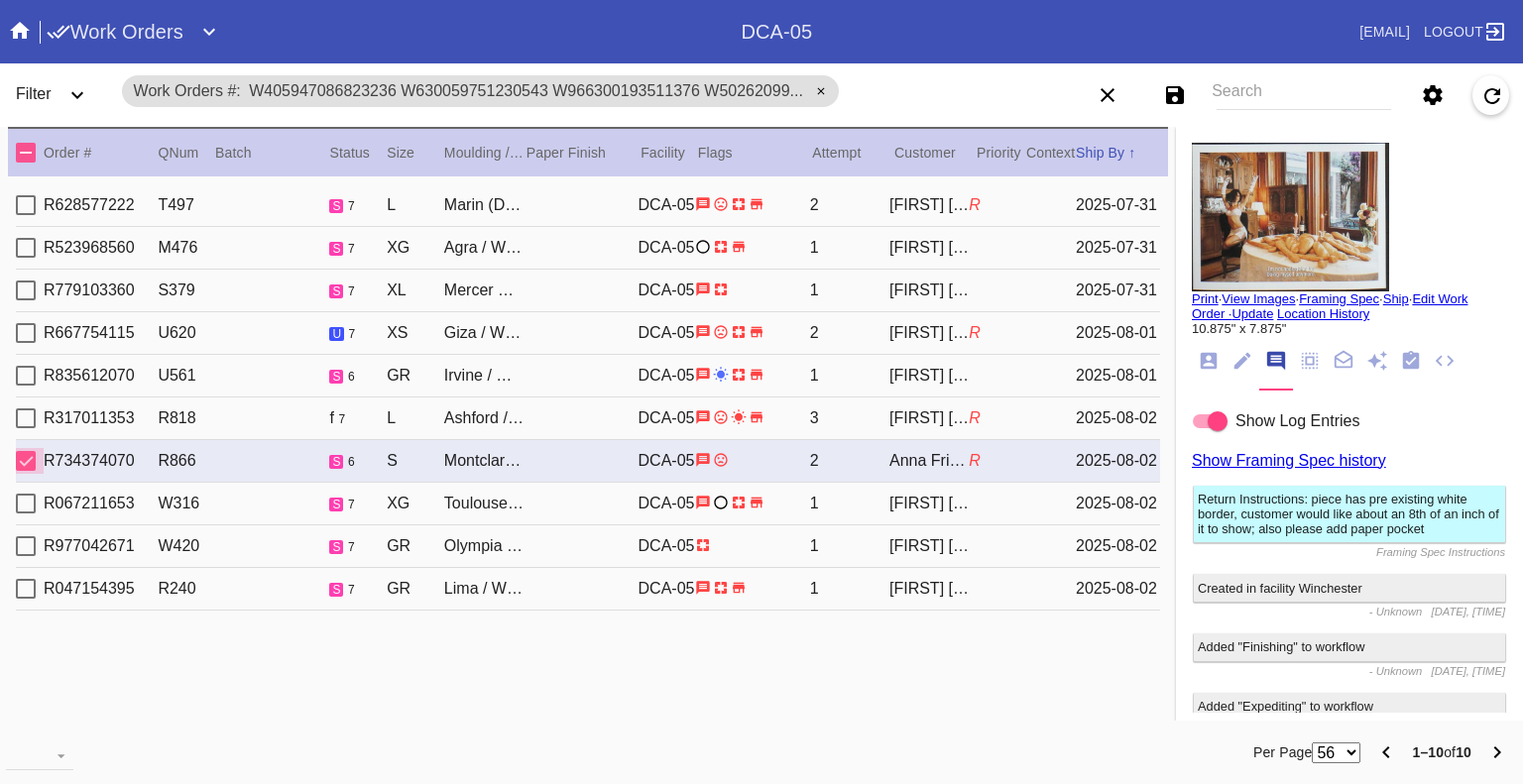 click at bounding box center (26, 461) 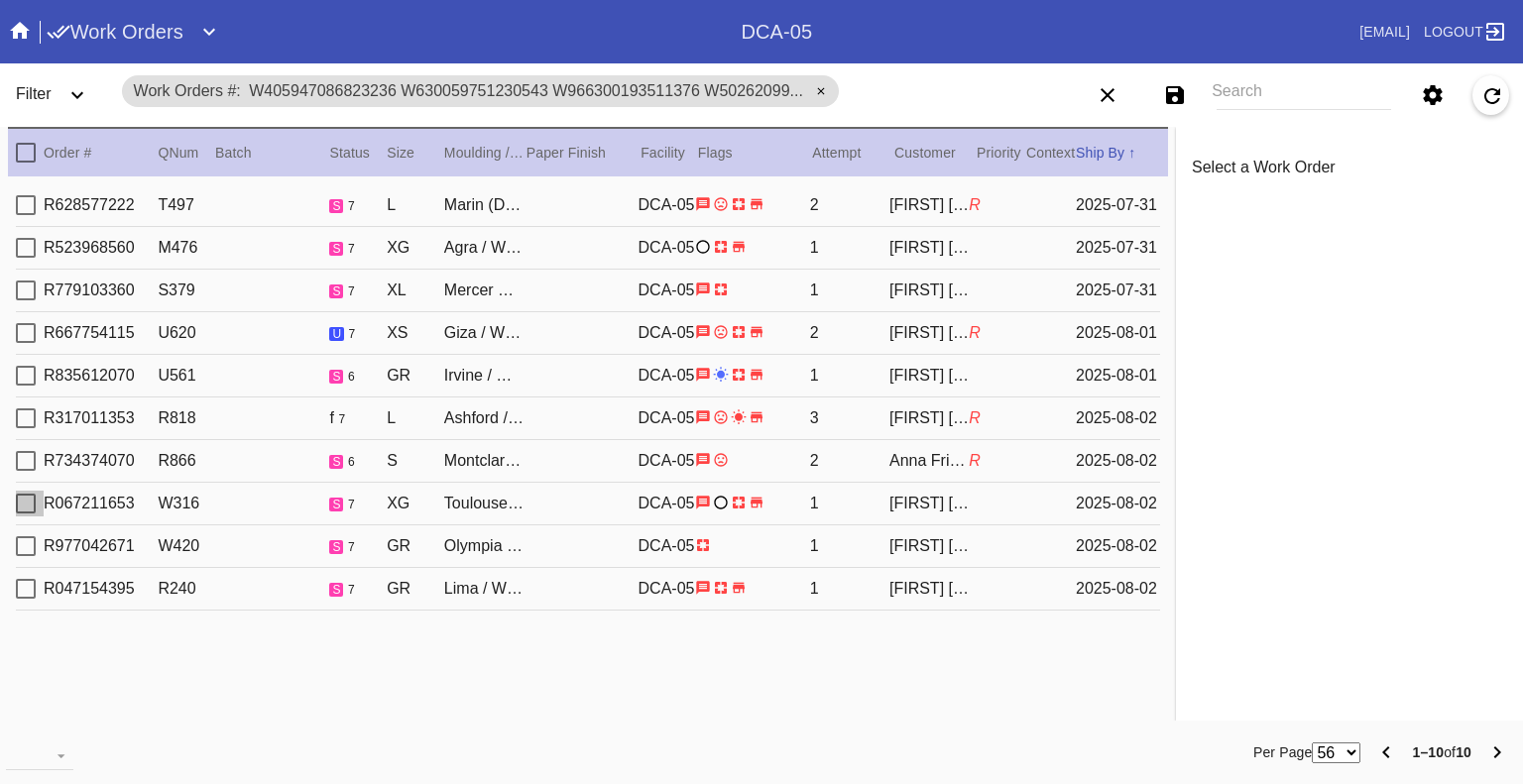 click at bounding box center (26, 504) 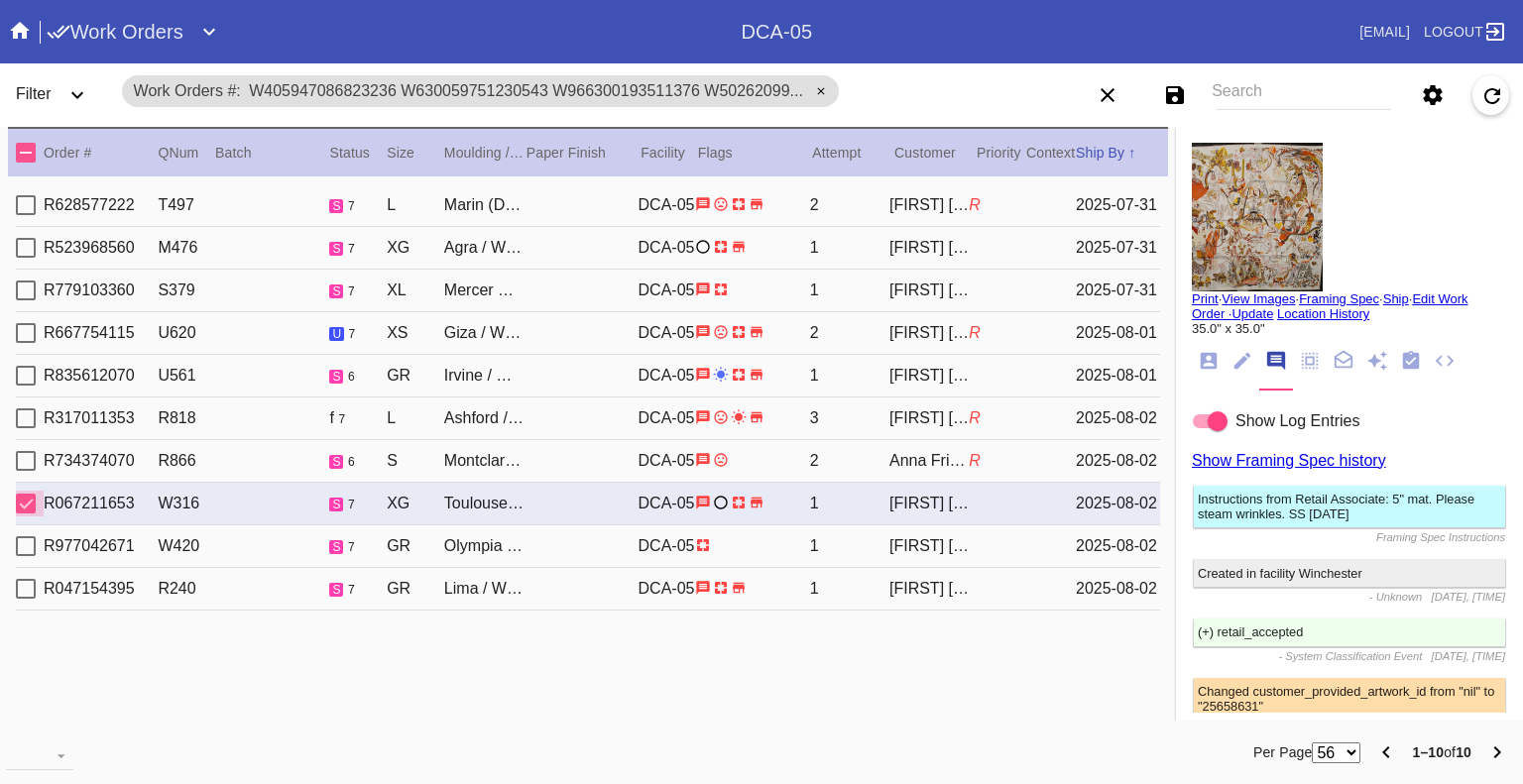 click at bounding box center [26, 504] 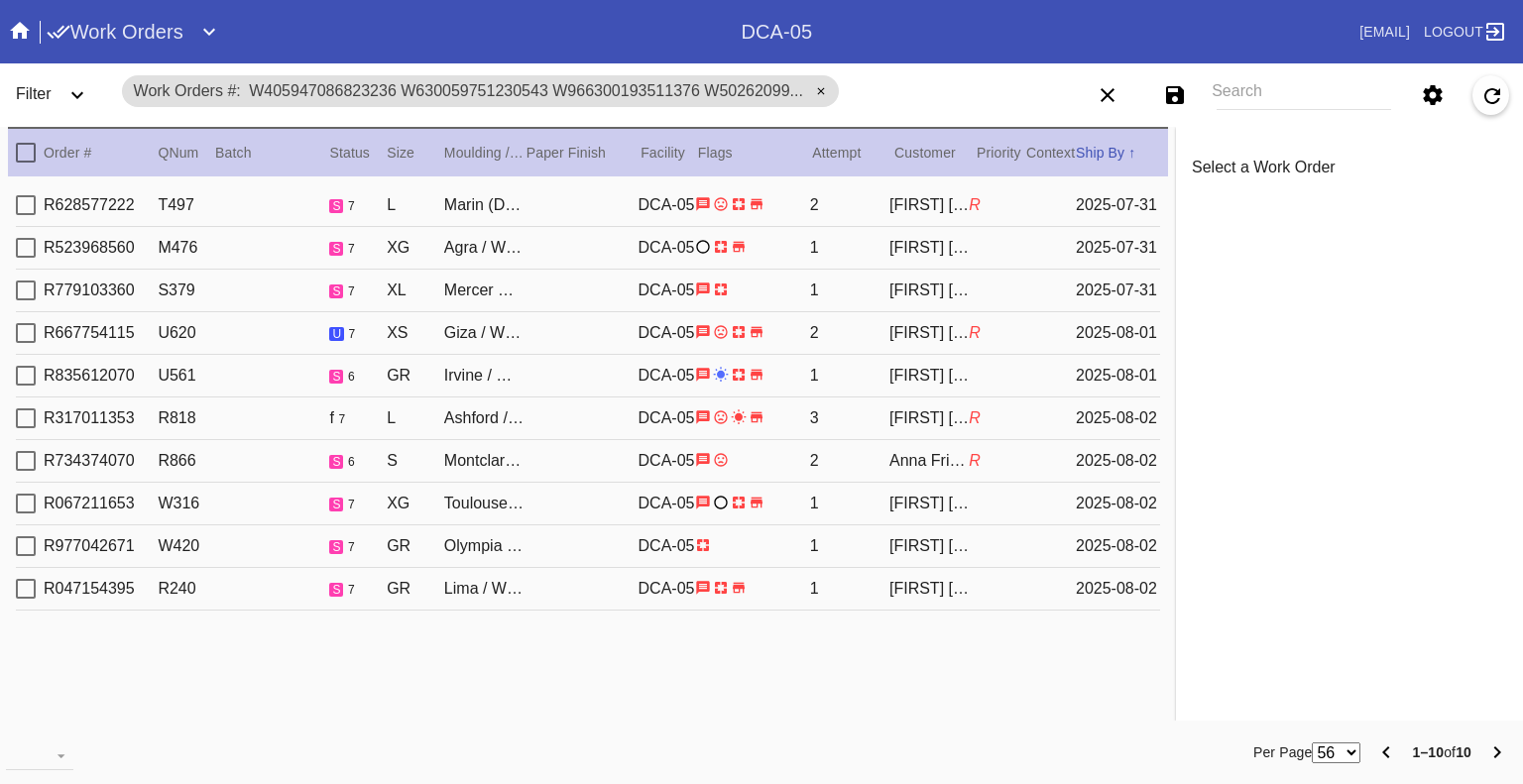 click at bounding box center [26, 546] 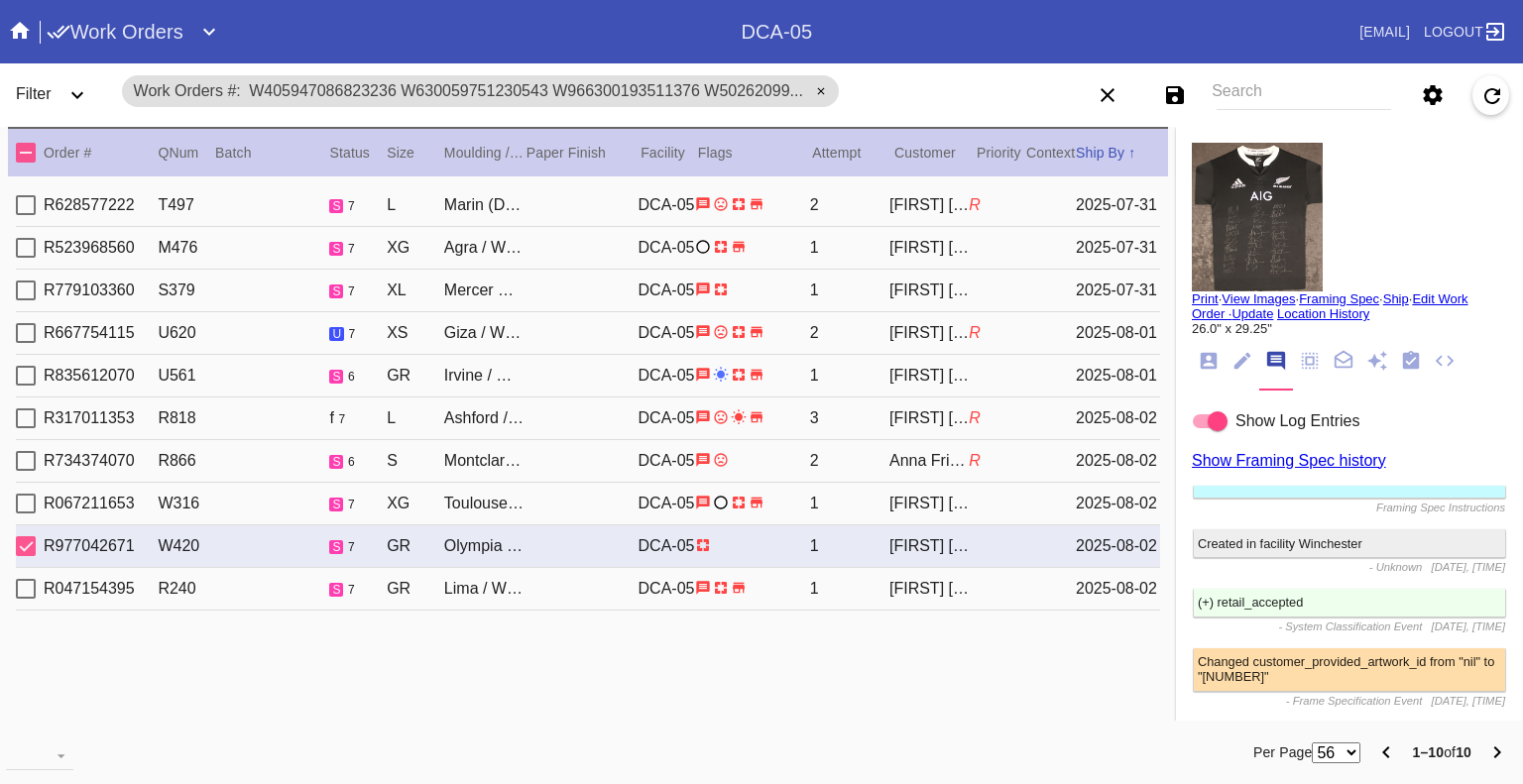 click at bounding box center [26, 546] 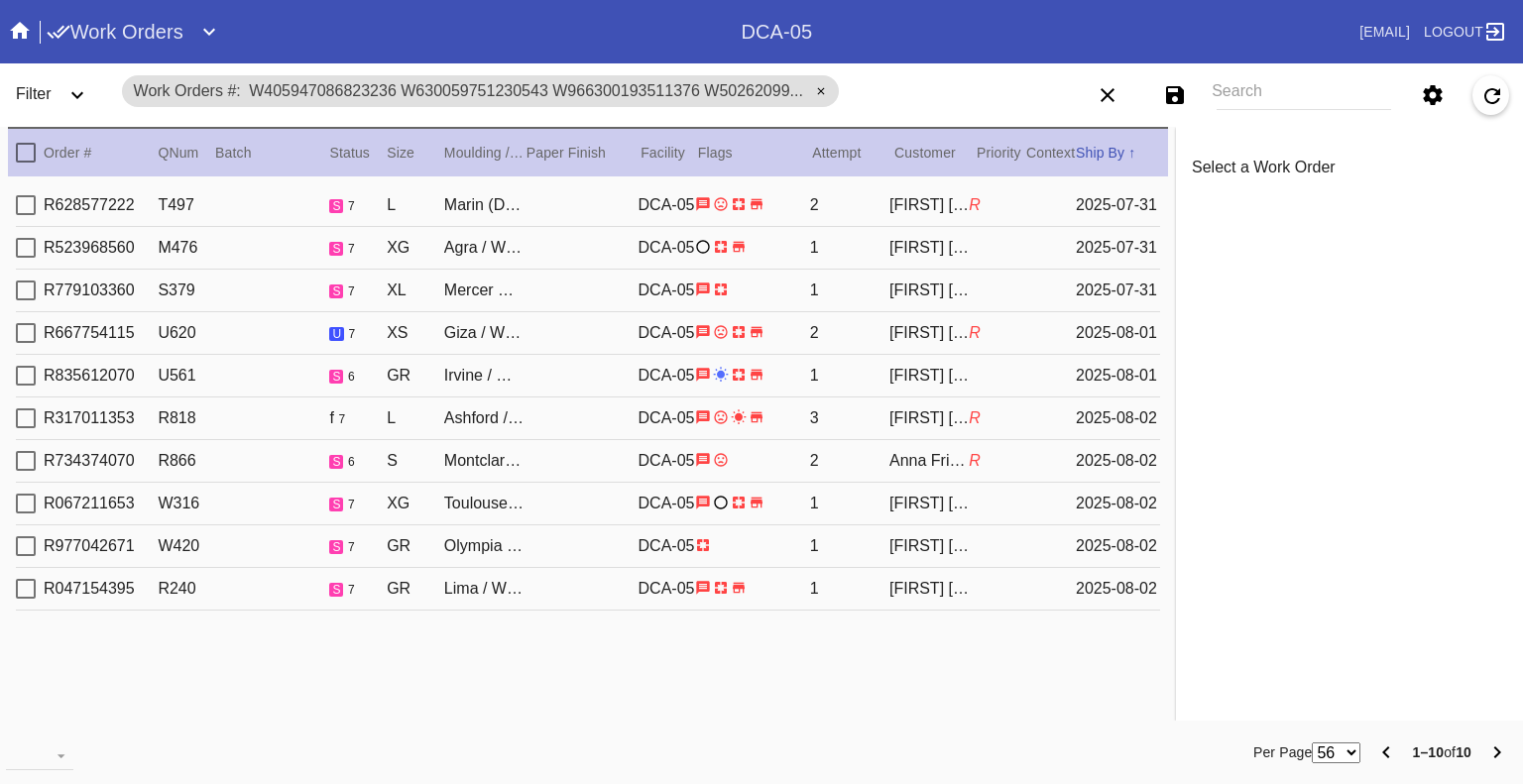 click at bounding box center (26, 589) 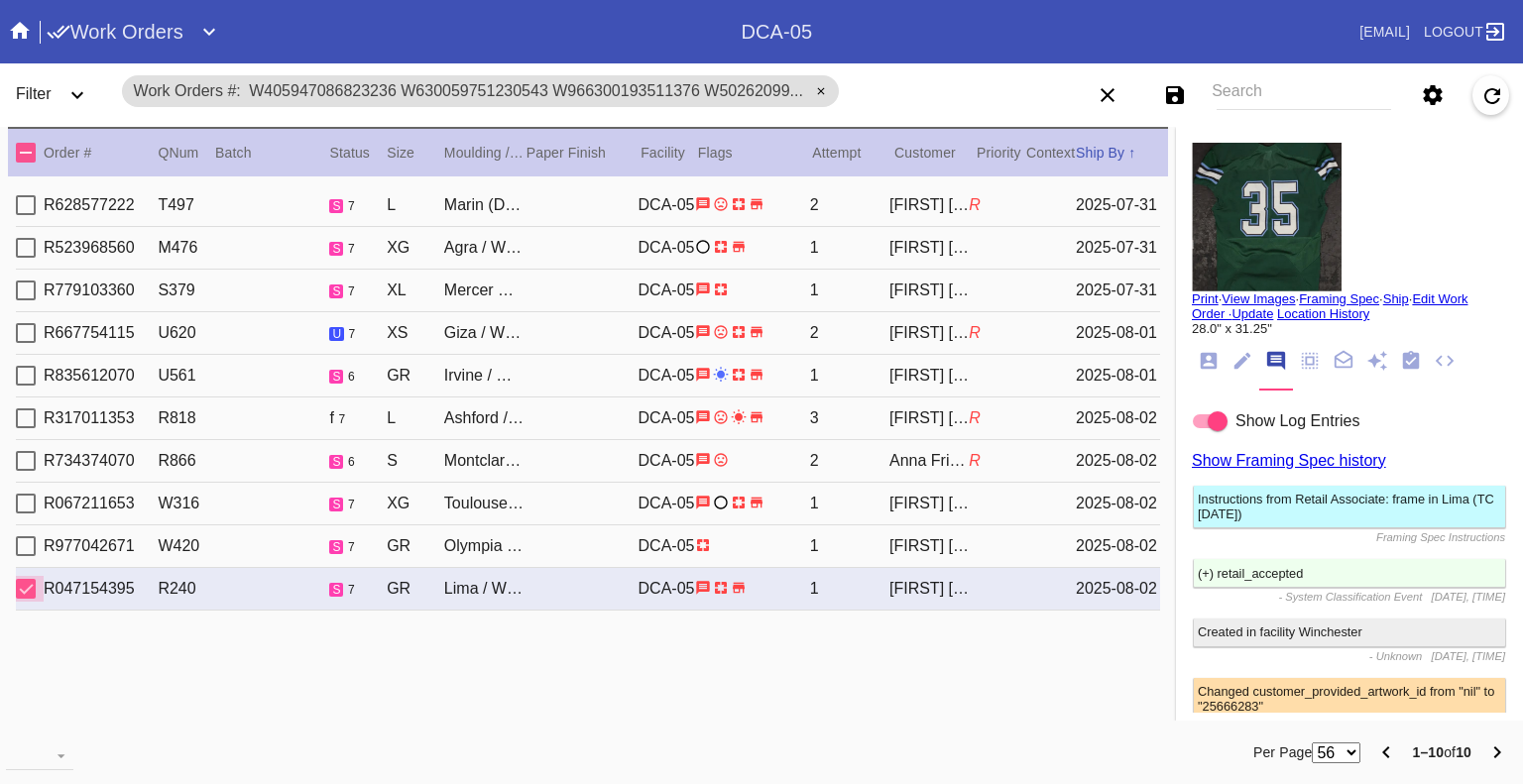 click at bounding box center [26, 589] 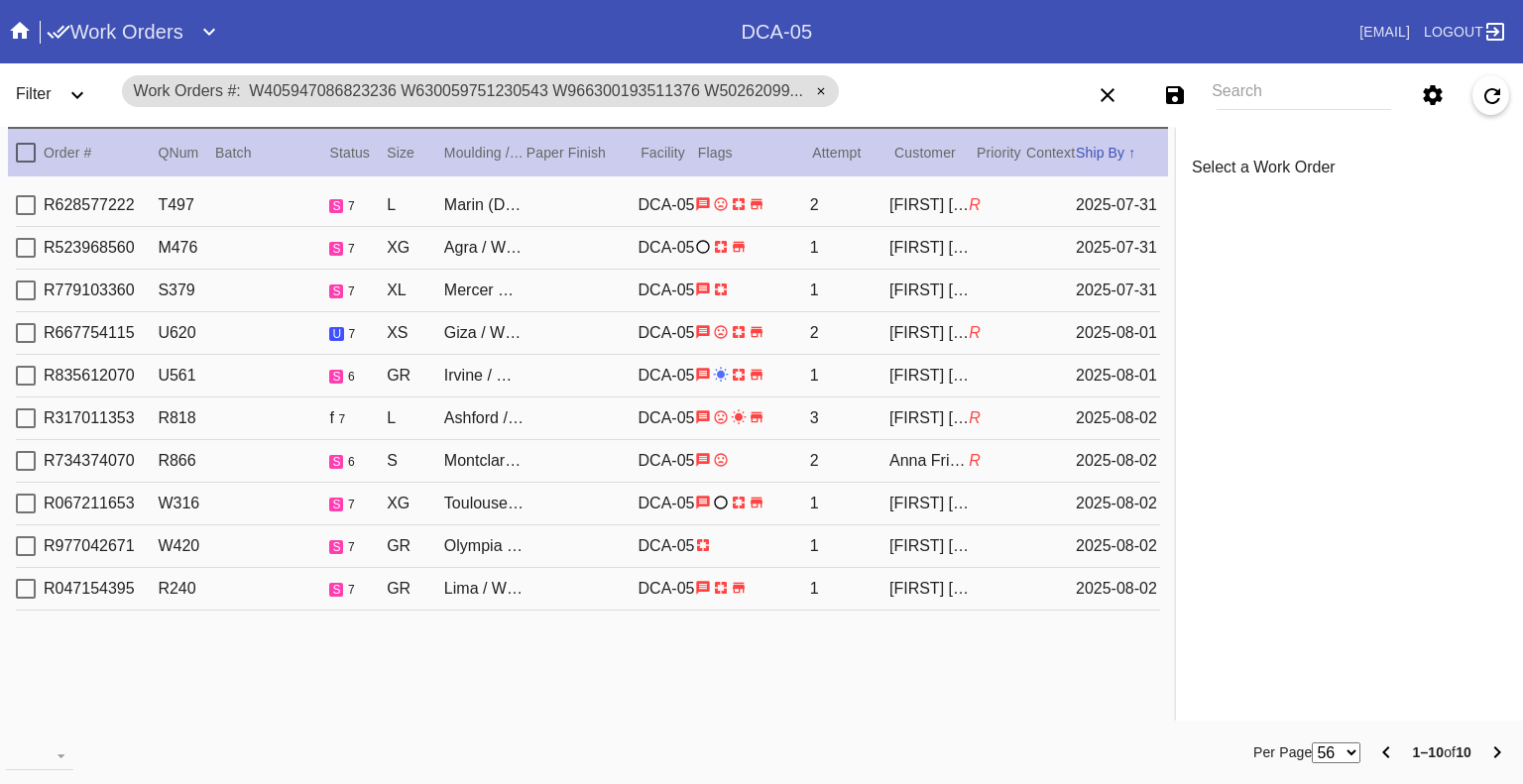click at bounding box center [26, 418] 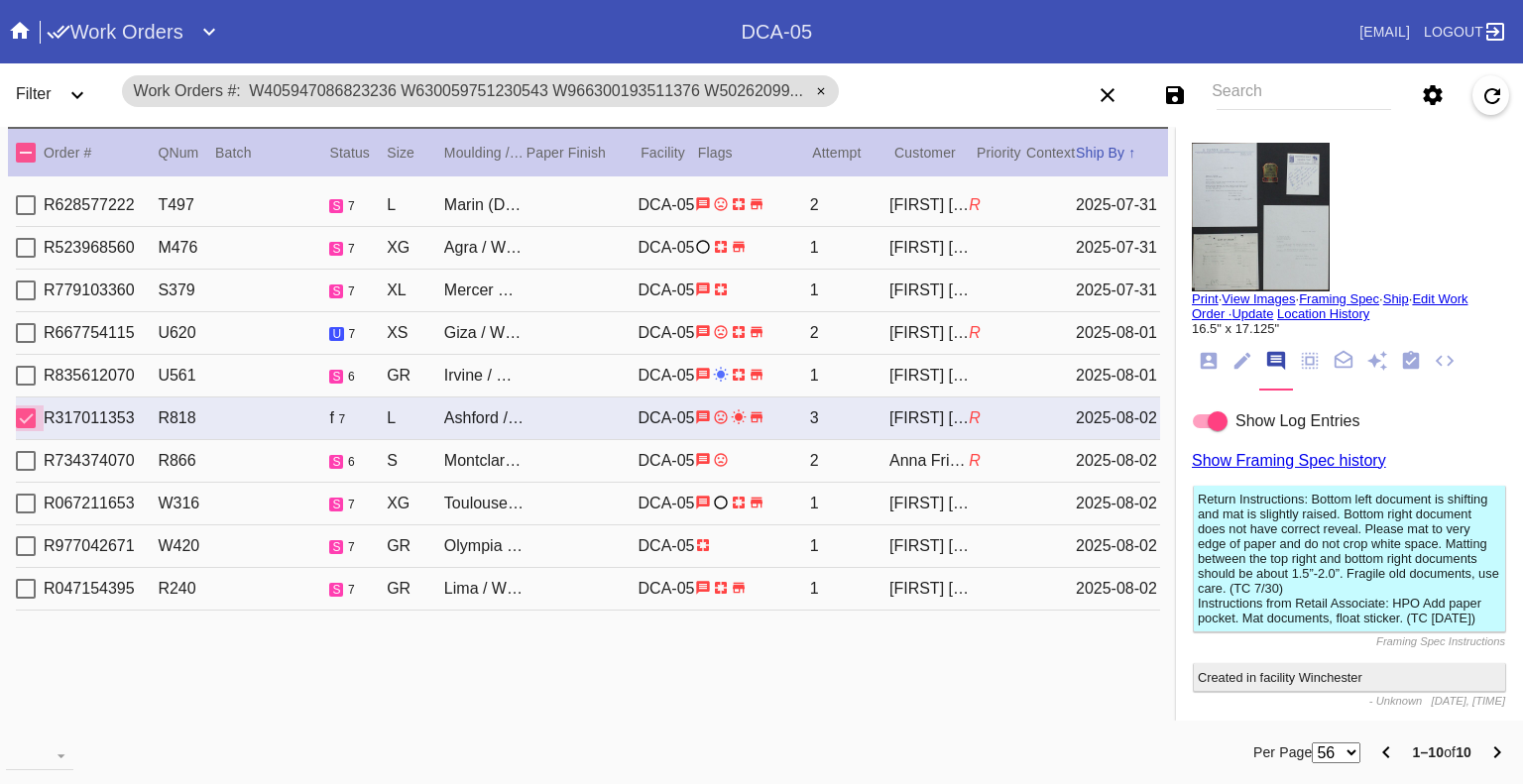 click at bounding box center (26, 418) 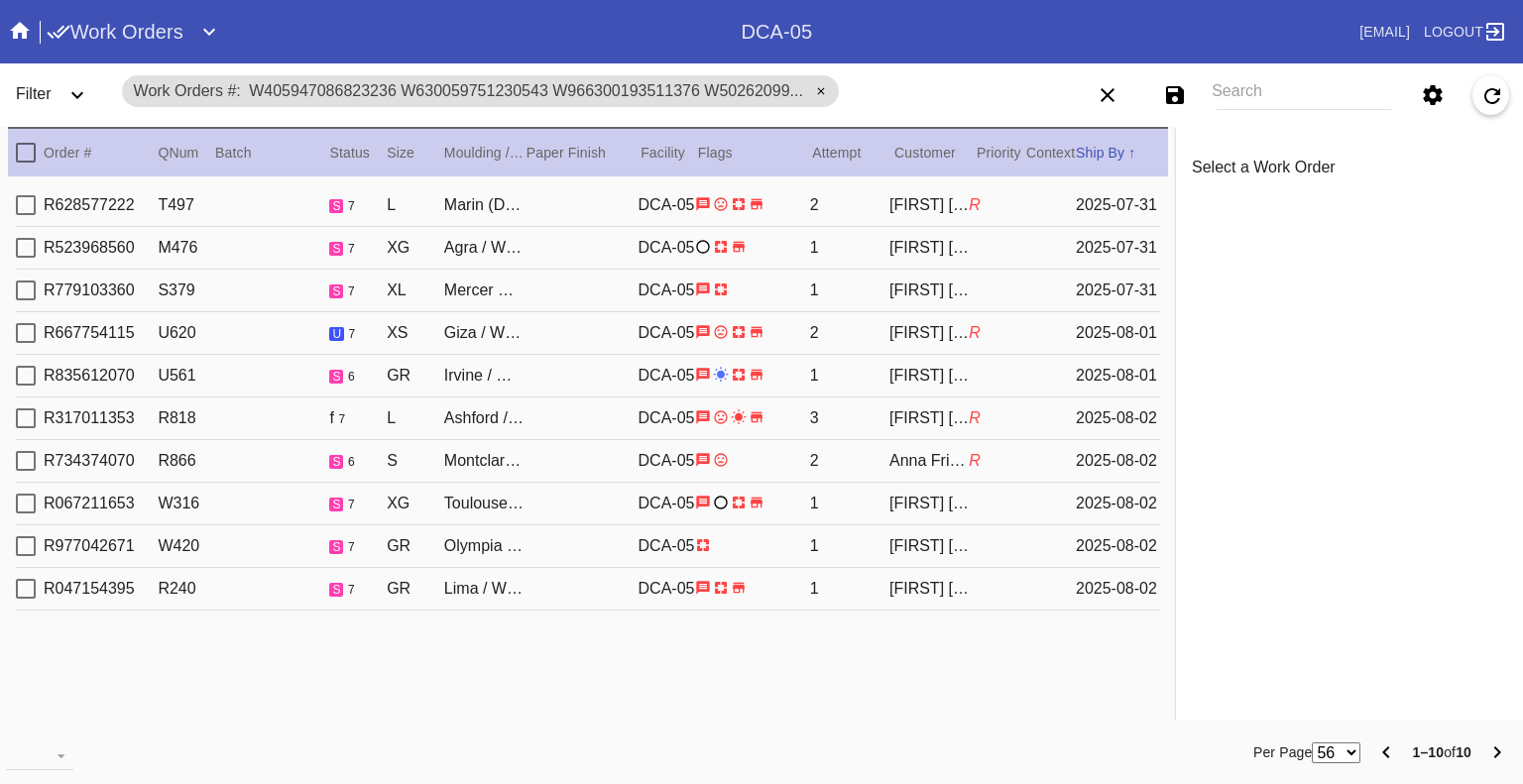 click 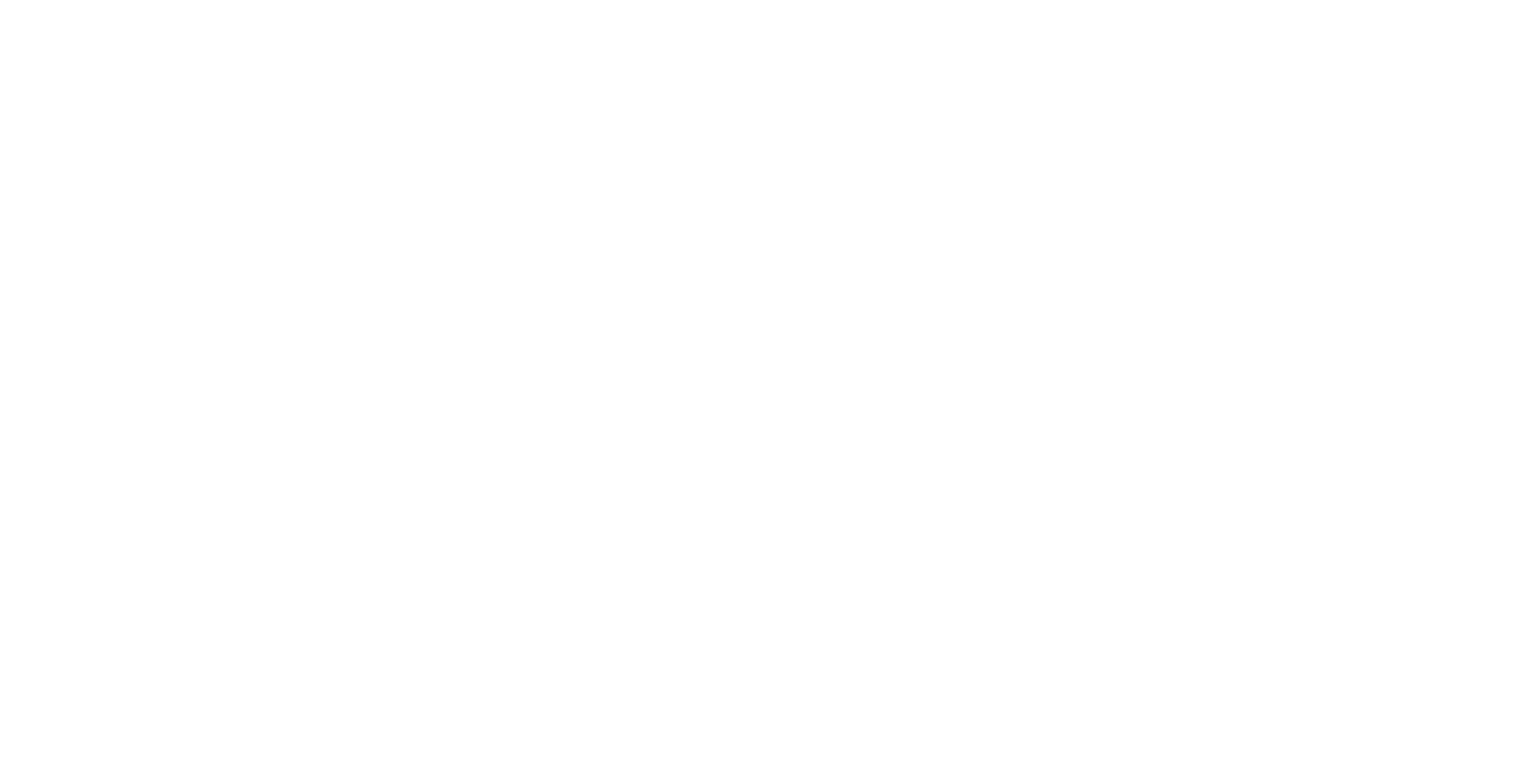 scroll, scrollTop: 0, scrollLeft: 0, axis: both 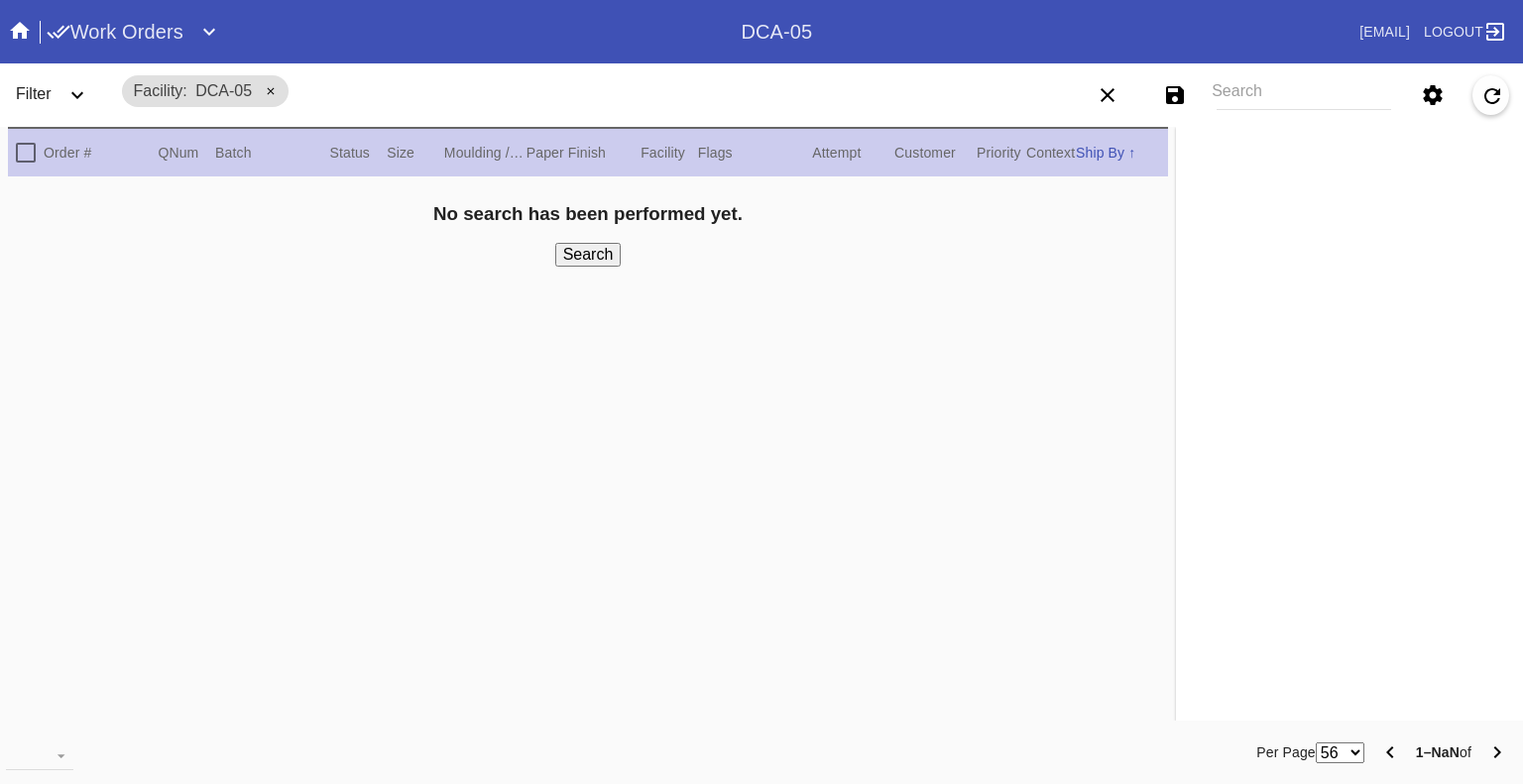 click 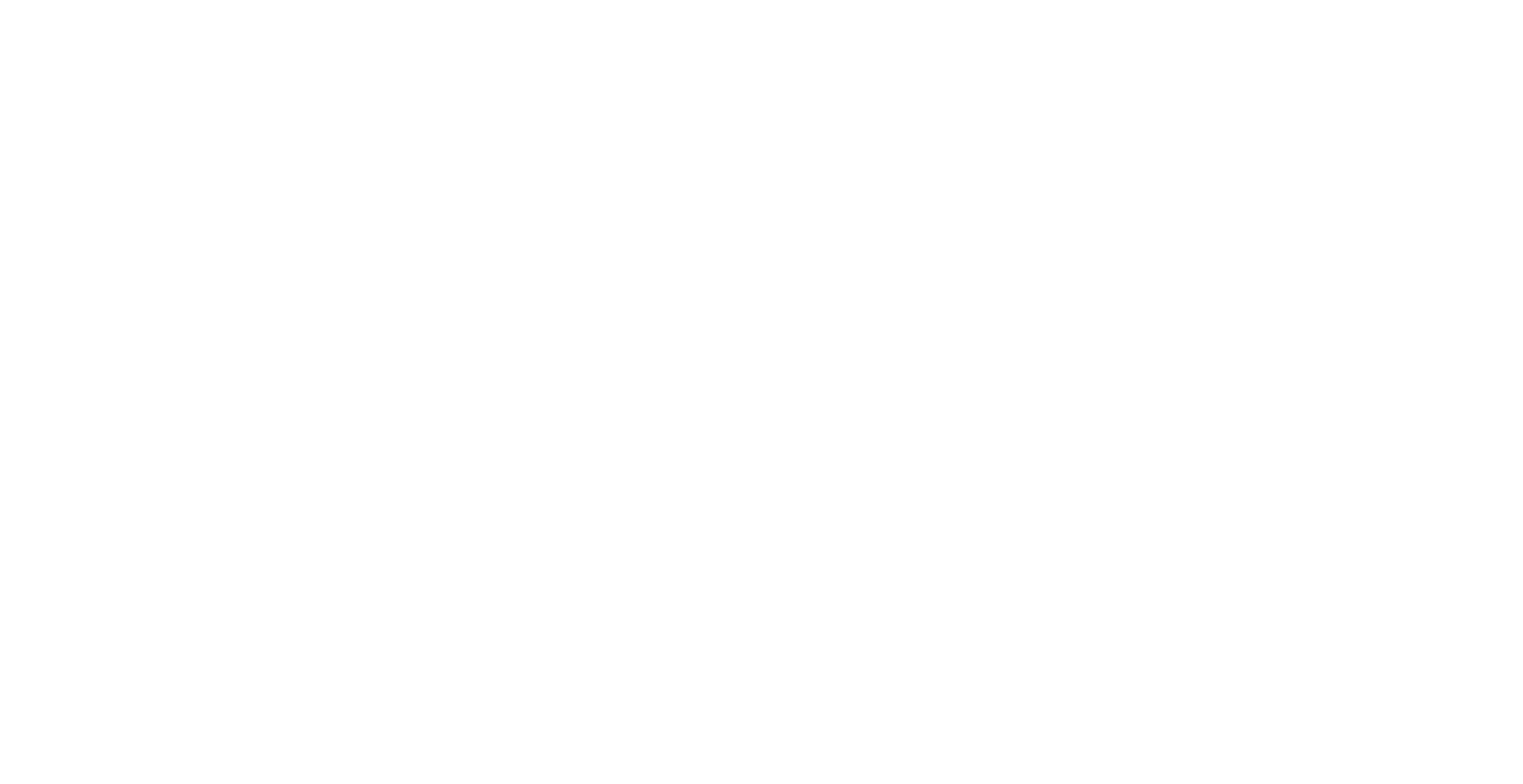 scroll, scrollTop: 0, scrollLeft: 0, axis: both 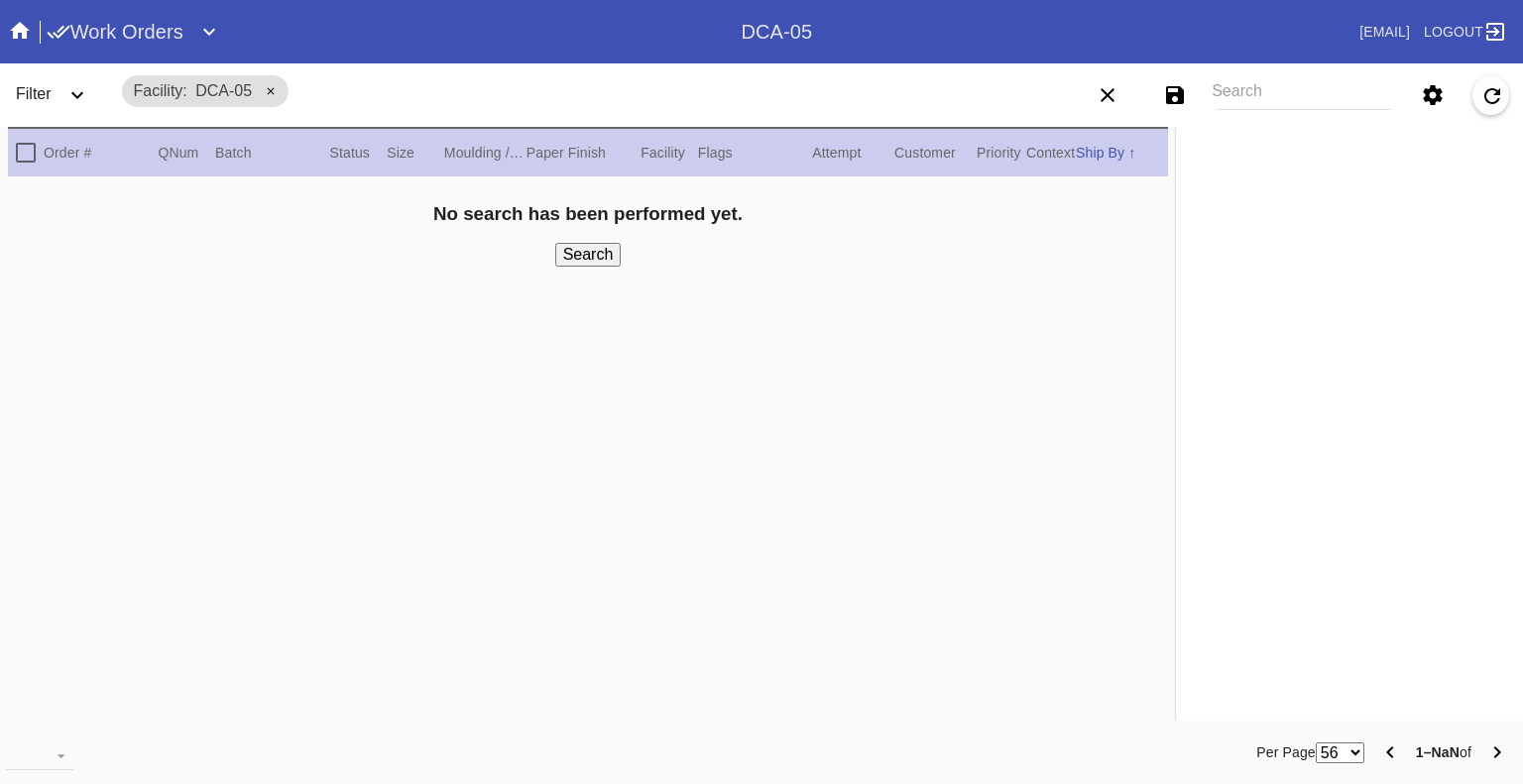 click on "Search" at bounding box center [1304, 95] 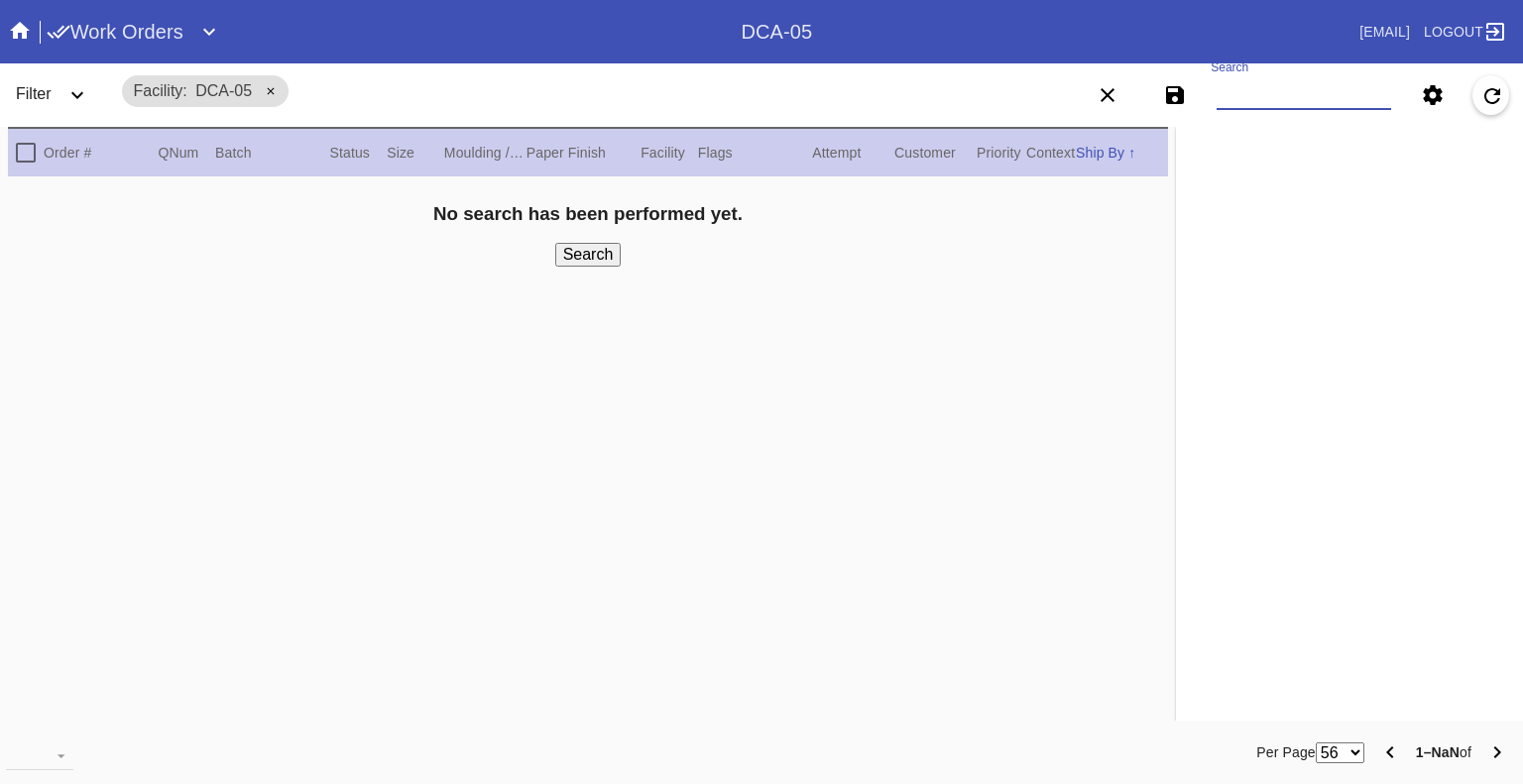 paste on "[ID] [ID] [ID] [ID] [ID] [ID] [ID] [ID] [ID] [ID] [ID] [ID]" 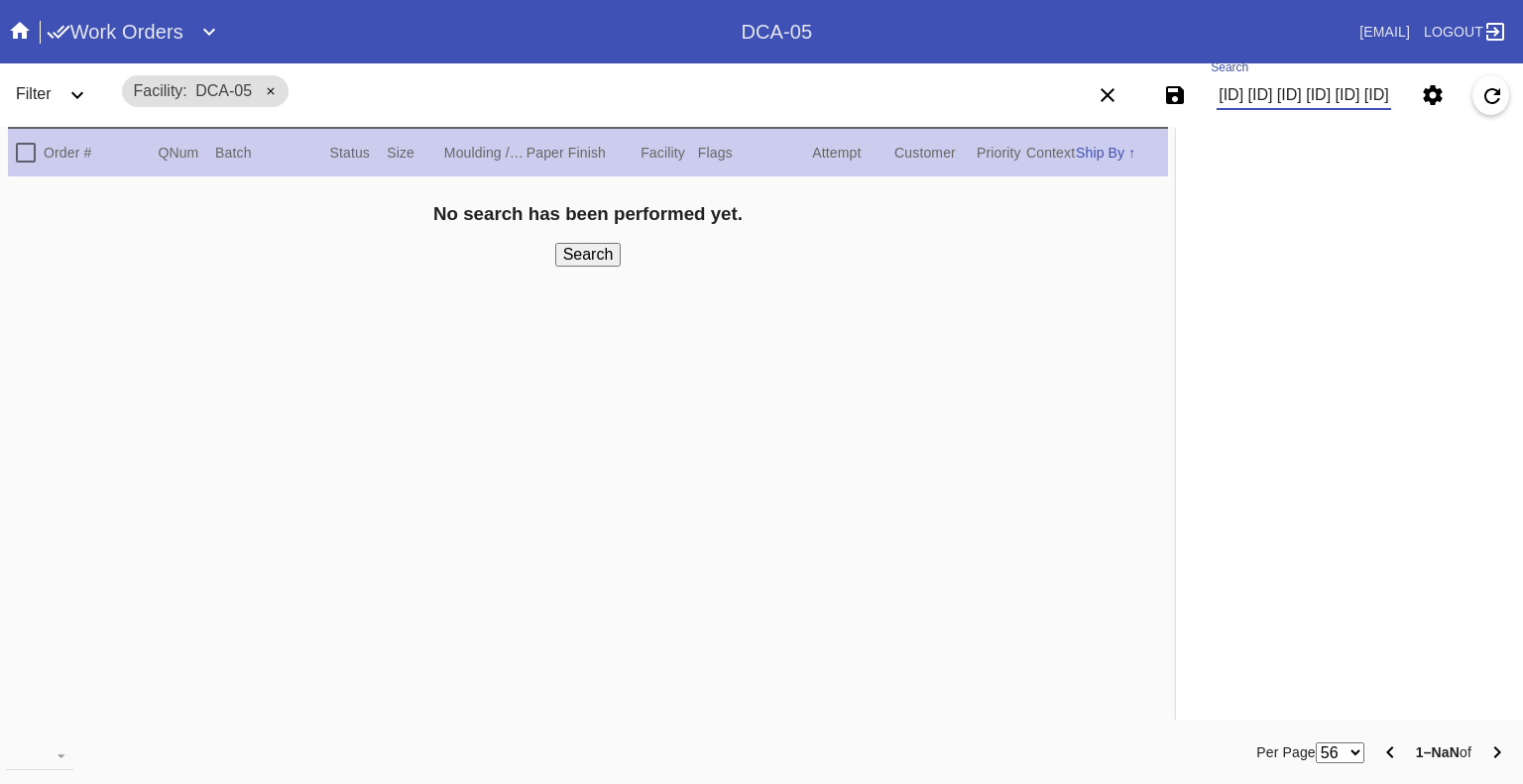 scroll, scrollTop: 0, scrollLeft: 1797, axis: horizontal 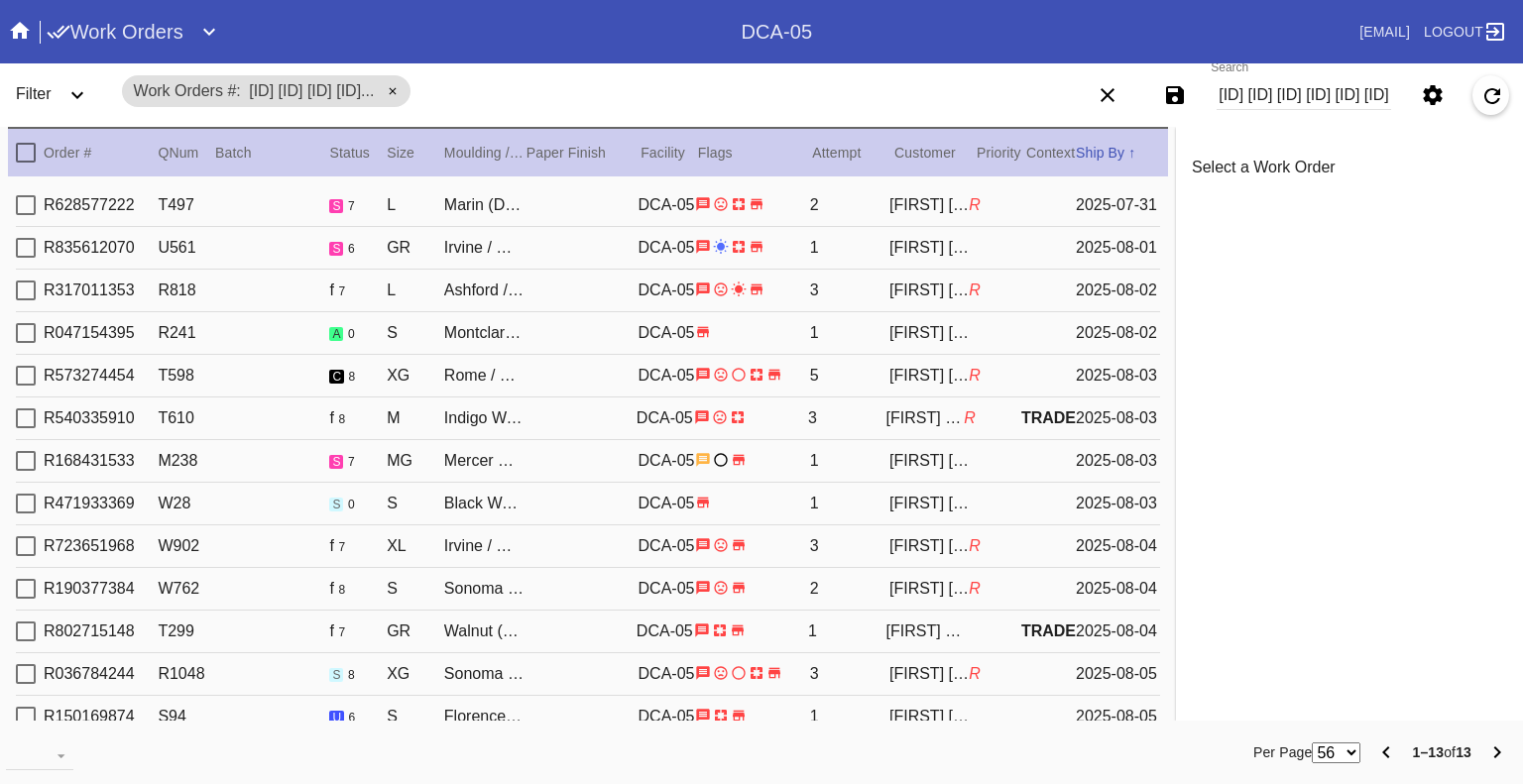 click on "[ID] [ID] [ID] [ID] [ID] [ID] [ID] [ID] [ID] [ID] [ID] [ID]" at bounding box center [1304, 95] 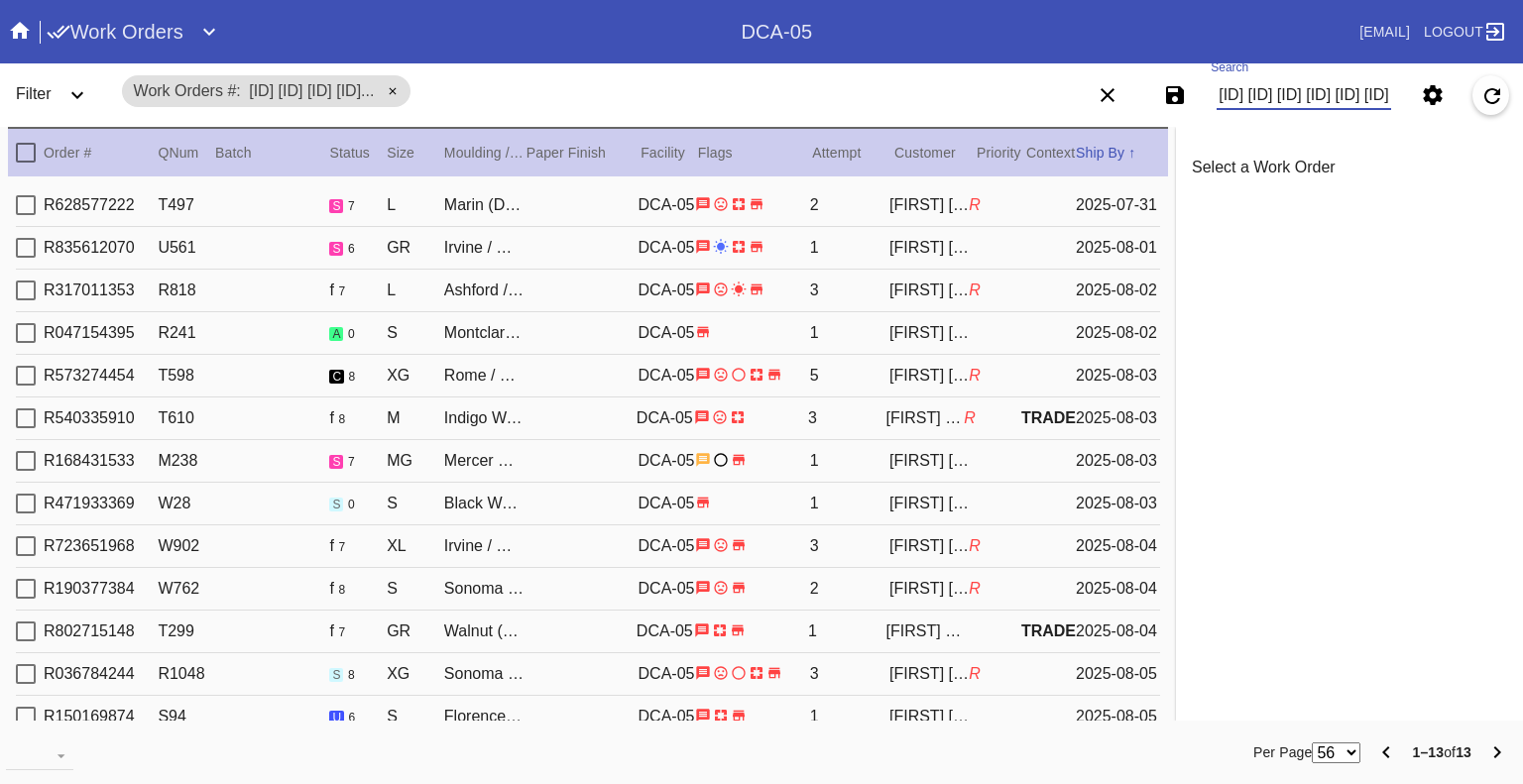 click on "[ID] [ID] [ID] [ID] [ID] [ID] [ID] [ID] [ID] [ID] [ID] [ID]" at bounding box center [1304, 95] 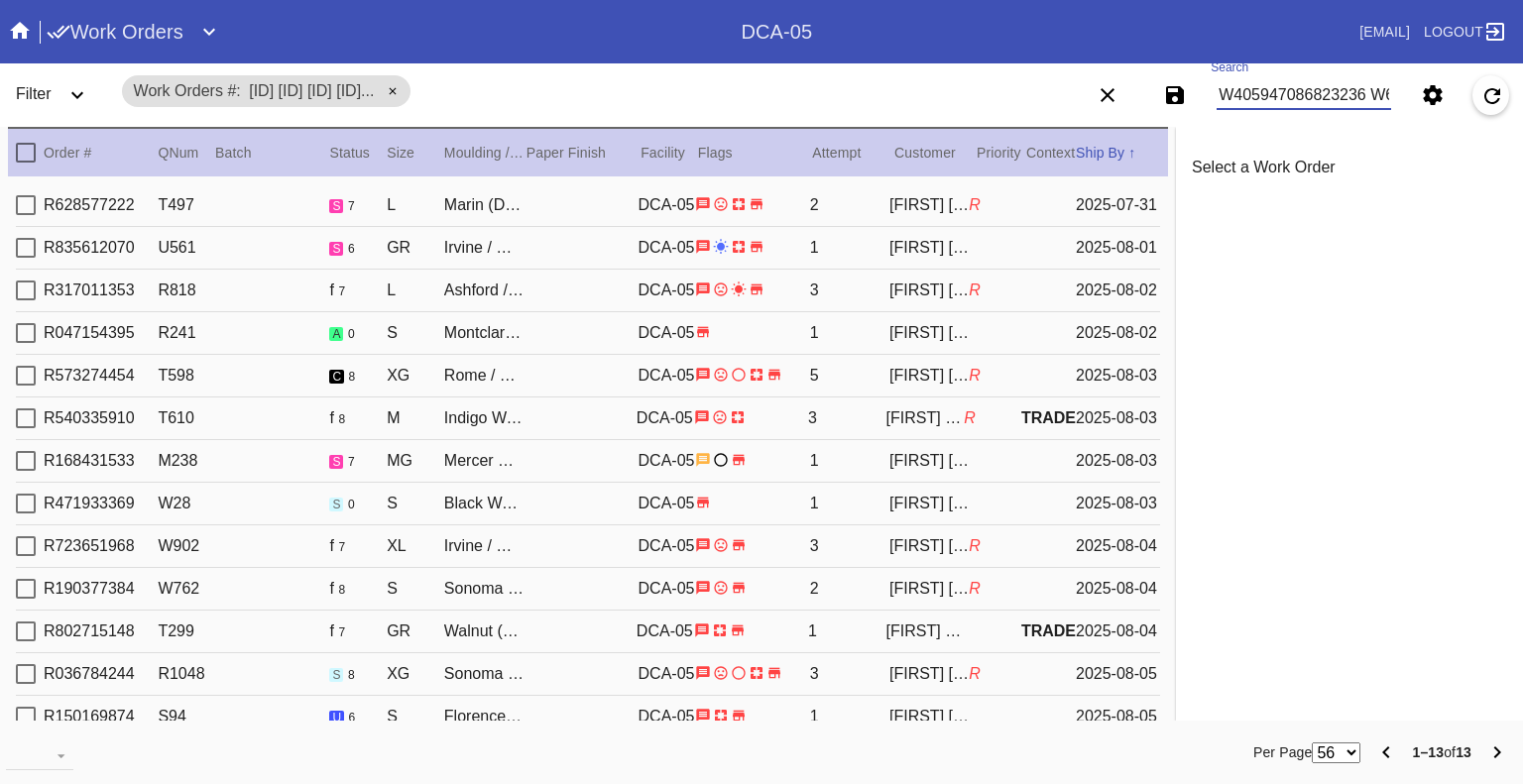 scroll, scrollTop: 0, scrollLeft: 1341, axis: horizontal 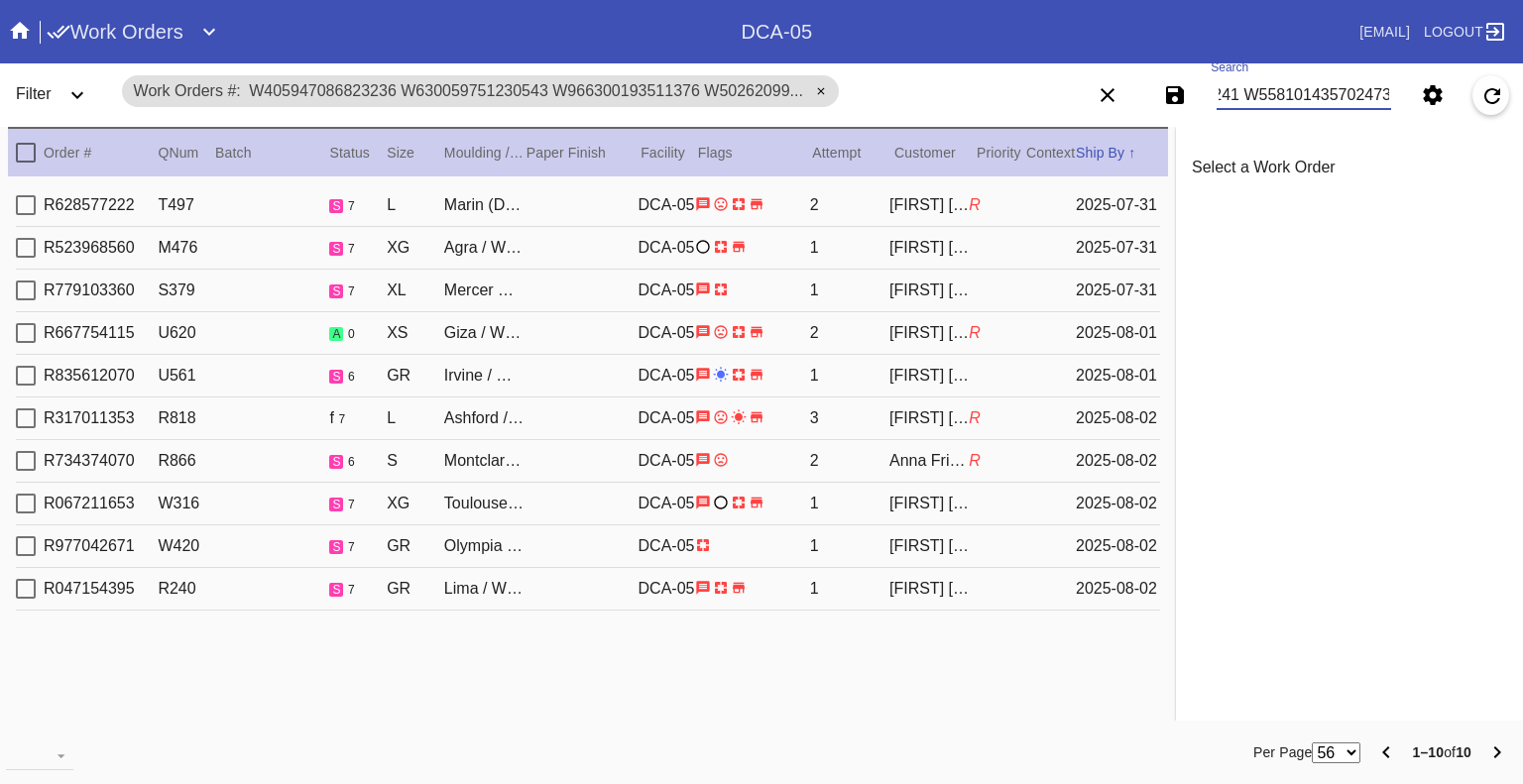 type on "W405947086823236 W630059751230543 W966300193511376 W502620992807204 W109024678462726 W477388120573818 W423014838424948 W661373175098960 W462102267616241 W558101435702473" 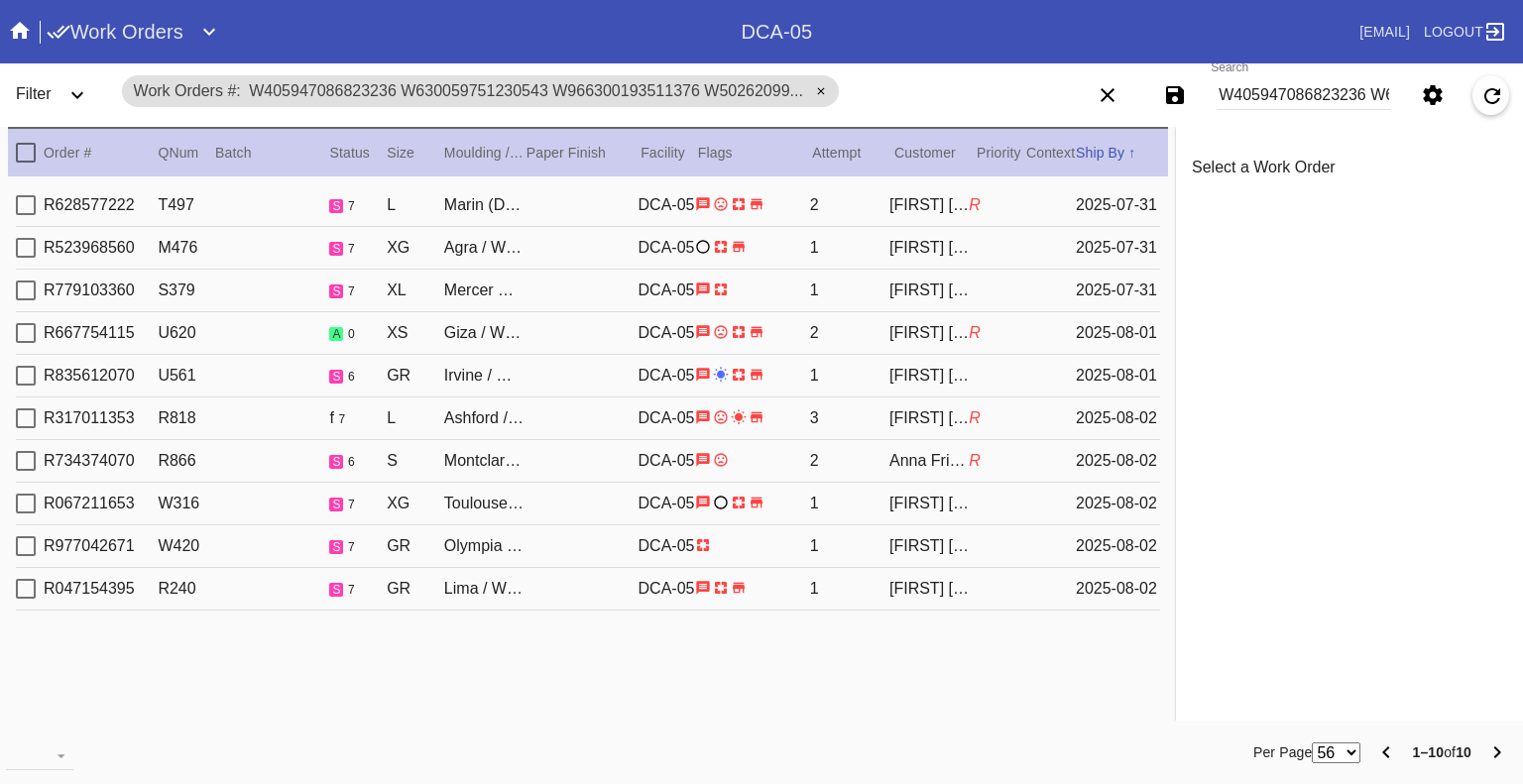 click 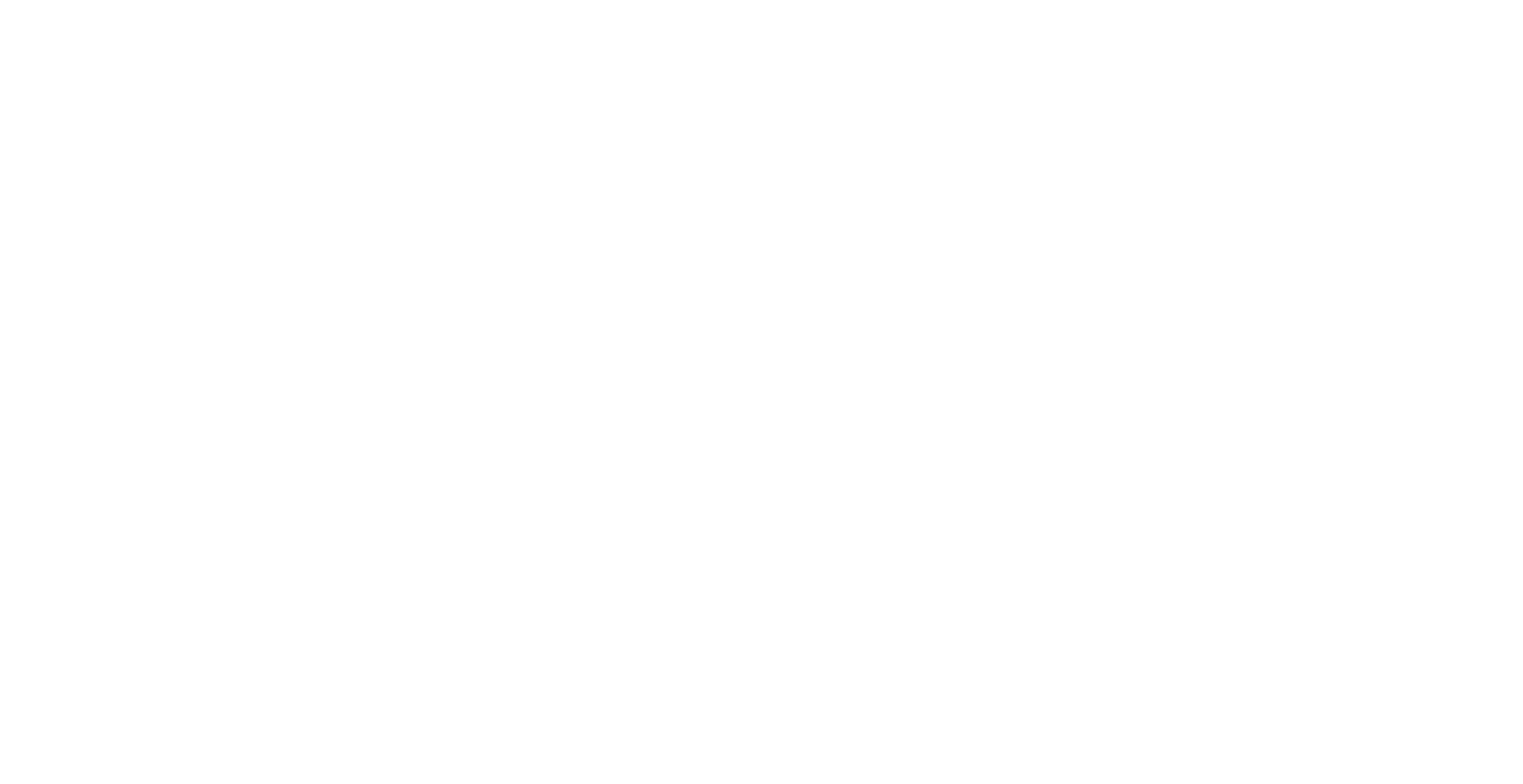 scroll, scrollTop: 0, scrollLeft: 0, axis: both 